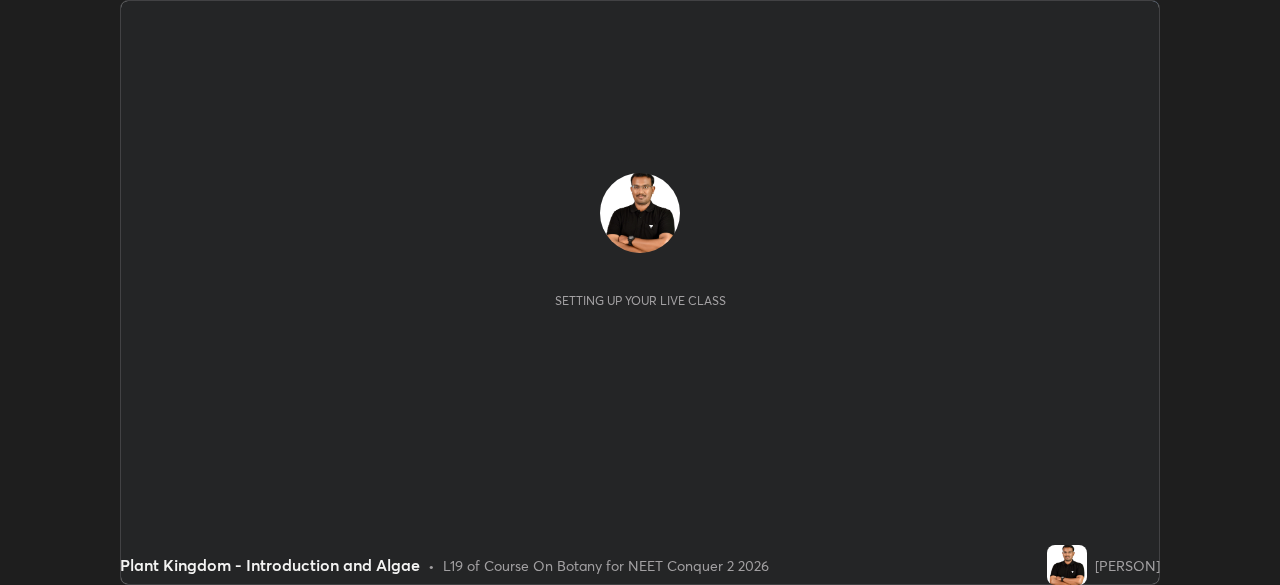 scroll, scrollTop: 0, scrollLeft: 0, axis: both 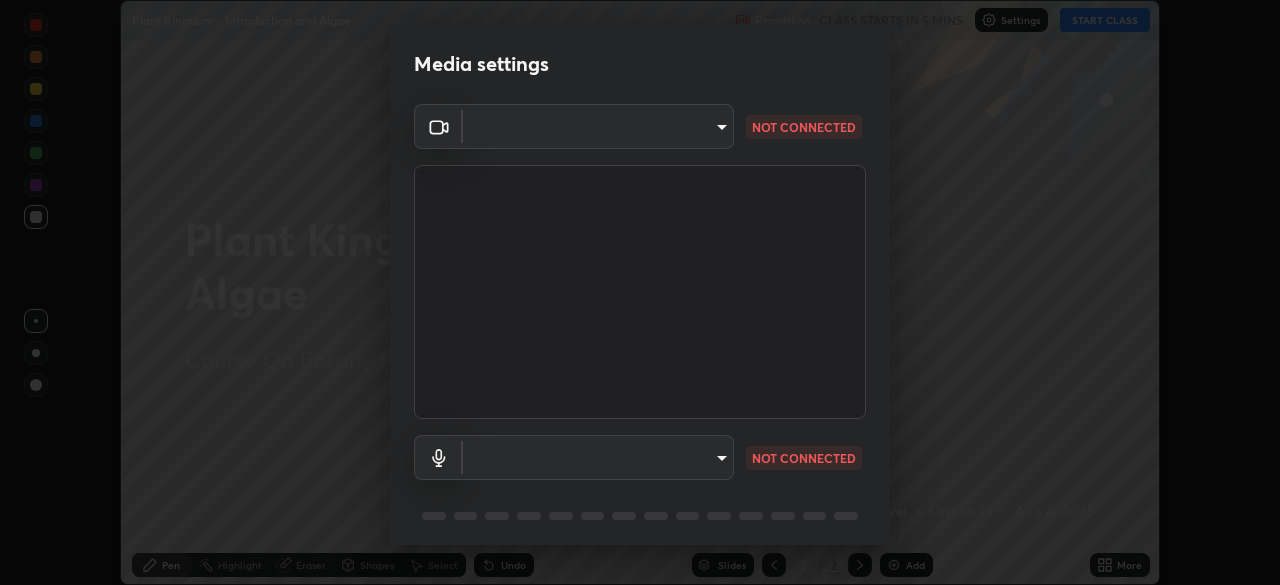 type on "0acba3b956650a6650c5664b97f3b396654fc9691dbf7dca78d34d57b57889b9" 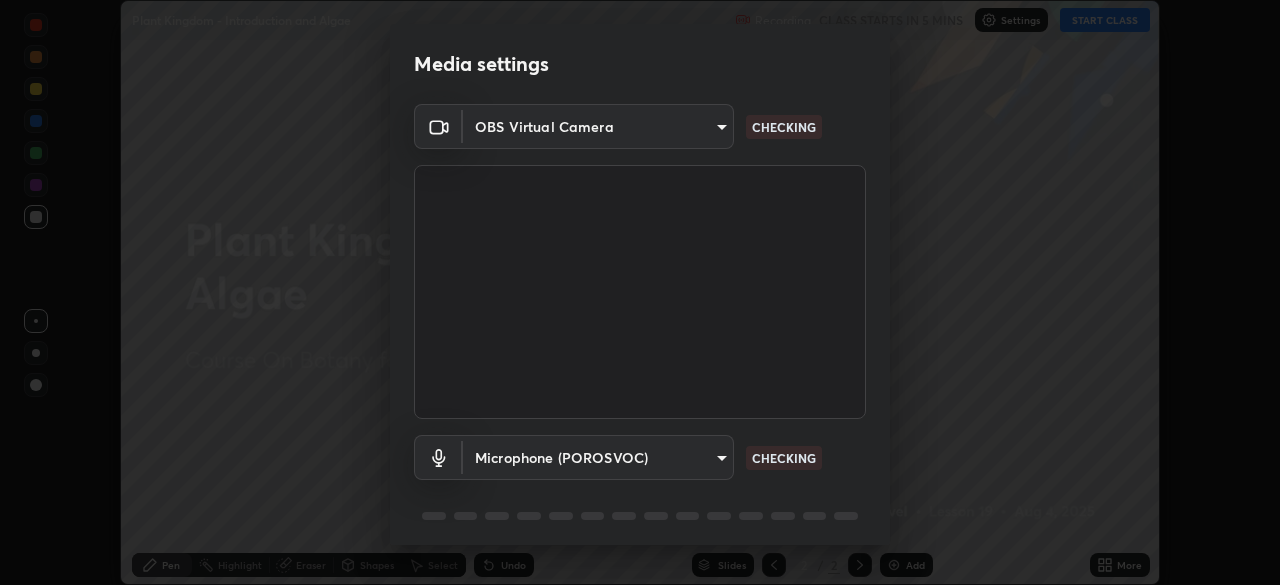 click on "Erase all Plant Kingdom - Introduction and Algae Recording CLASS STARTS IN 5 MINS Settings START CLASS Setting up your live class Plant Kingdom - Introduction and Algae • L19 of Course On Botany for NEET Conquer 2 2026 [PERSON] Pen Highlight Eraser Shapes Select Undo Slides 2 / 2 Add More No doubts shared Encourage your learners to ask a doubt for better clarity Report an issue Reason for reporting Buffering Chat not working Audio - Video sync issue Educator video quality low ​Attach an image Report Media settings OBS Virtual Camera 0acba3b956650a6650c5664b97f3b396654fc9691dbf7dca78d34d57b57889b9 CHECKING Microphone (POROSVOC) b3bfe79e253472657b3329673312e3059fd61fb2dfc92ba208fb52fecc3327ec CHECKING 1 / 5 Next" at bounding box center [640, 292] 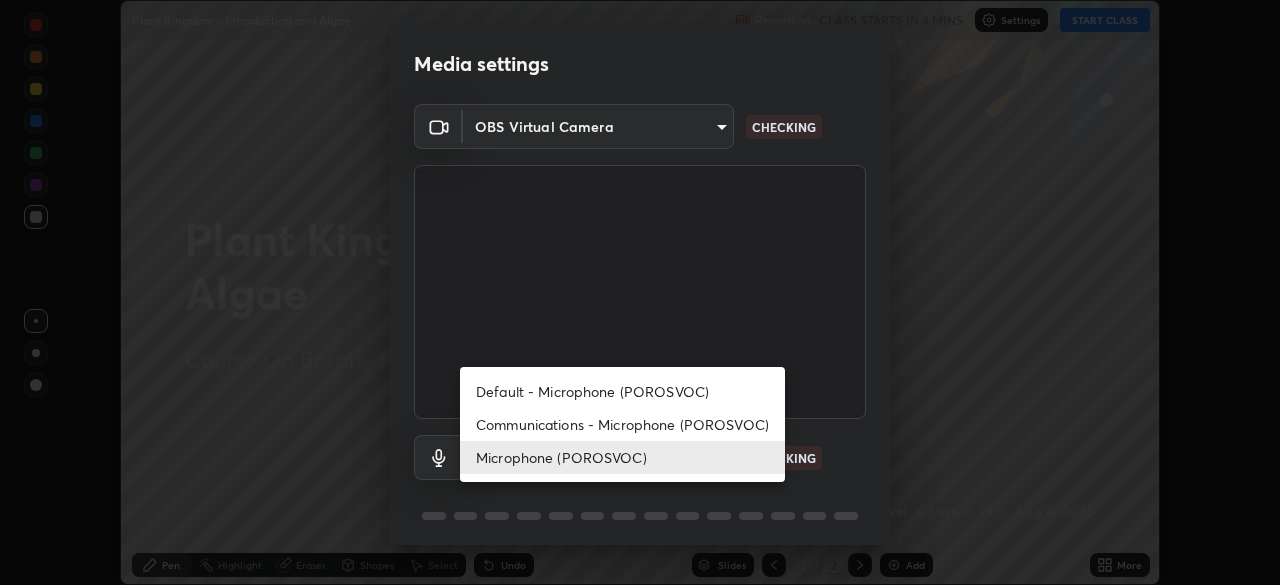 click on "Default - Microphone (POROSVOC)" at bounding box center (622, 391) 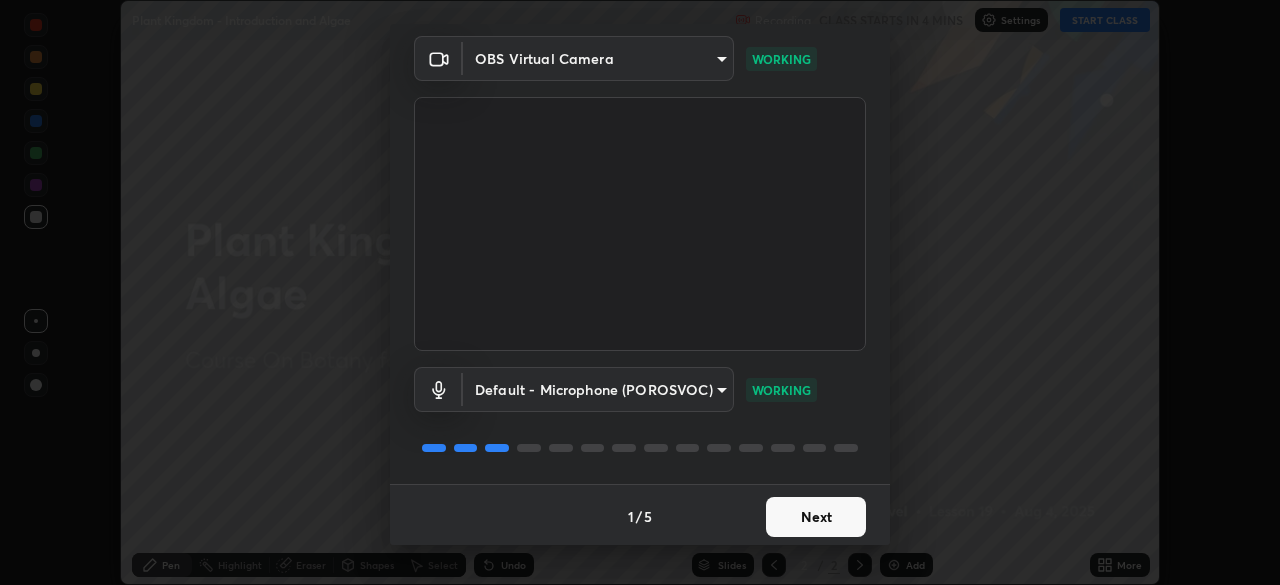 scroll, scrollTop: 71, scrollLeft: 0, axis: vertical 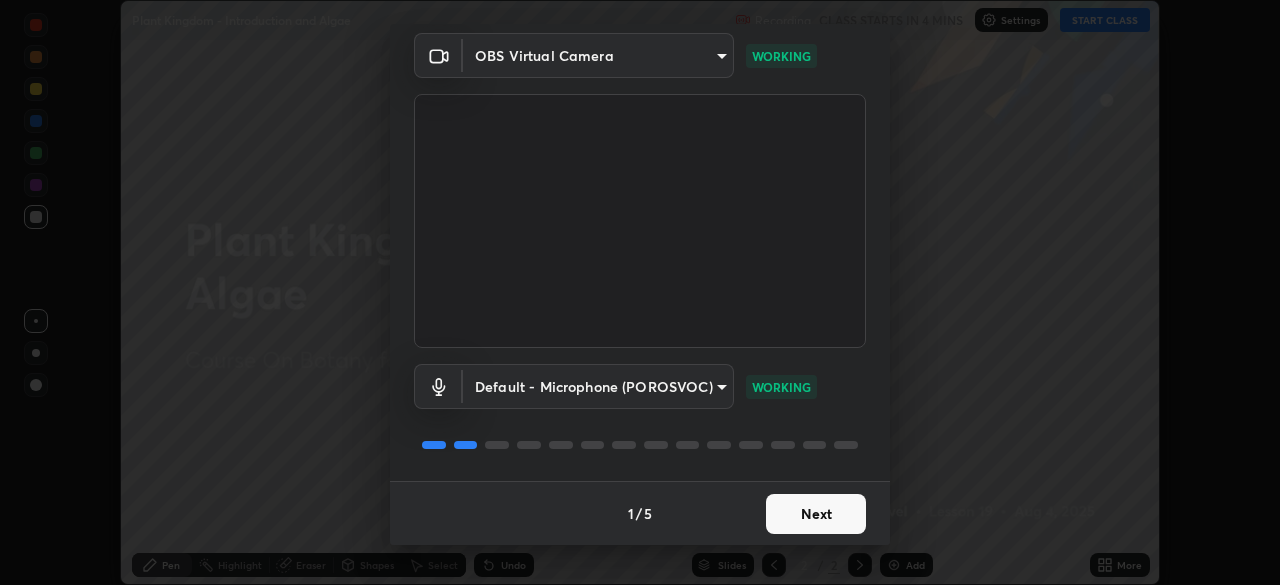click on "Next" at bounding box center (816, 514) 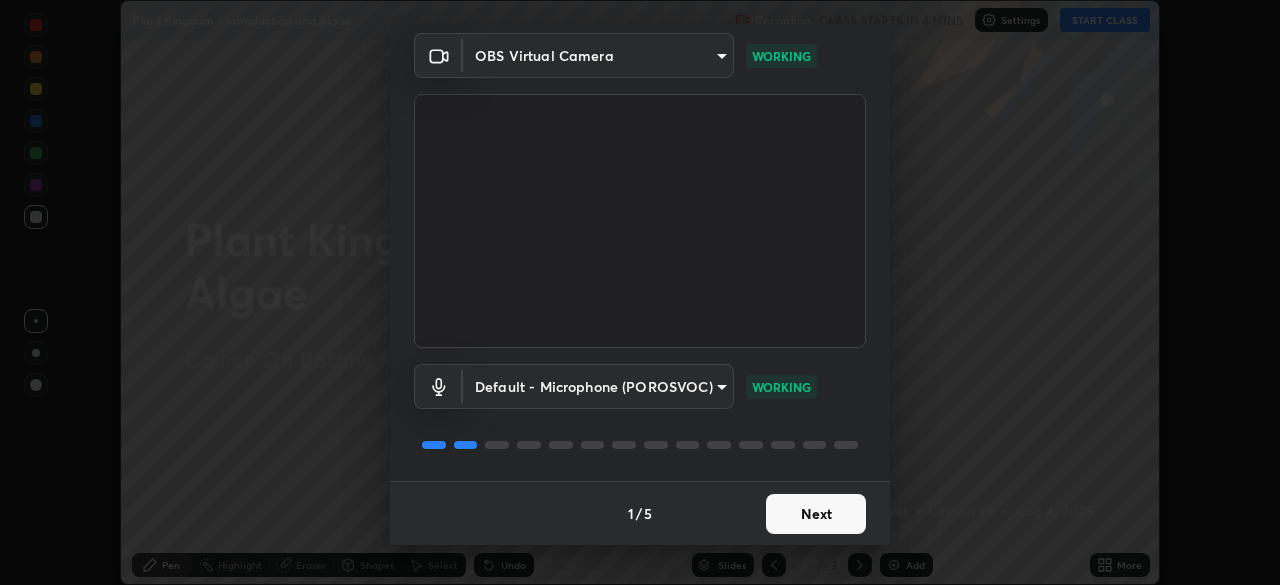 scroll, scrollTop: 0, scrollLeft: 0, axis: both 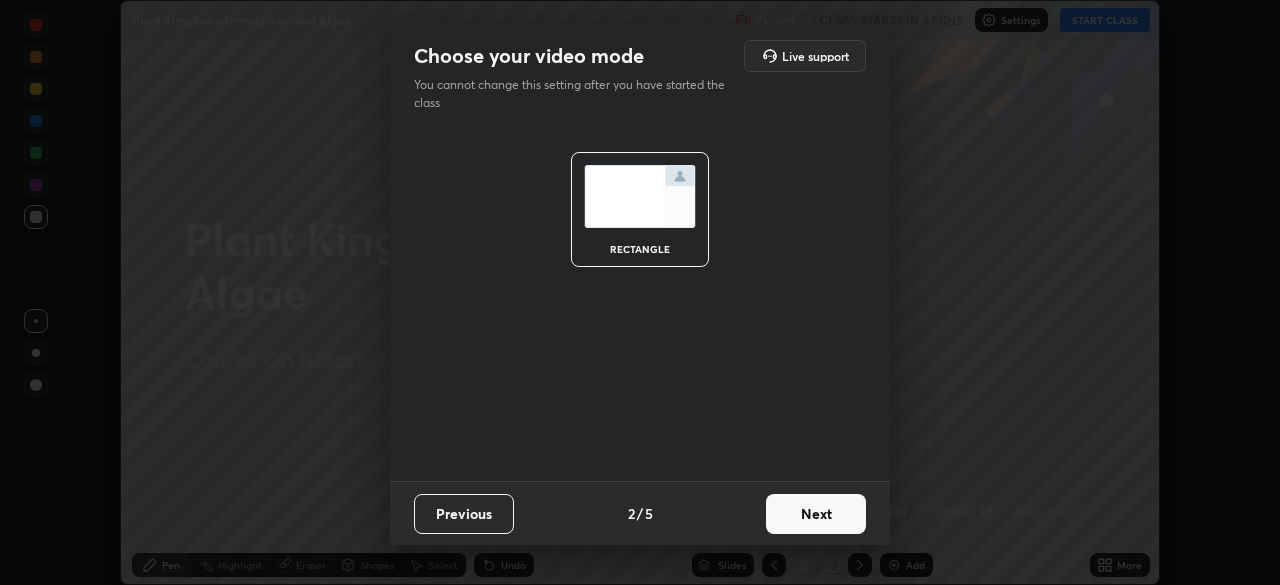 click on "Next" at bounding box center [816, 514] 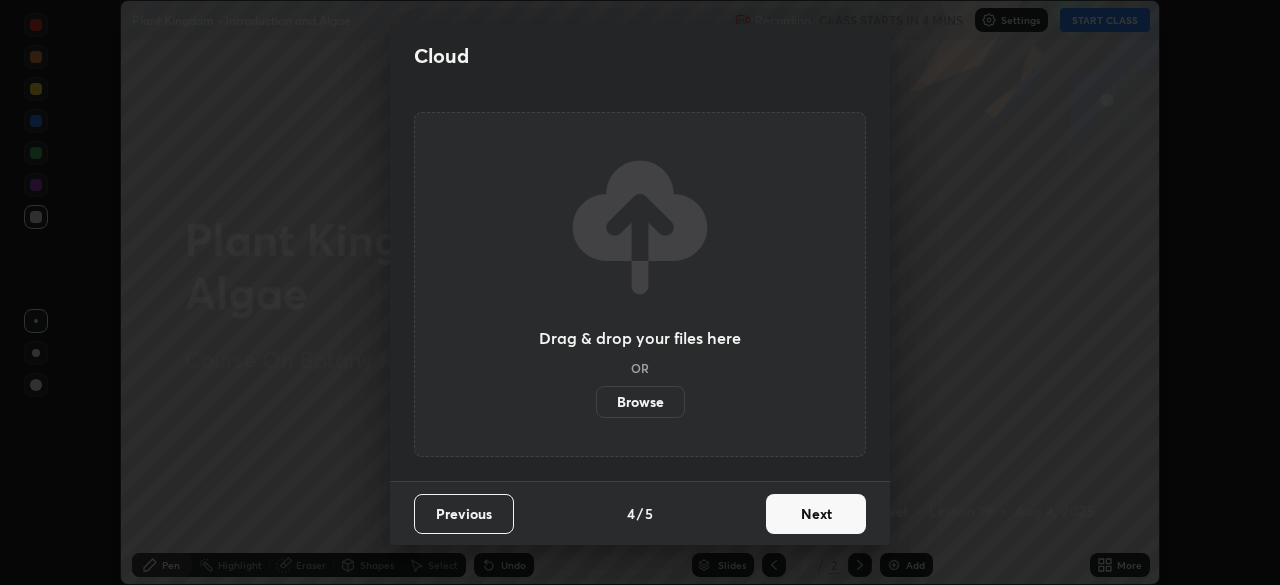 click on "Next" at bounding box center (816, 514) 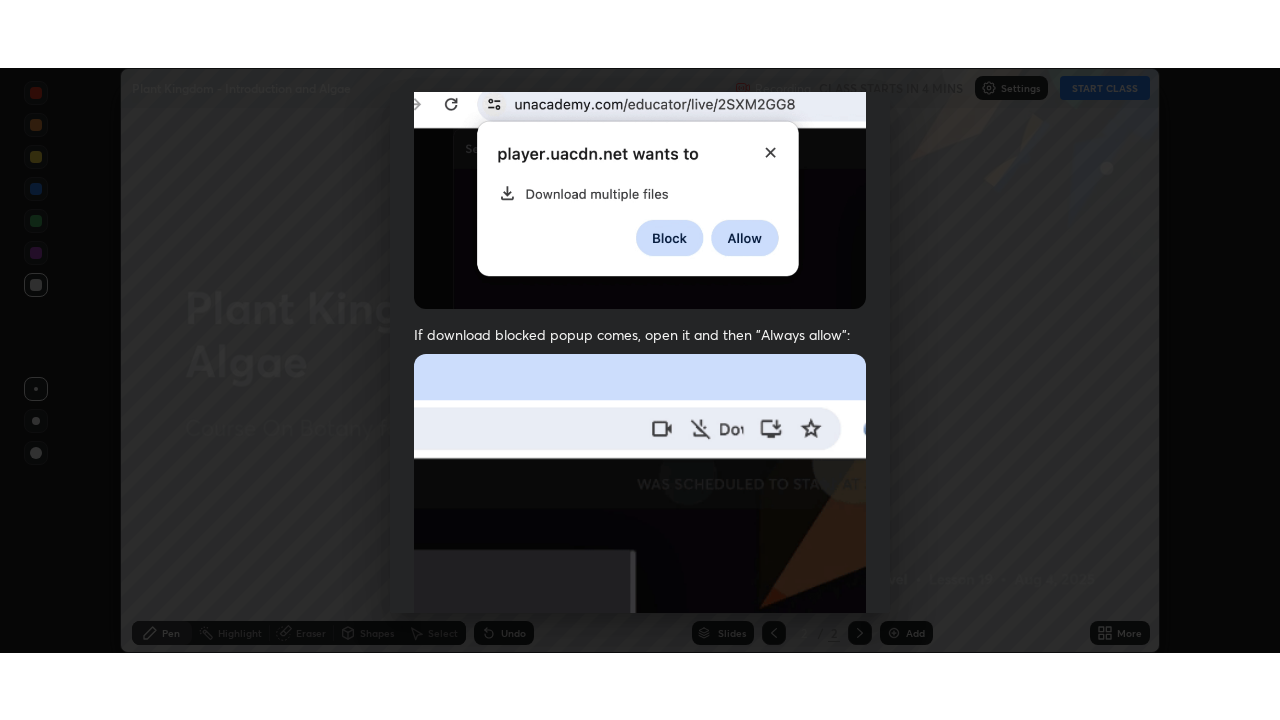 scroll, scrollTop: 479, scrollLeft: 0, axis: vertical 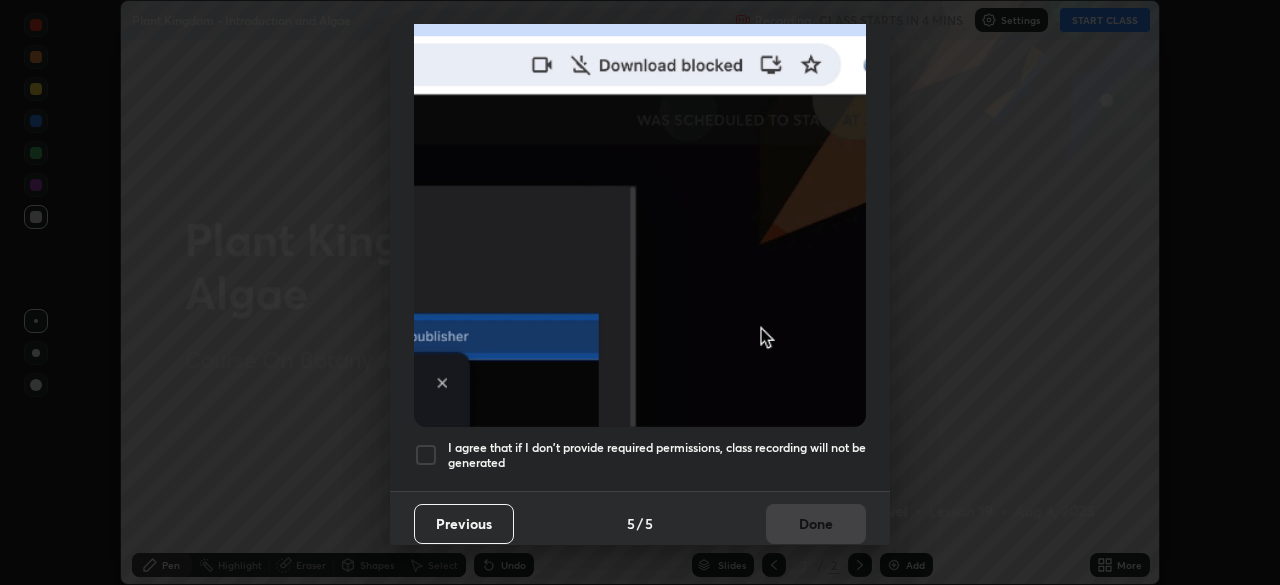 click on "I agree that if I don't provide required permissions, class recording will not be generated" at bounding box center [657, 455] 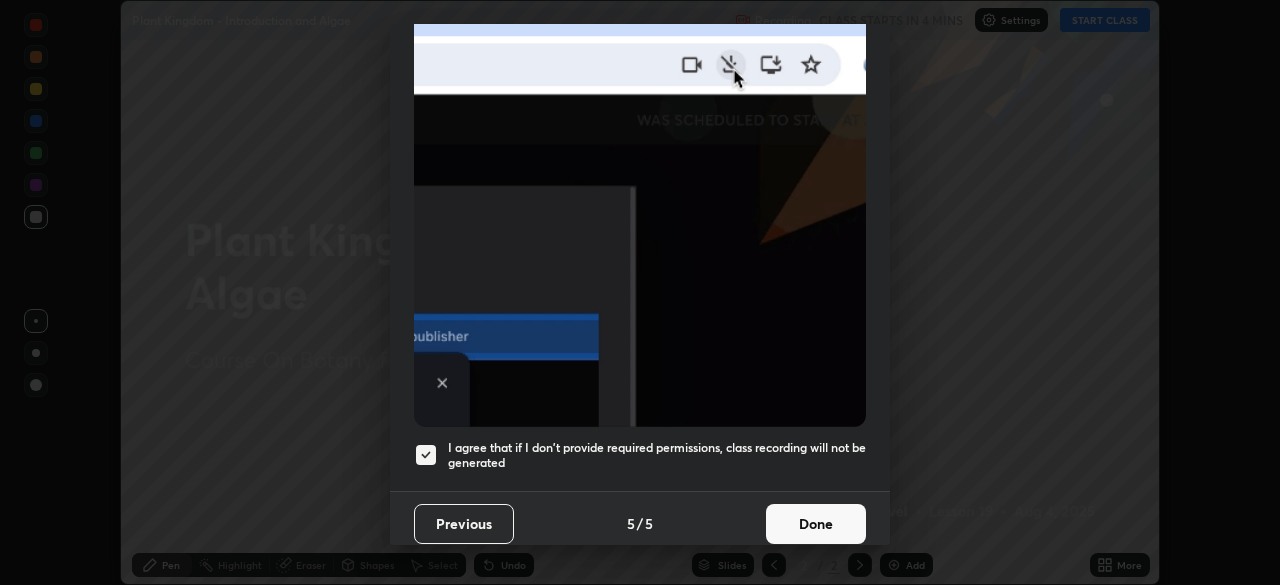 click on "Done" at bounding box center (816, 524) 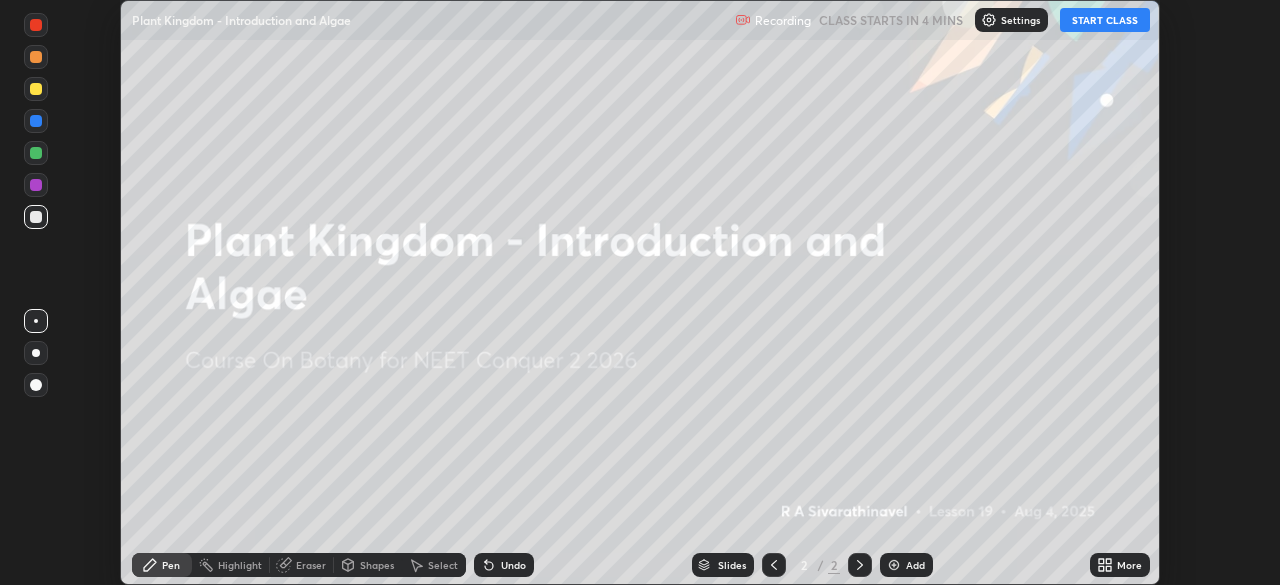 click on "START CLASS" at bounding box center [1105, 20] 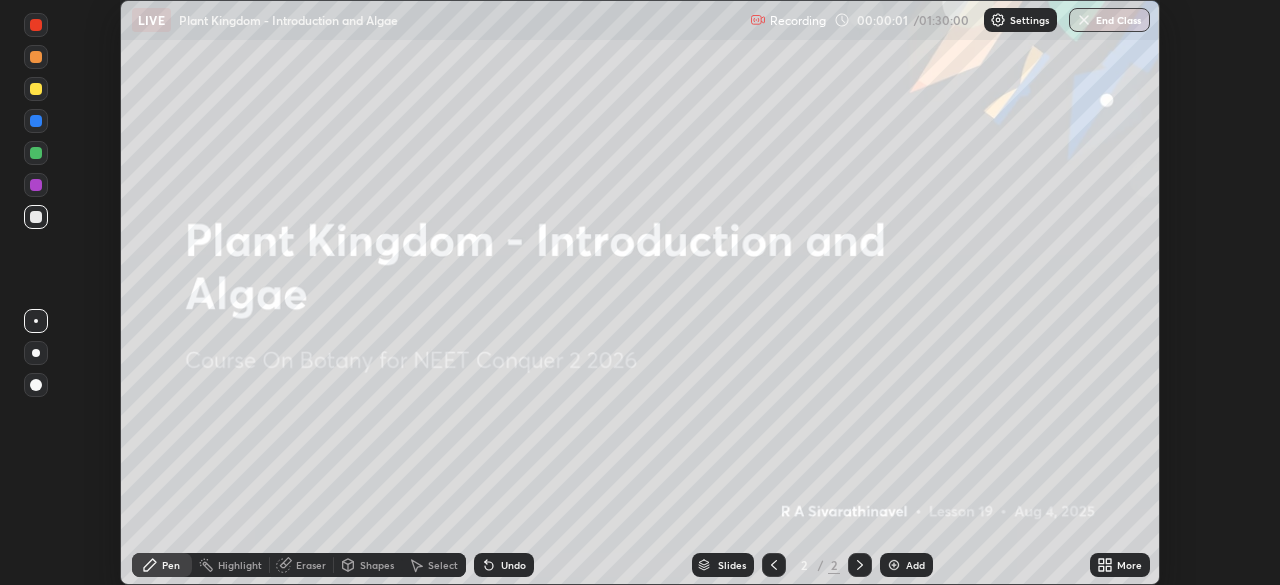 click 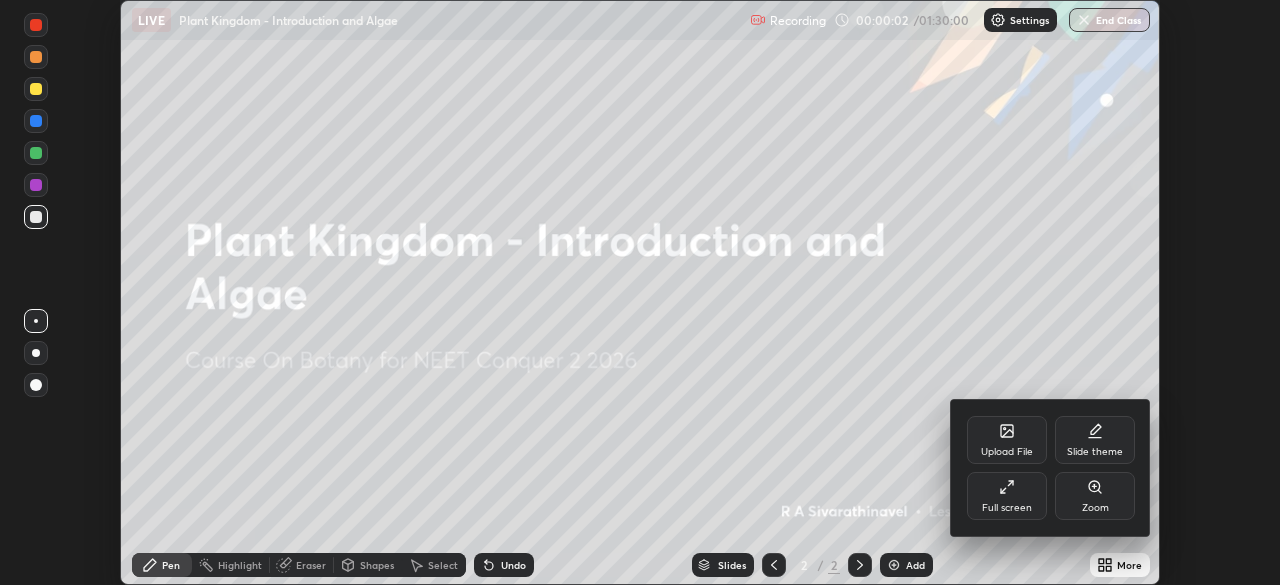 click 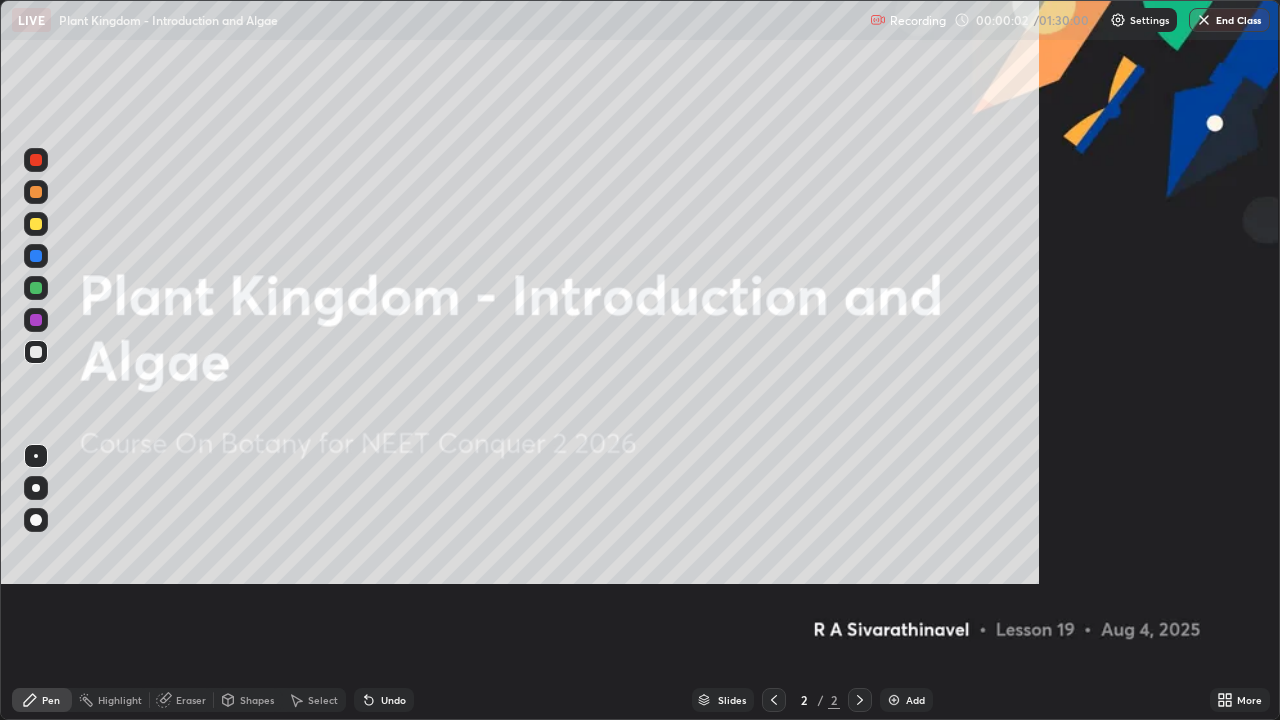 scroll, scrollTop: 99280, scrollLeft: 98720, axis: both 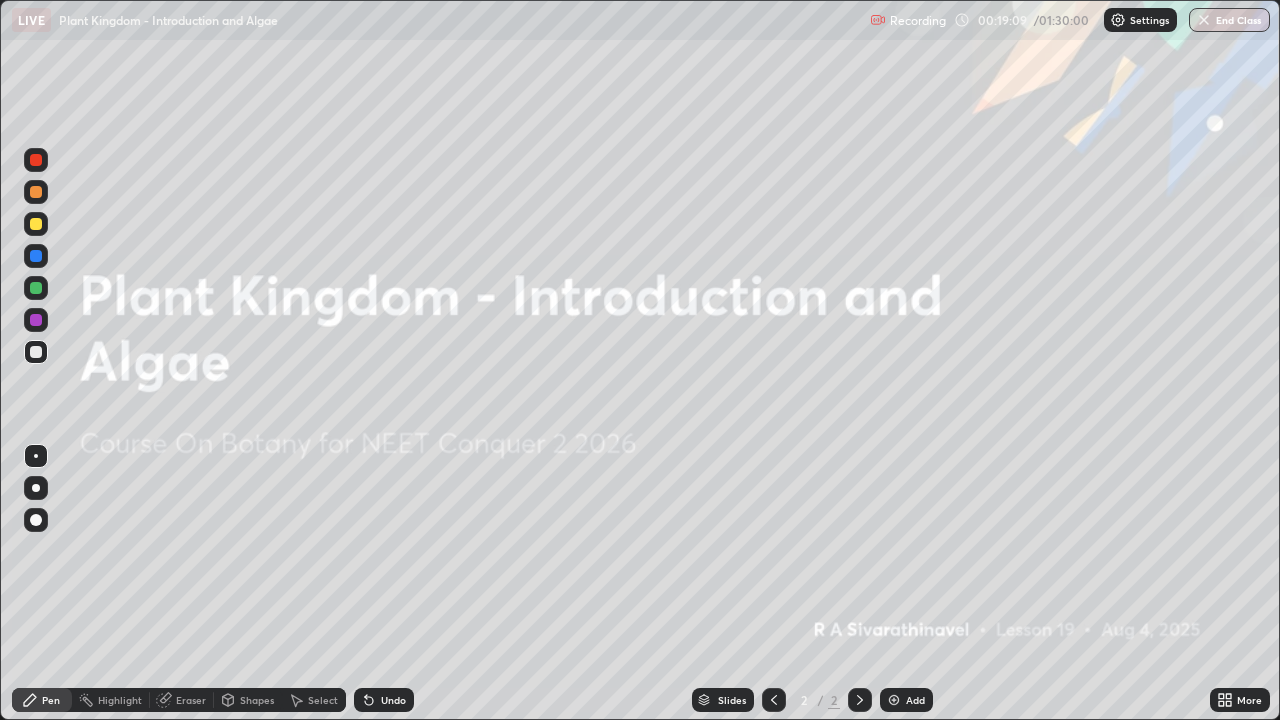 click on "Add" at bounding box center (915, 700) 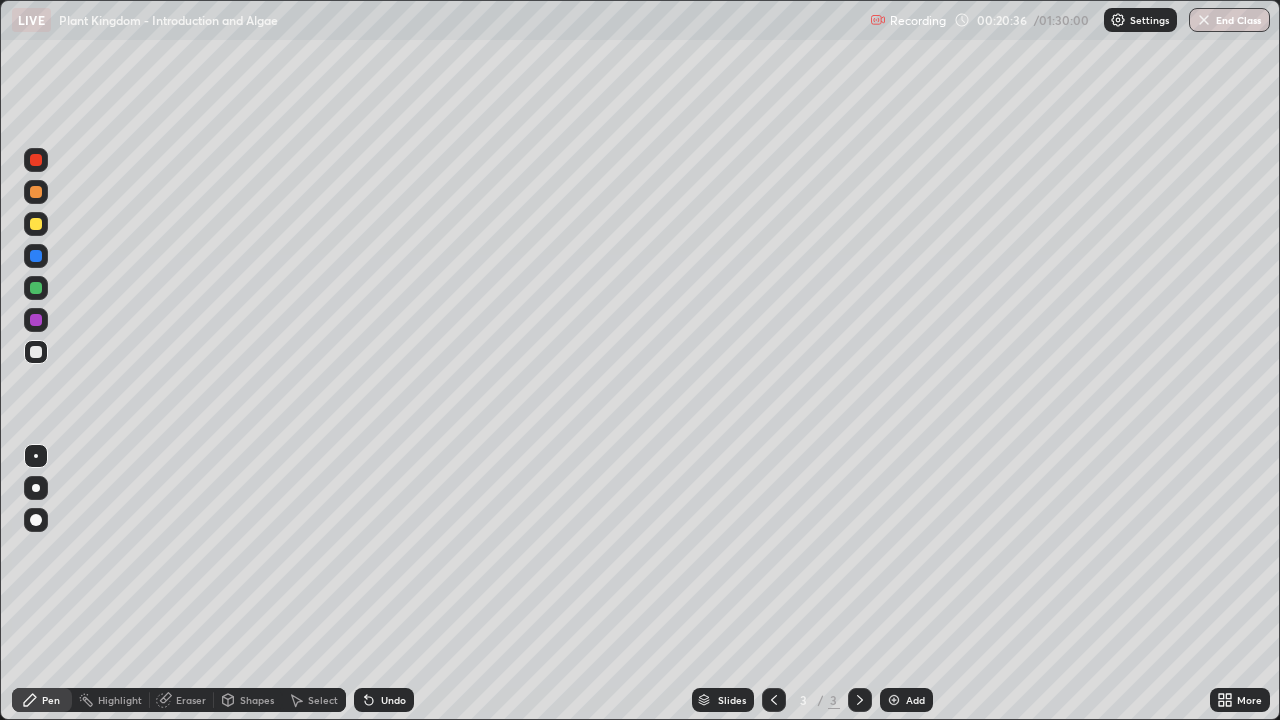 click at bounding box center [36, 192] 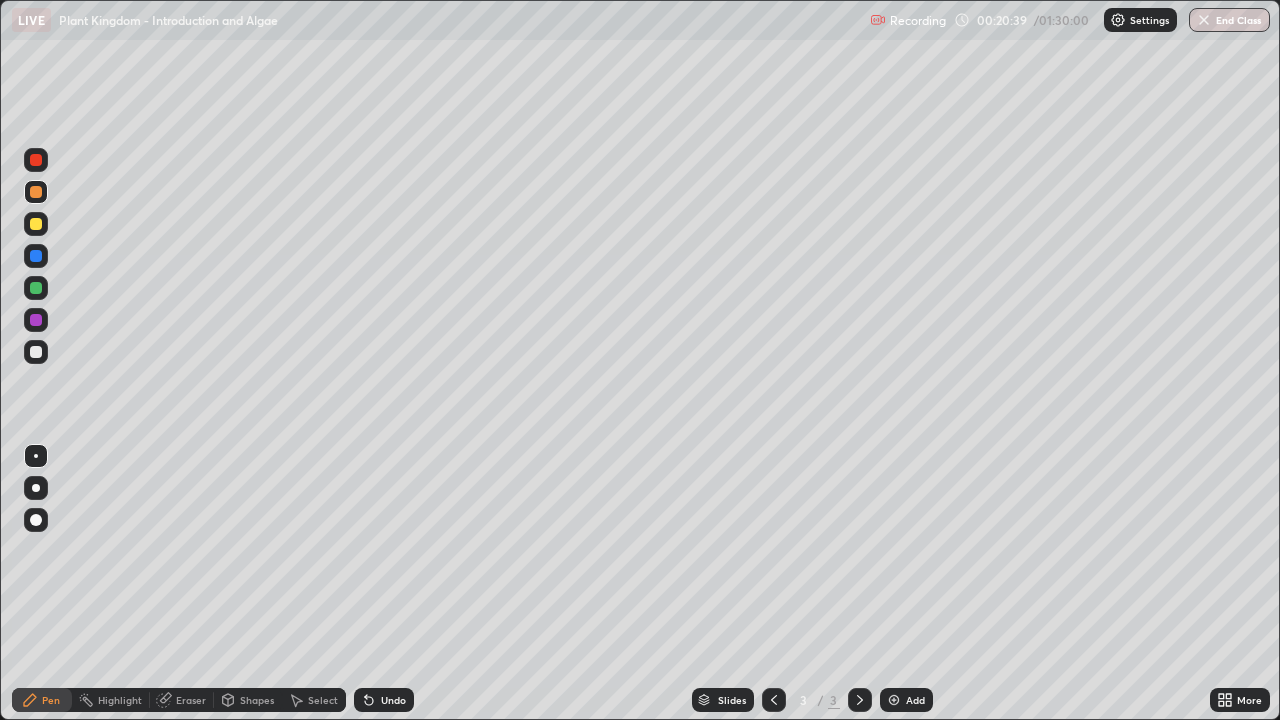 click at bounding box center (36, 488) 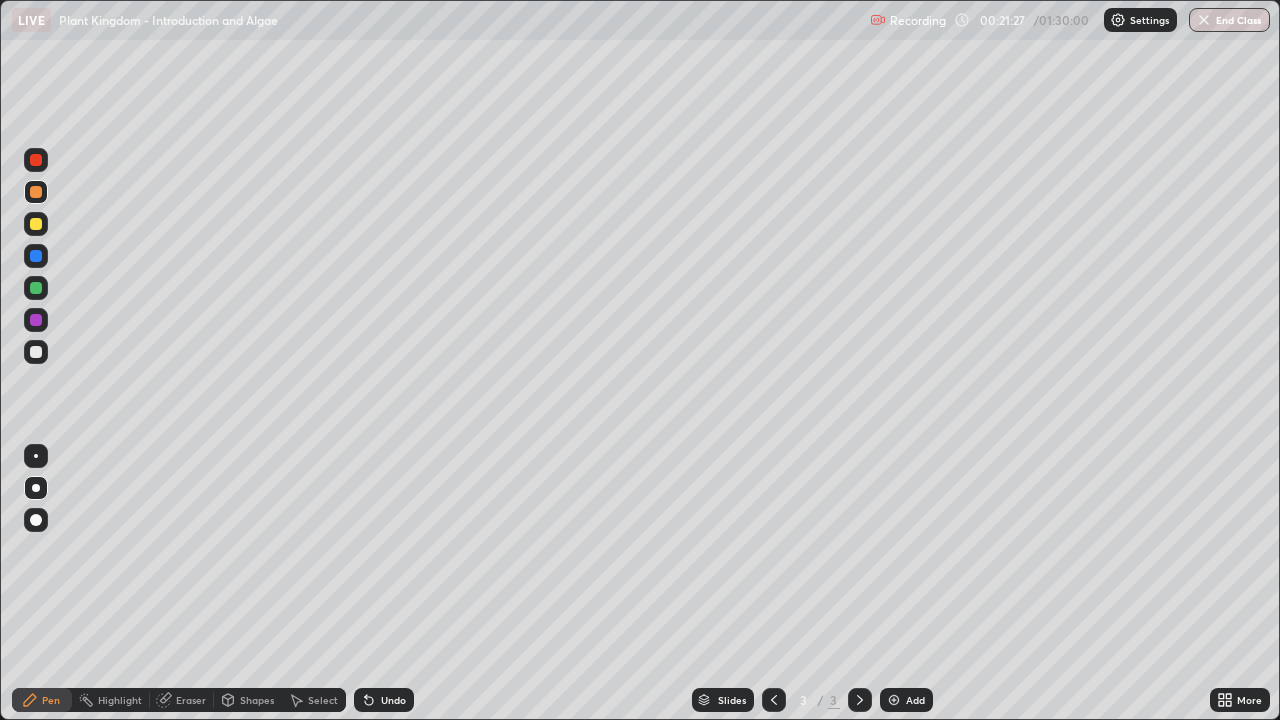 click at bounding box center [36, 224] 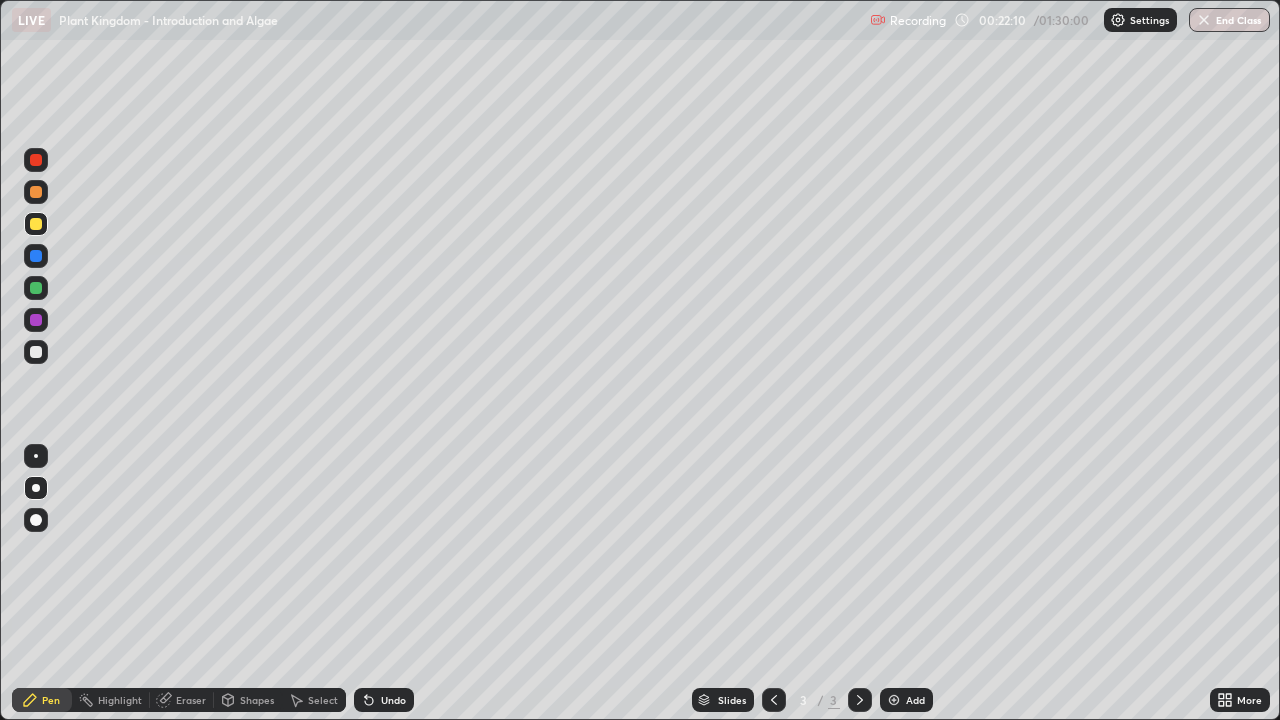 click at bounding box center [36, 256] 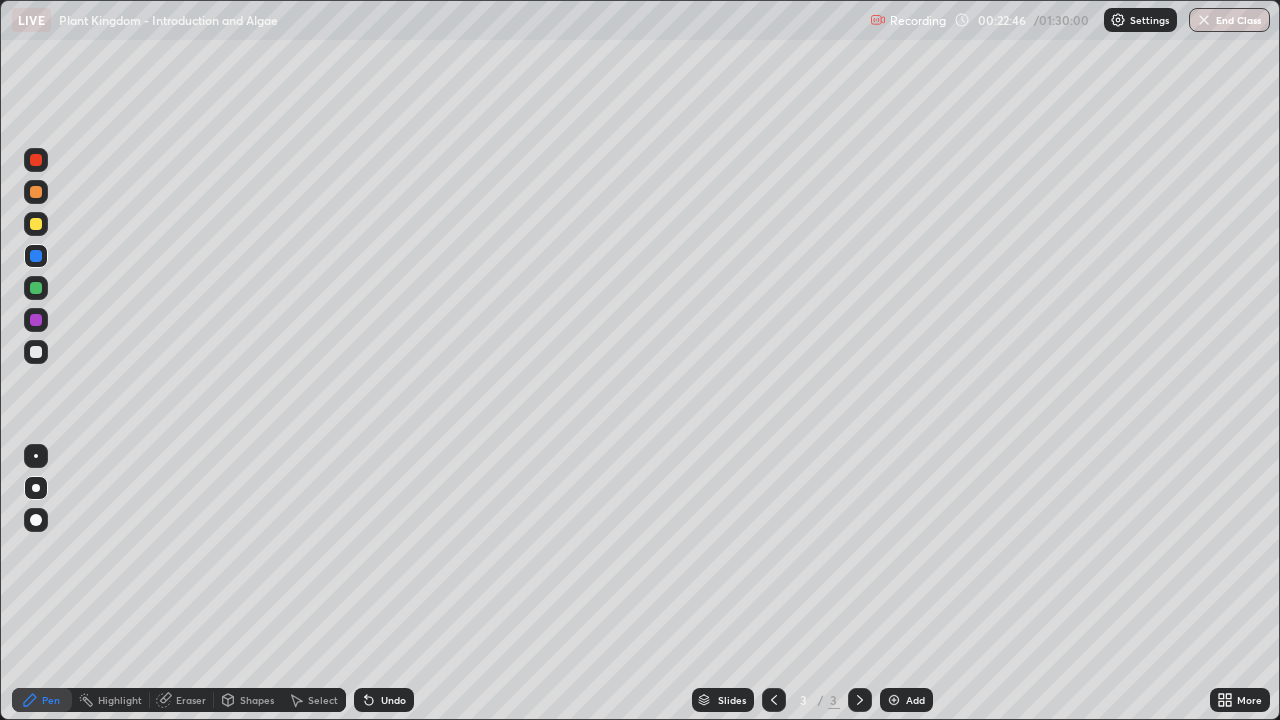 click at bounding box center [36, 288] 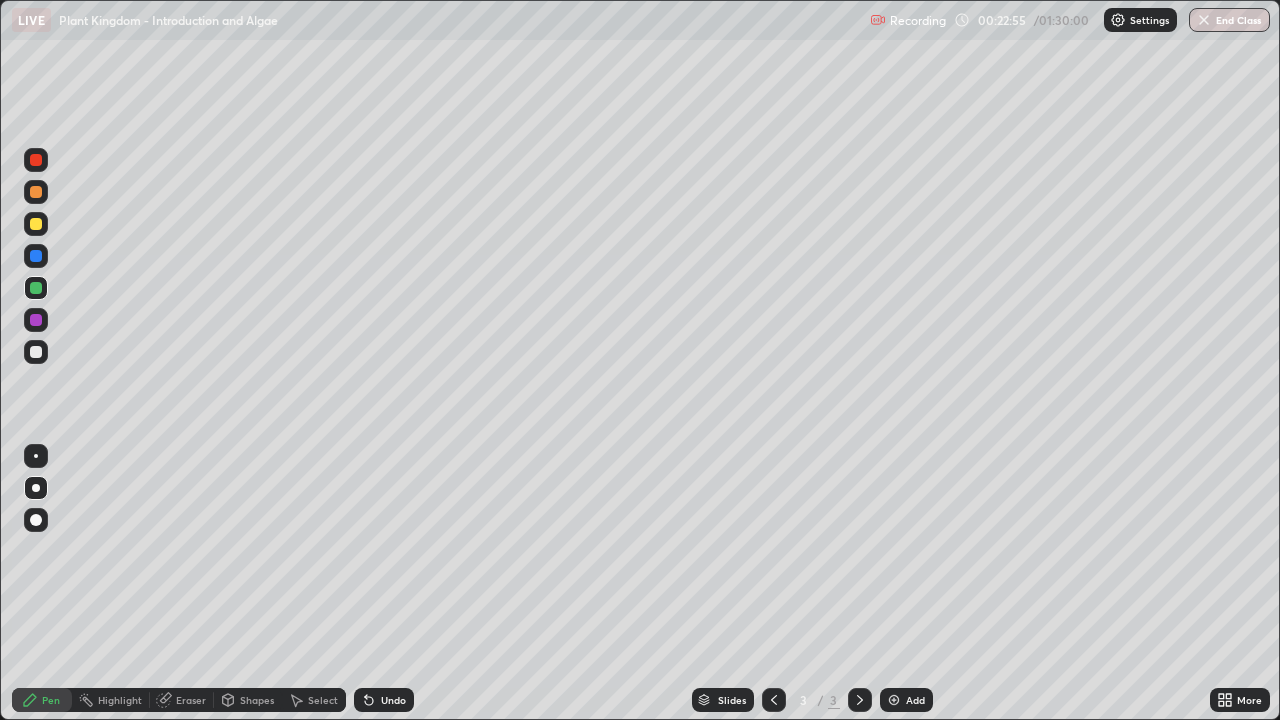 click at bounding box center [36, 192] 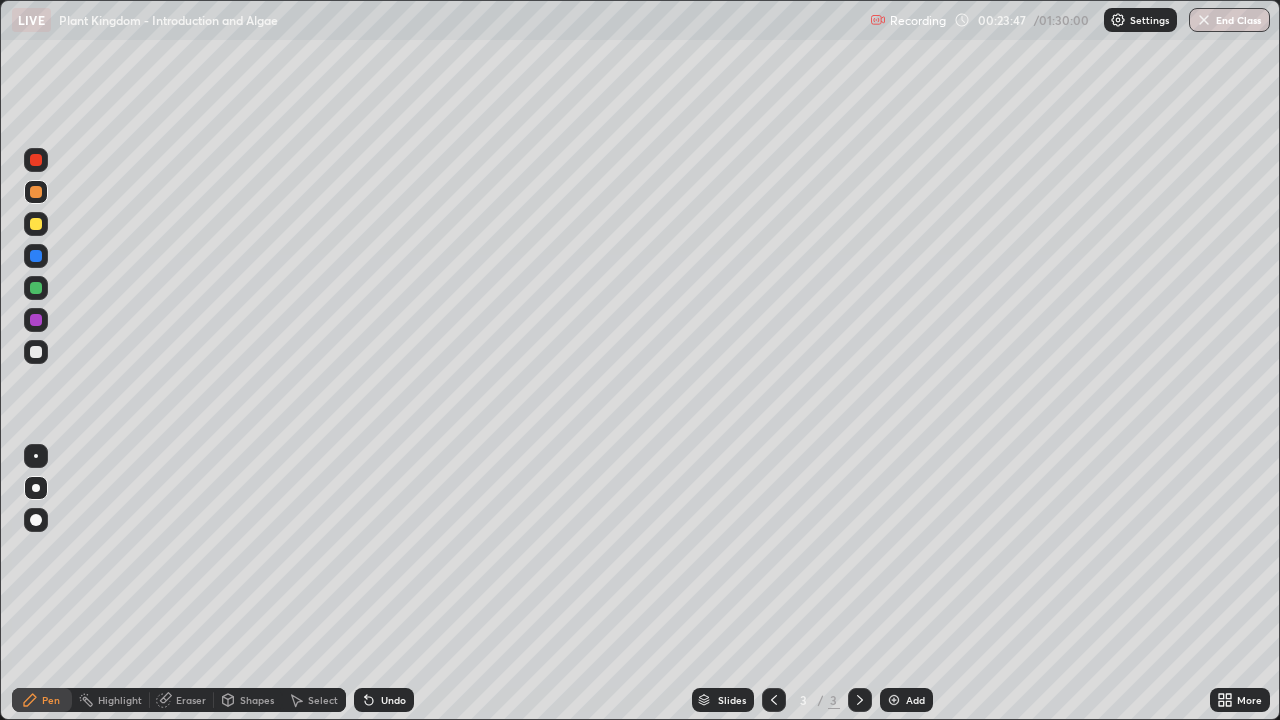 click at bounding box center [36, 256] 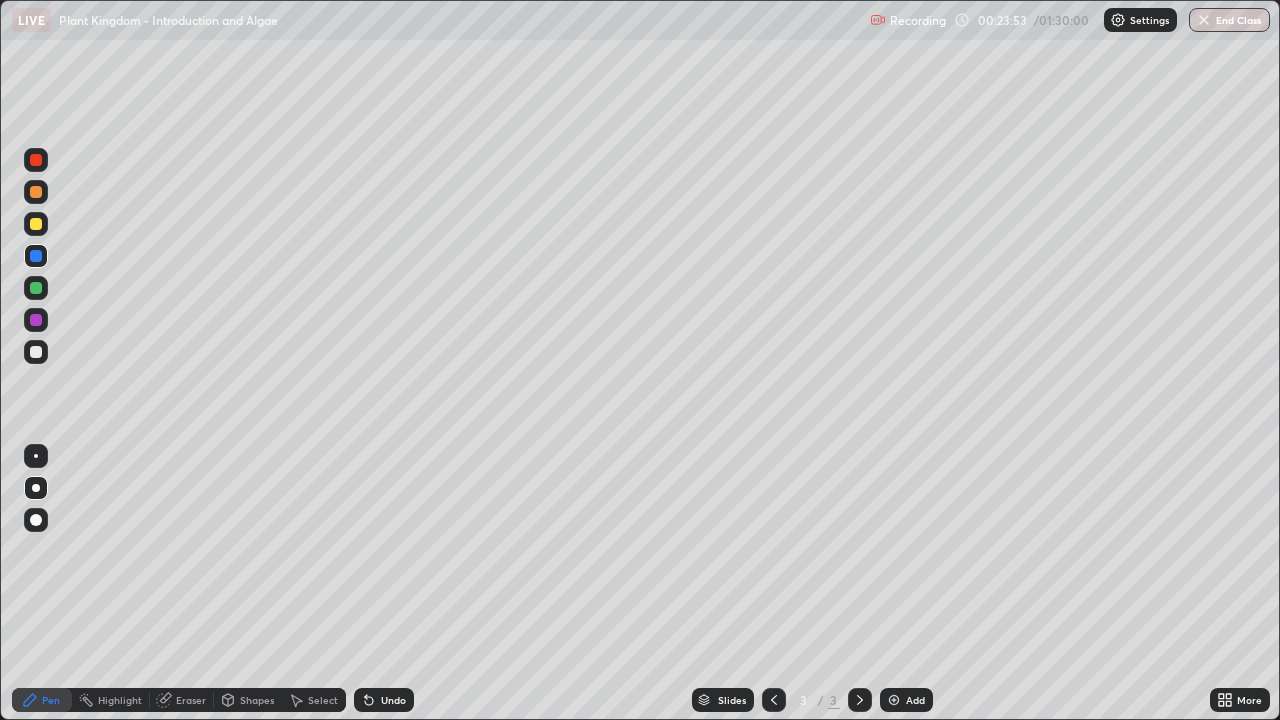 click on "Eraser" at bounding box center [191, 700] 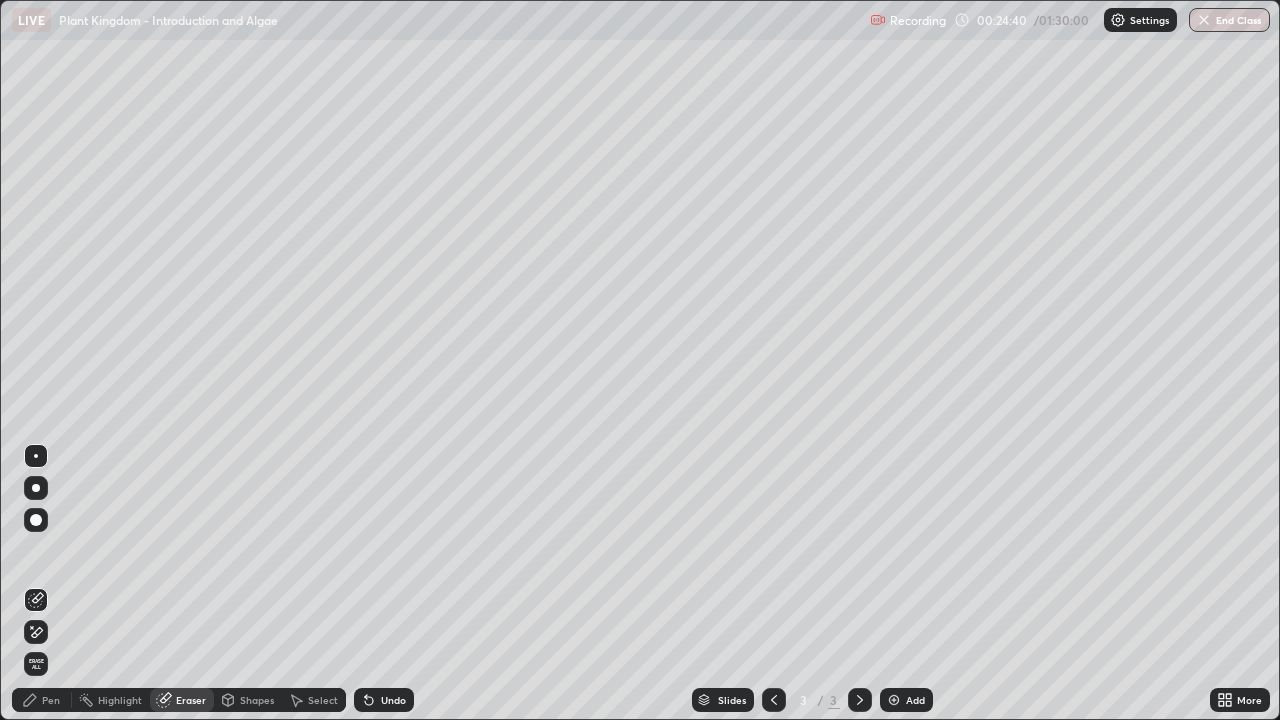 click on "Pen" at bounding box center [51, 700] 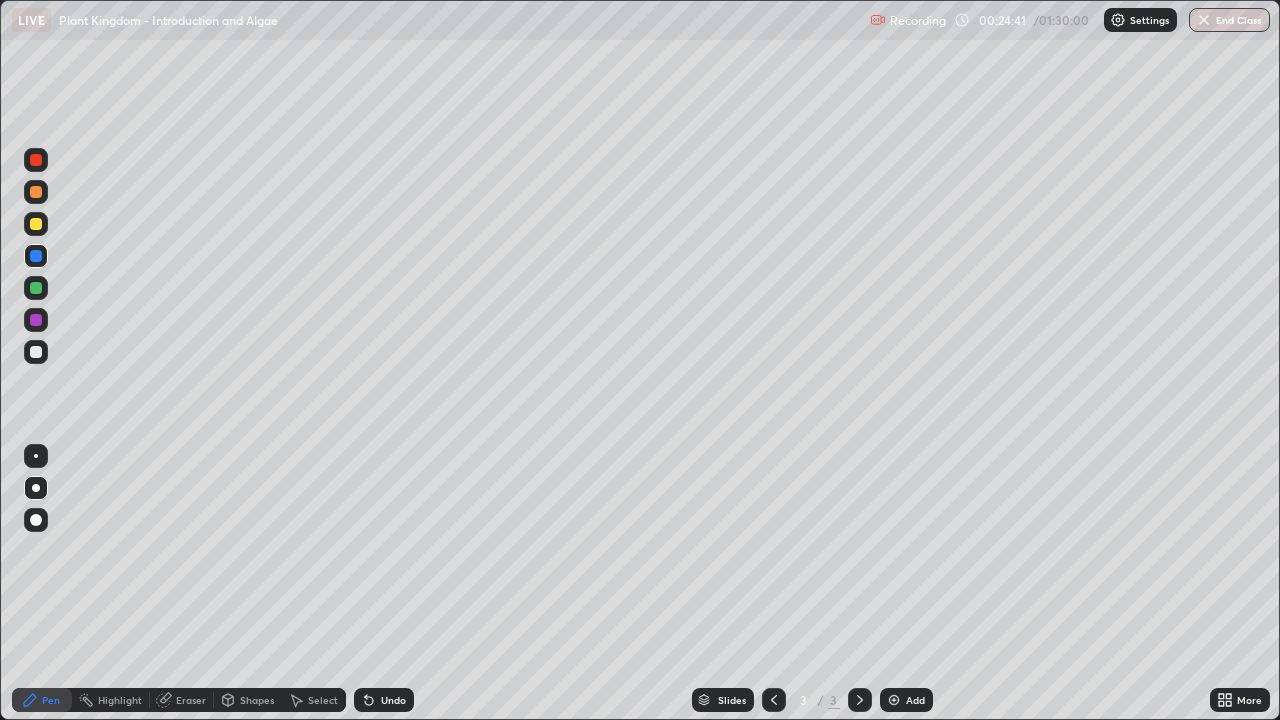 click at bounding box center (36, 320) 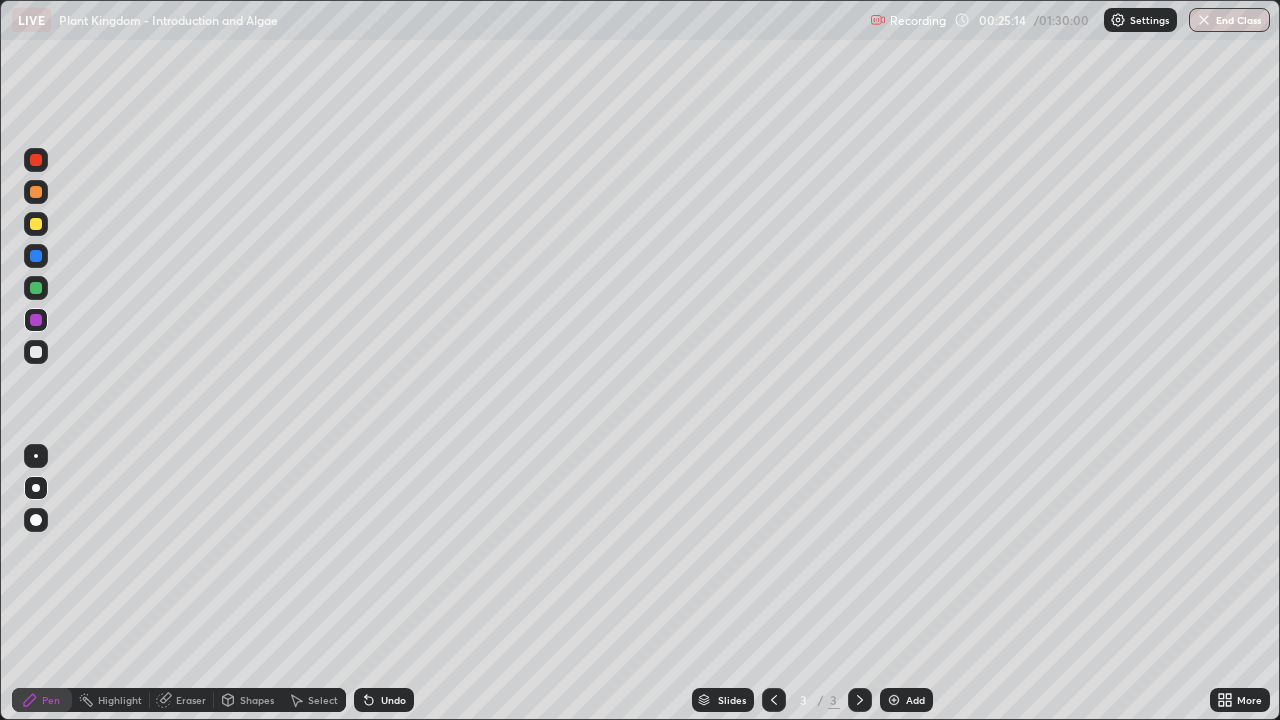 click at bounding box center (36, 352) 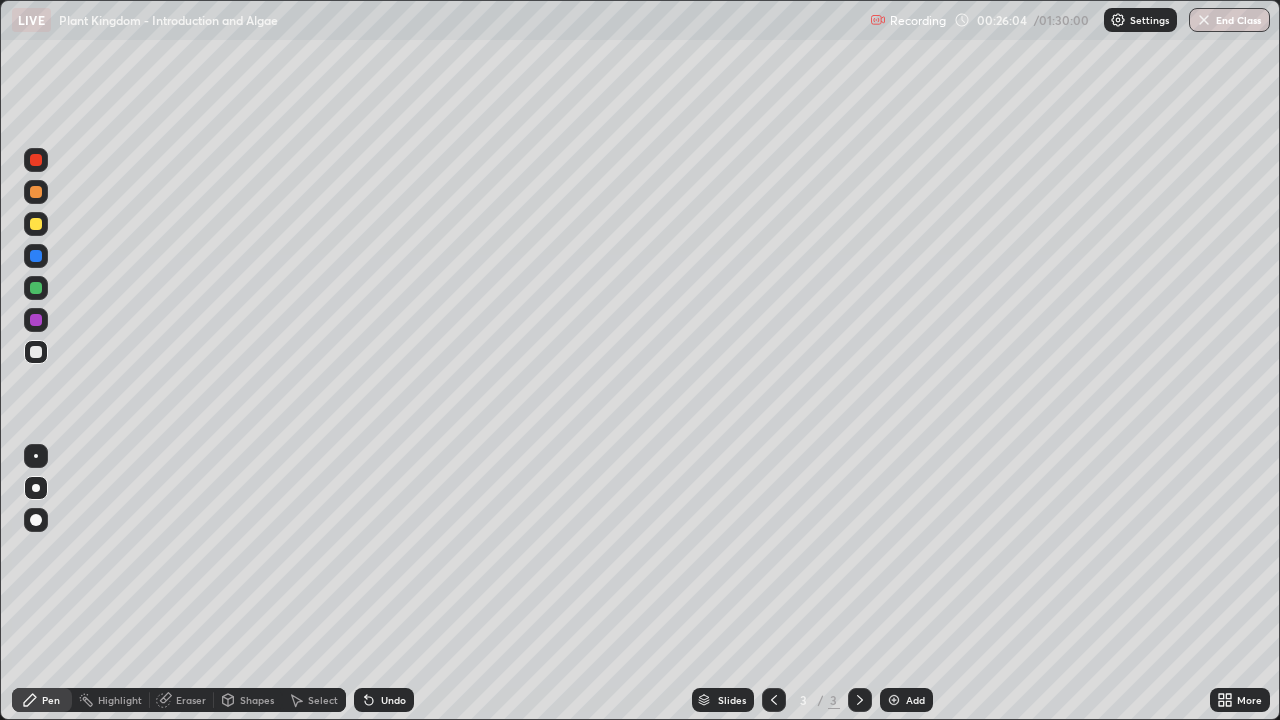 click on "Eraser" at bounding box center (191, 700) 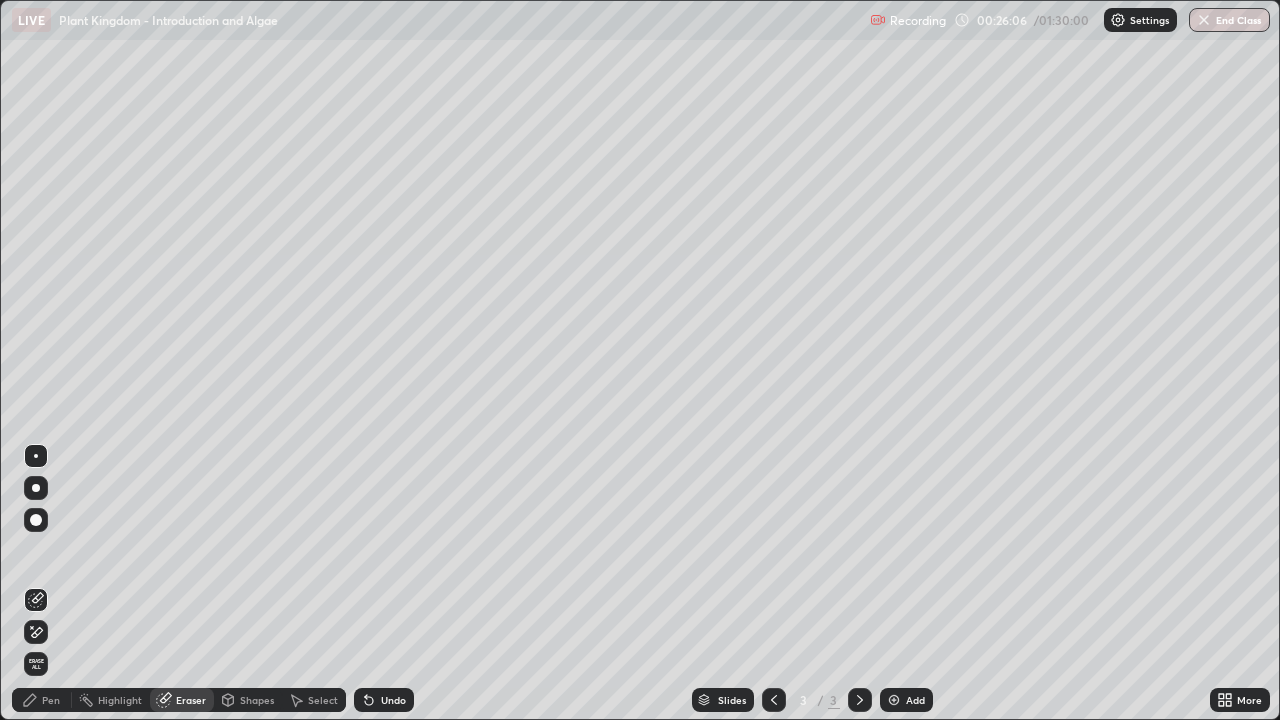 click 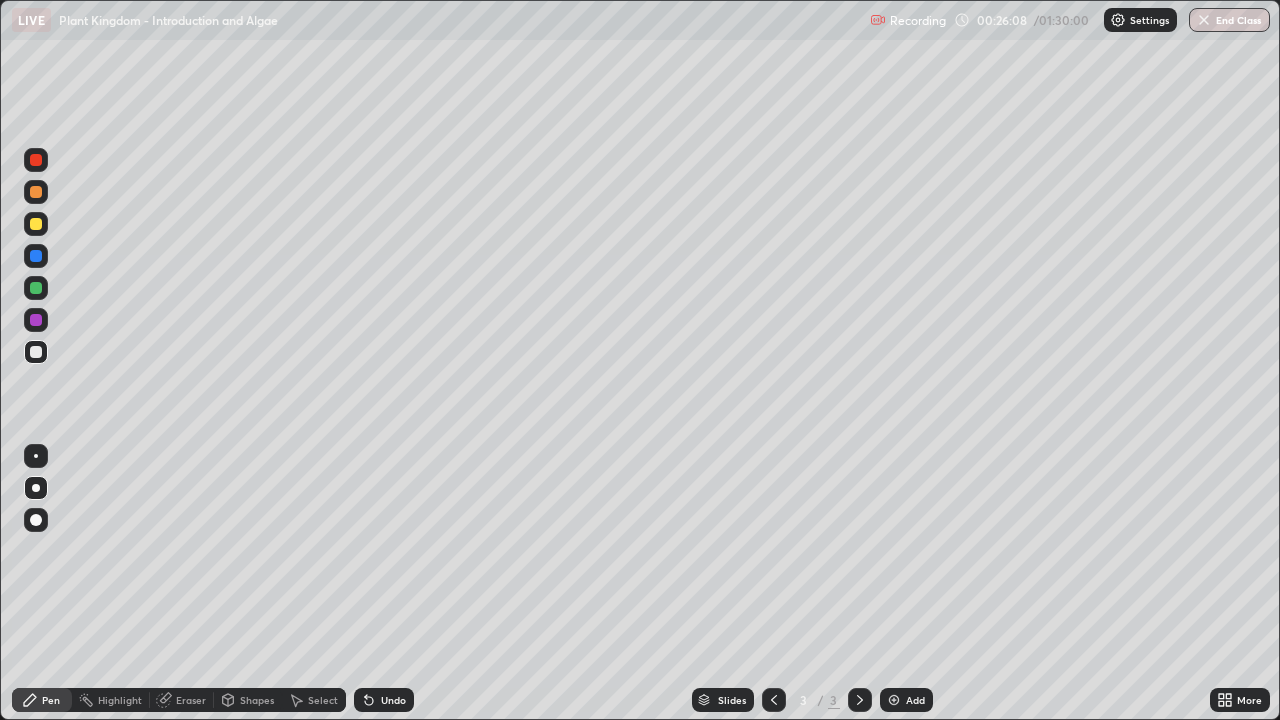 click at bounding box center (36, 320) 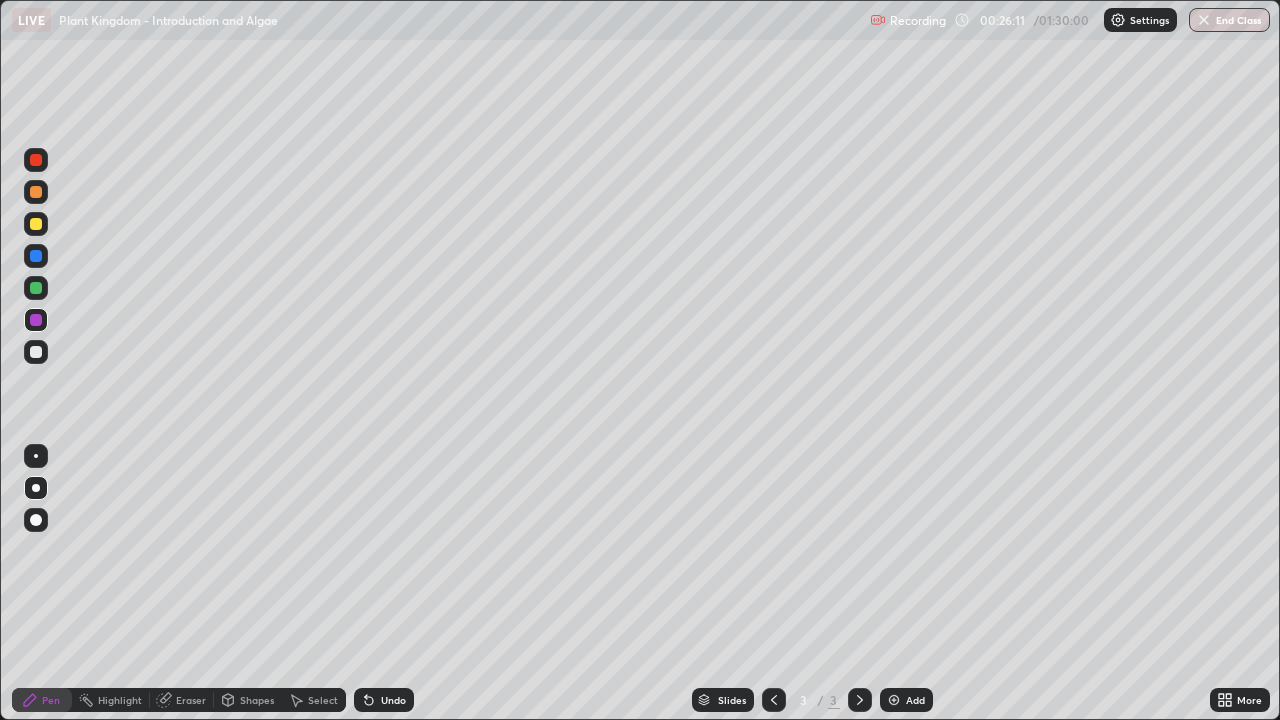 click at bounding box center (36, 224) 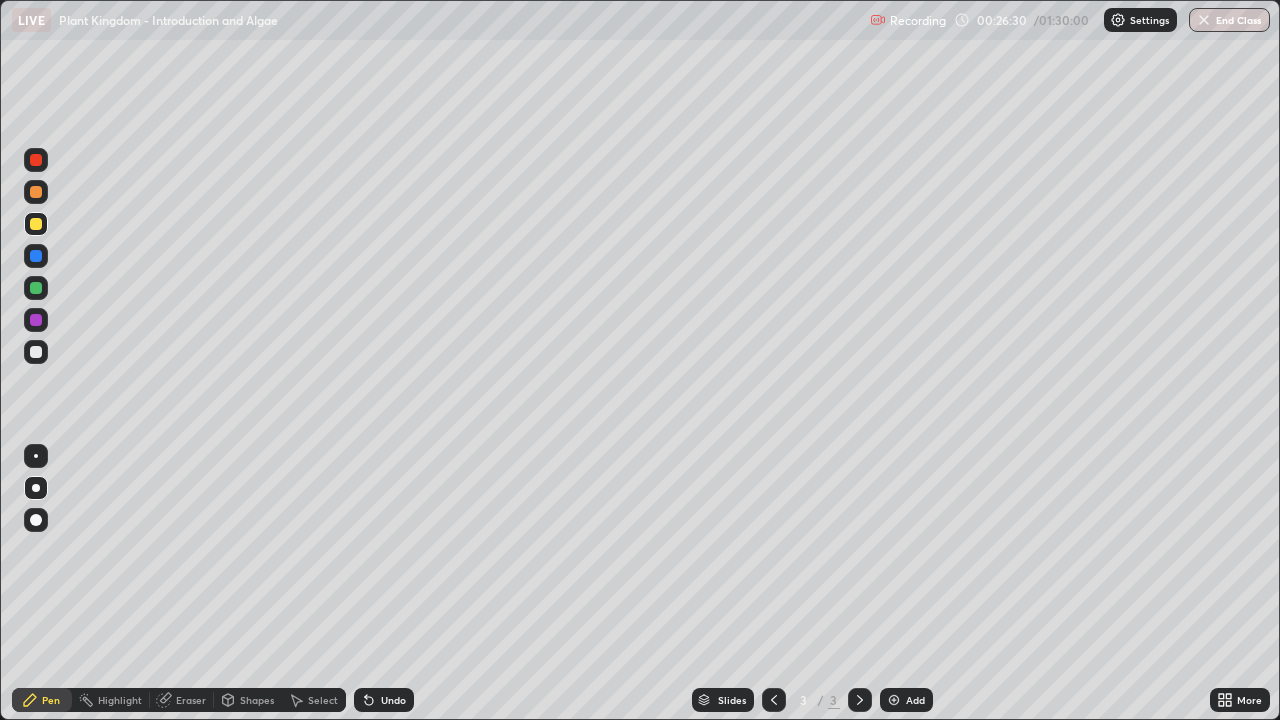 click at bounding box center (36, 160) 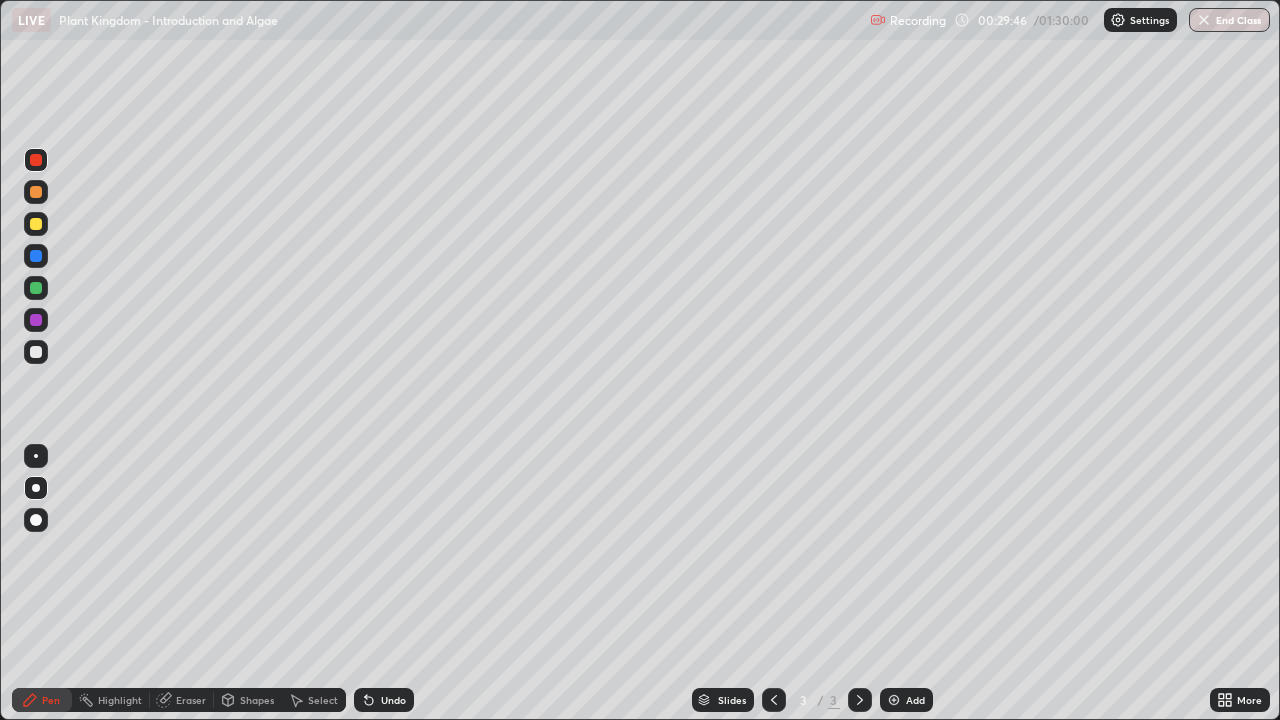 click on "Eraser" at bounding box center [191, 700] 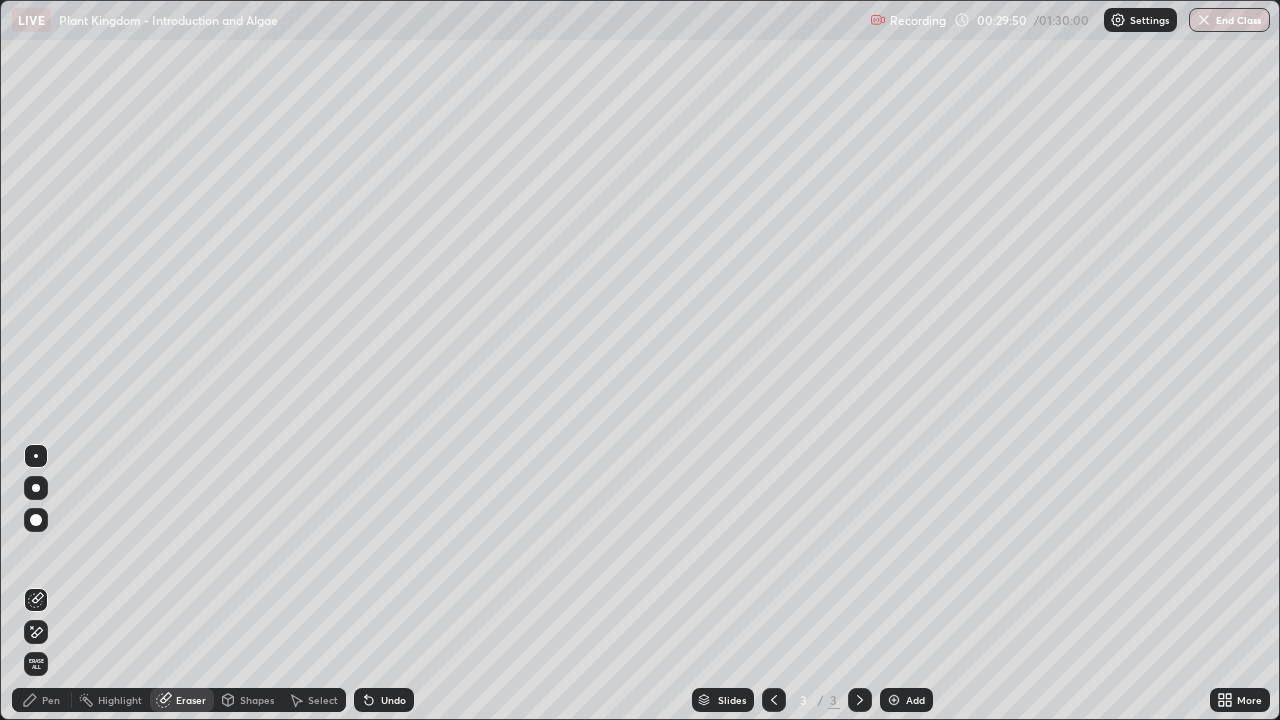 click on "Pen" at bounding box center (51, 700) 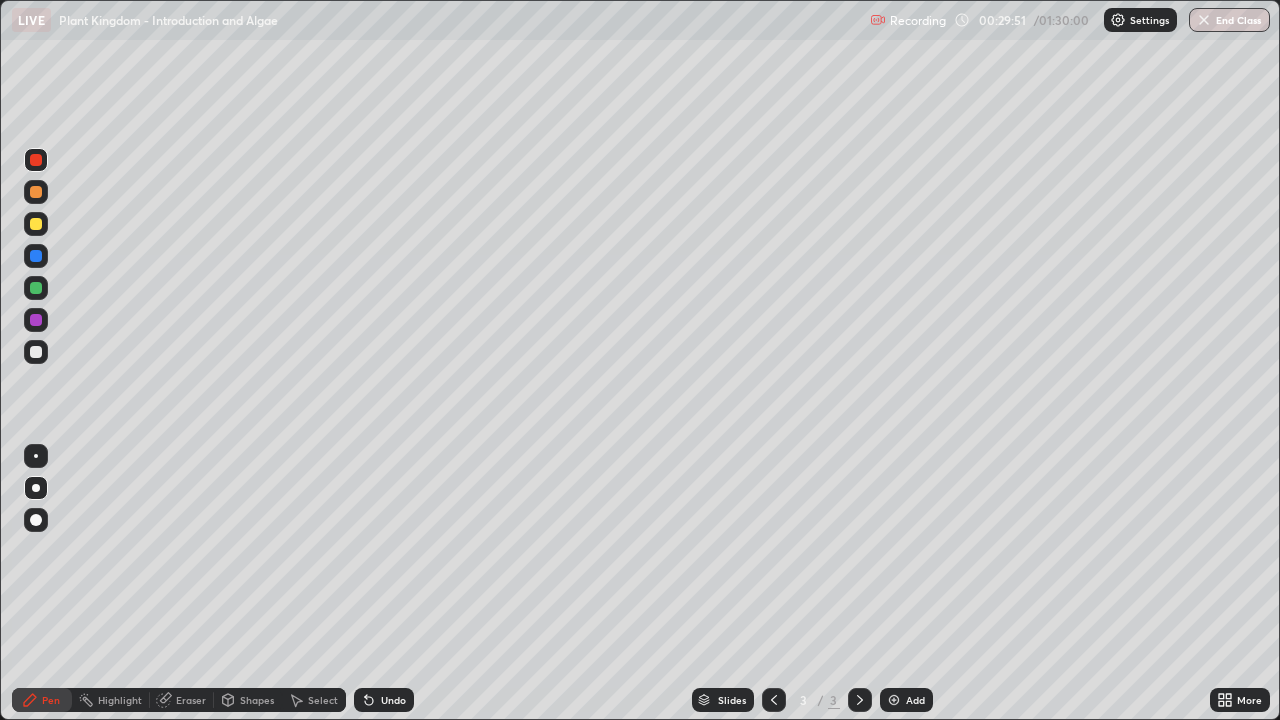 click at bounding box center (36, 224) 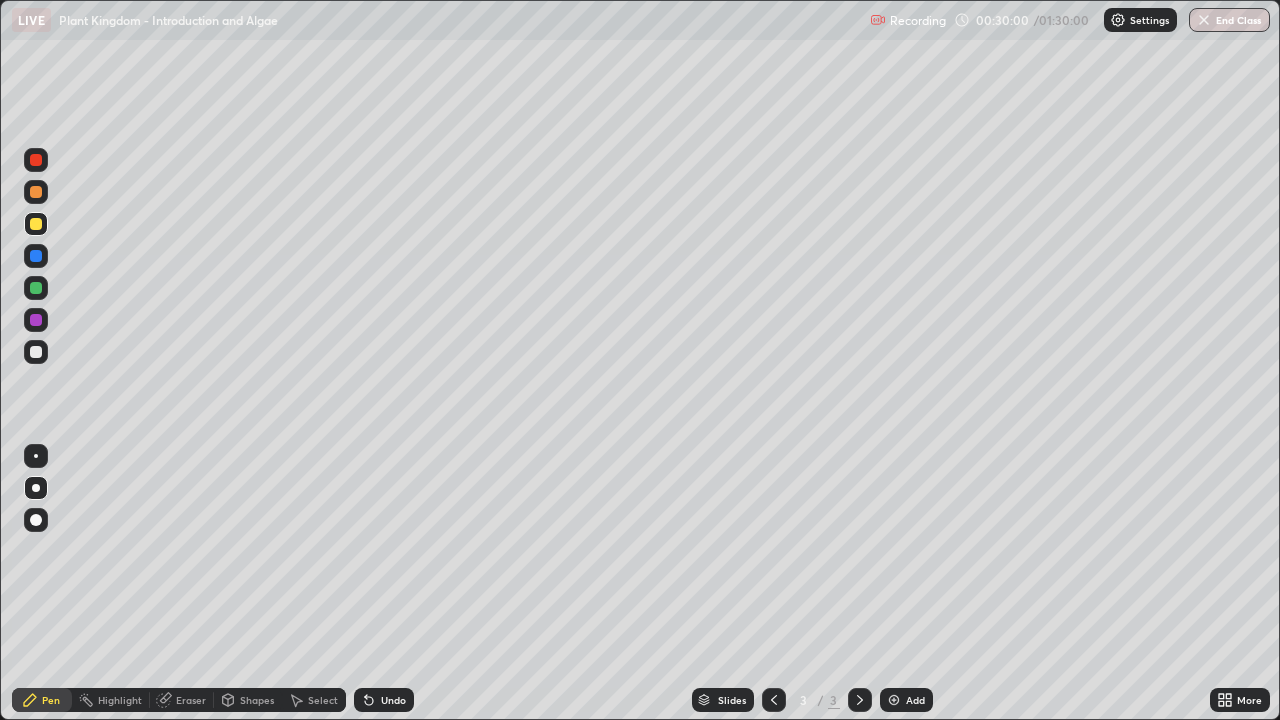 click at bounding box center [36, 352] 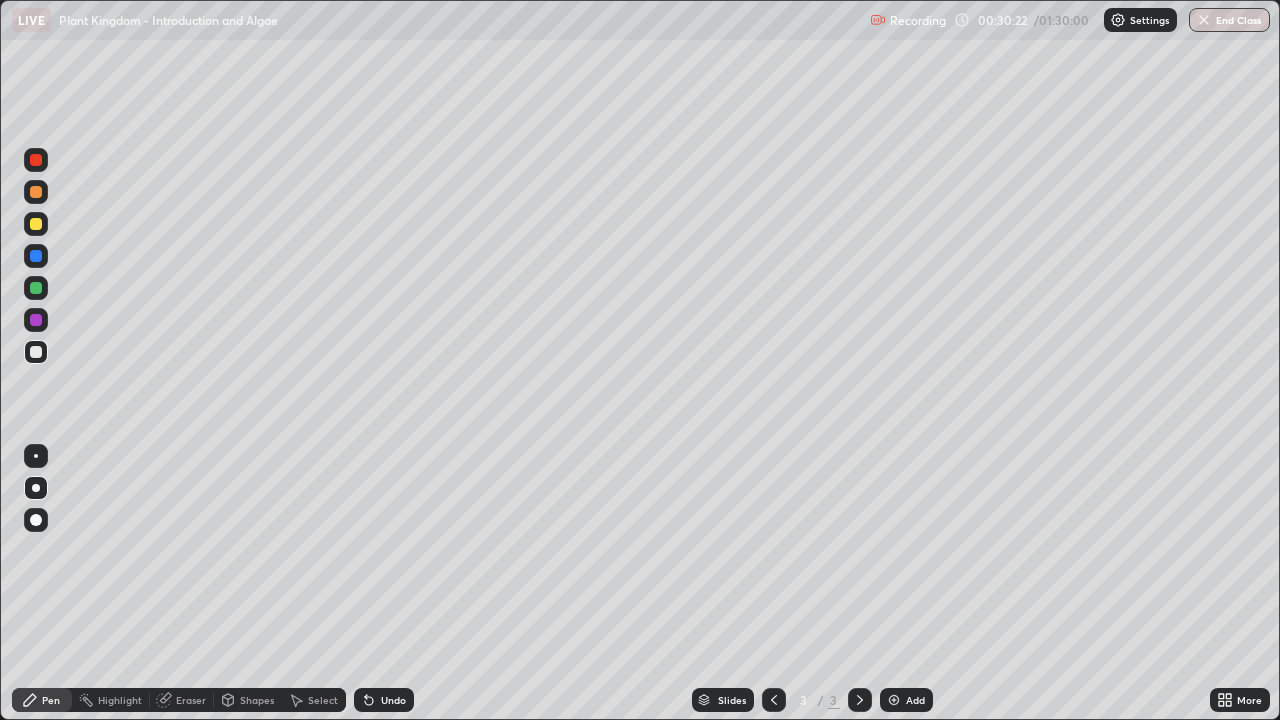 click on "Eraser" at bounding box center [191, 700] 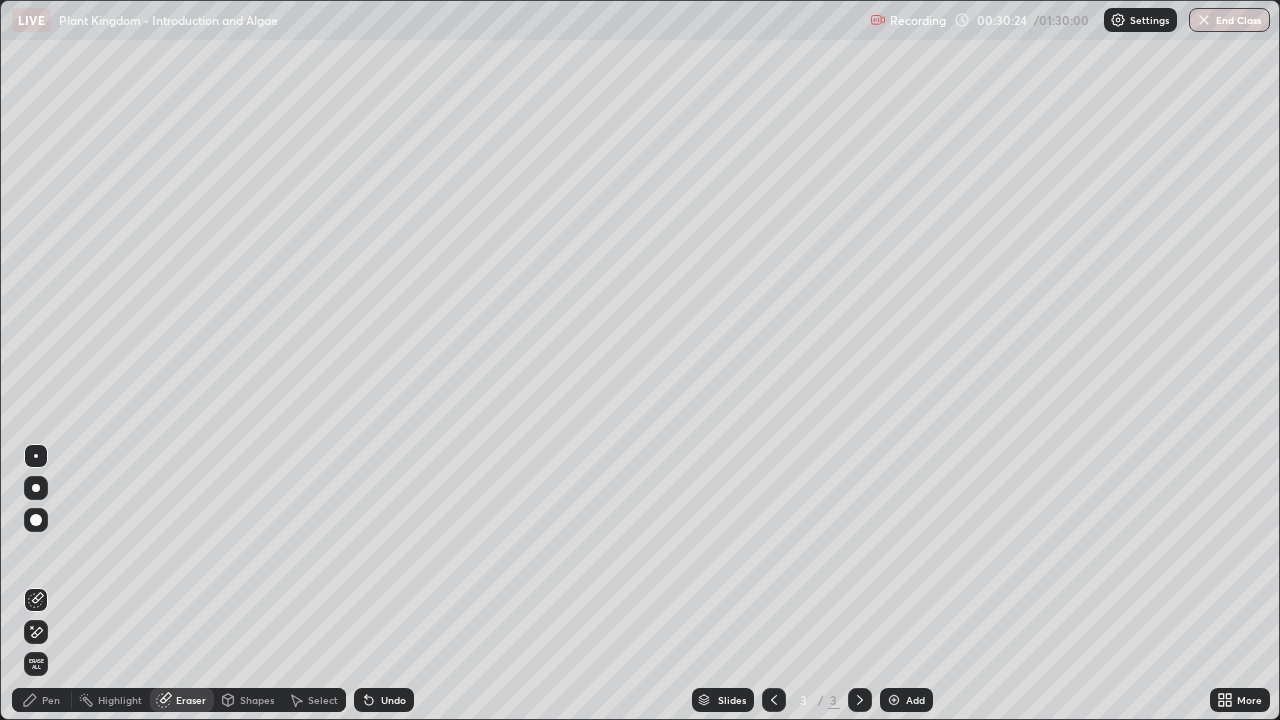 click 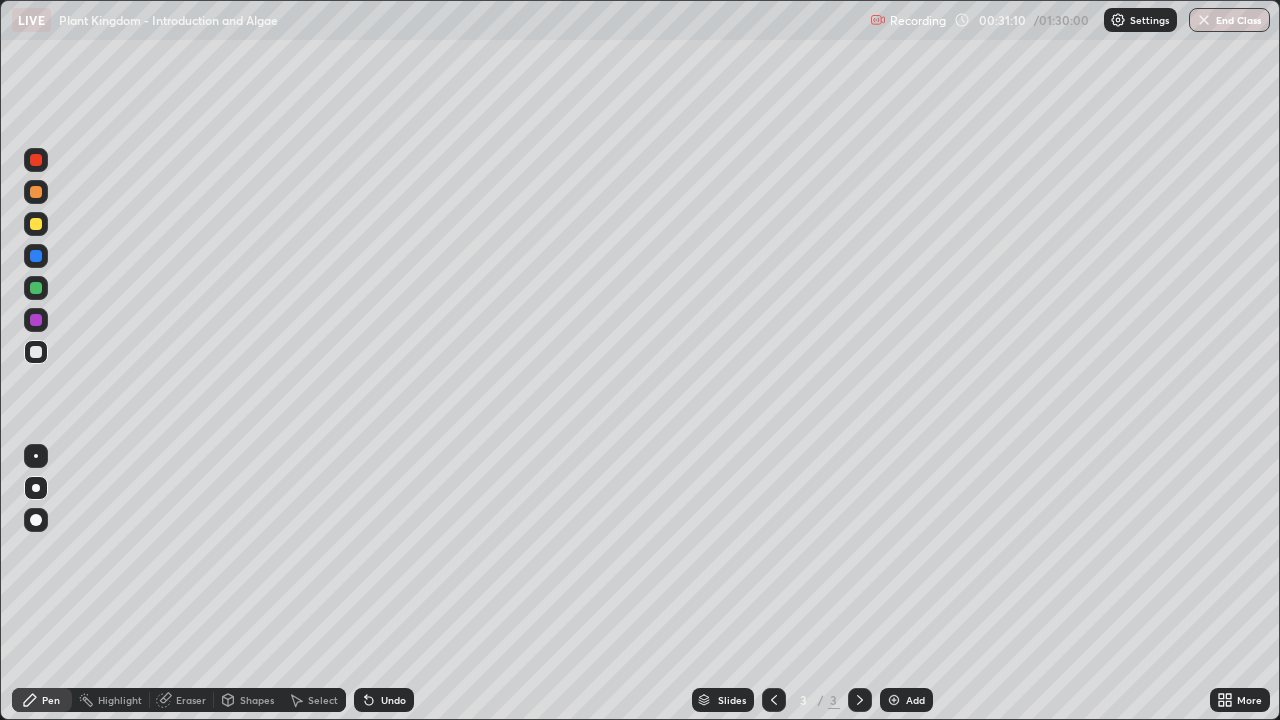 click at bounding box center (36, 320) 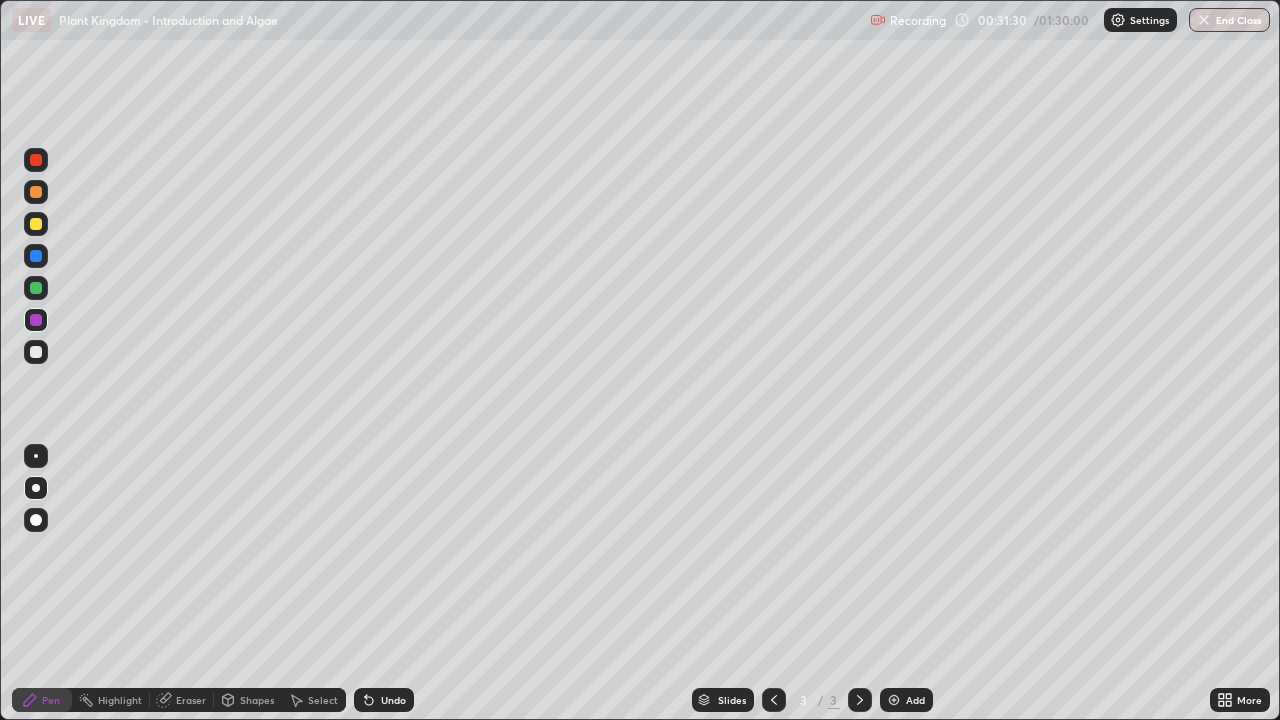 click on "Undo" at bounding box center (384, 700) 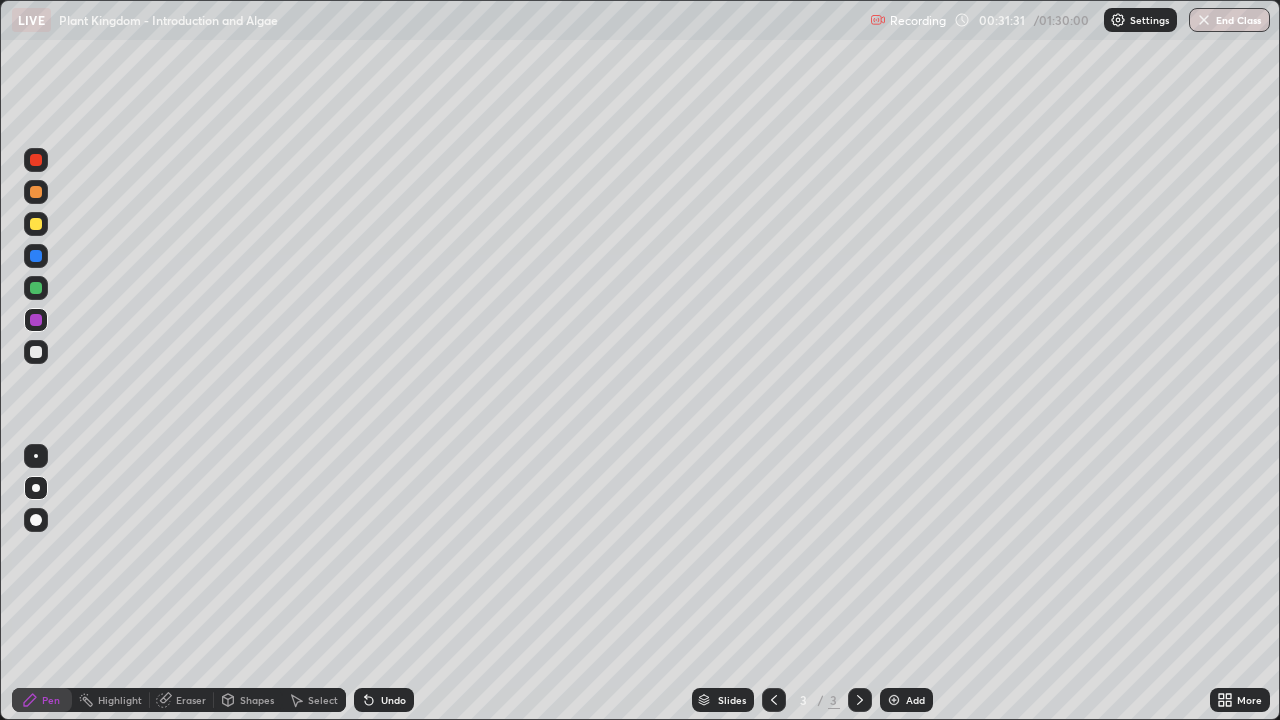 click on "Undo" at bounding box center (384, 700) 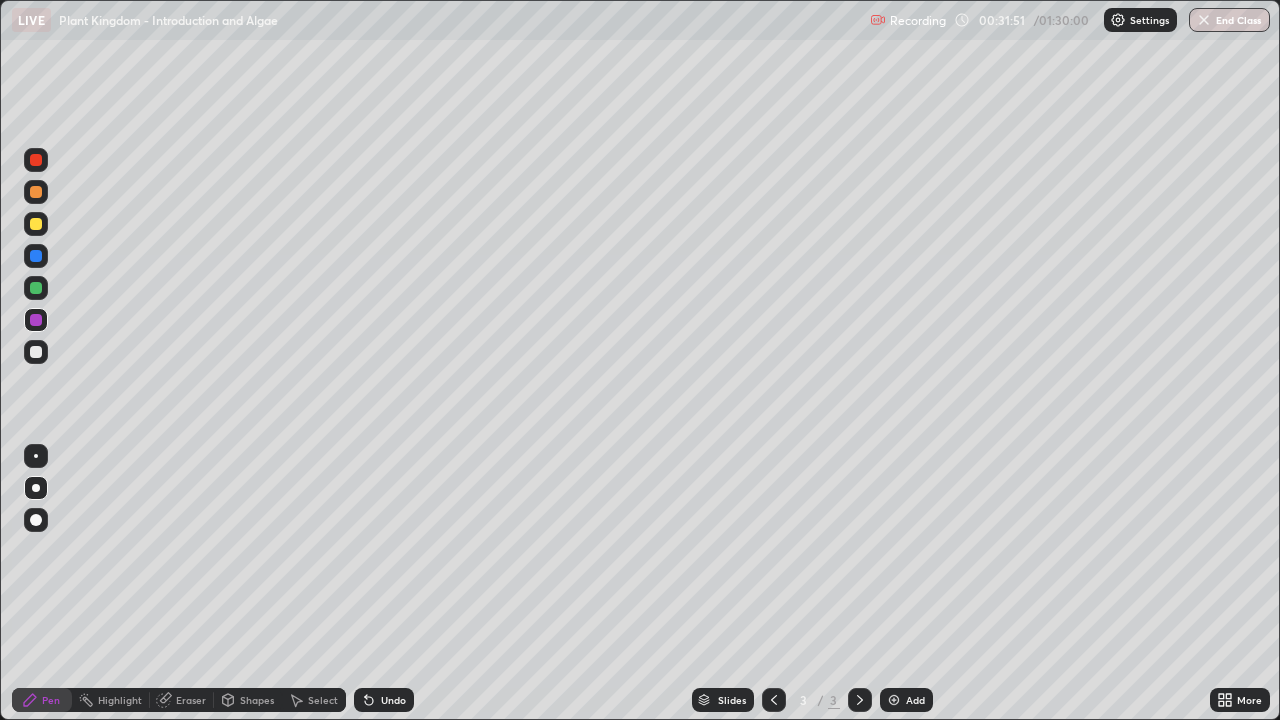 click at bounding box center (36, 352) 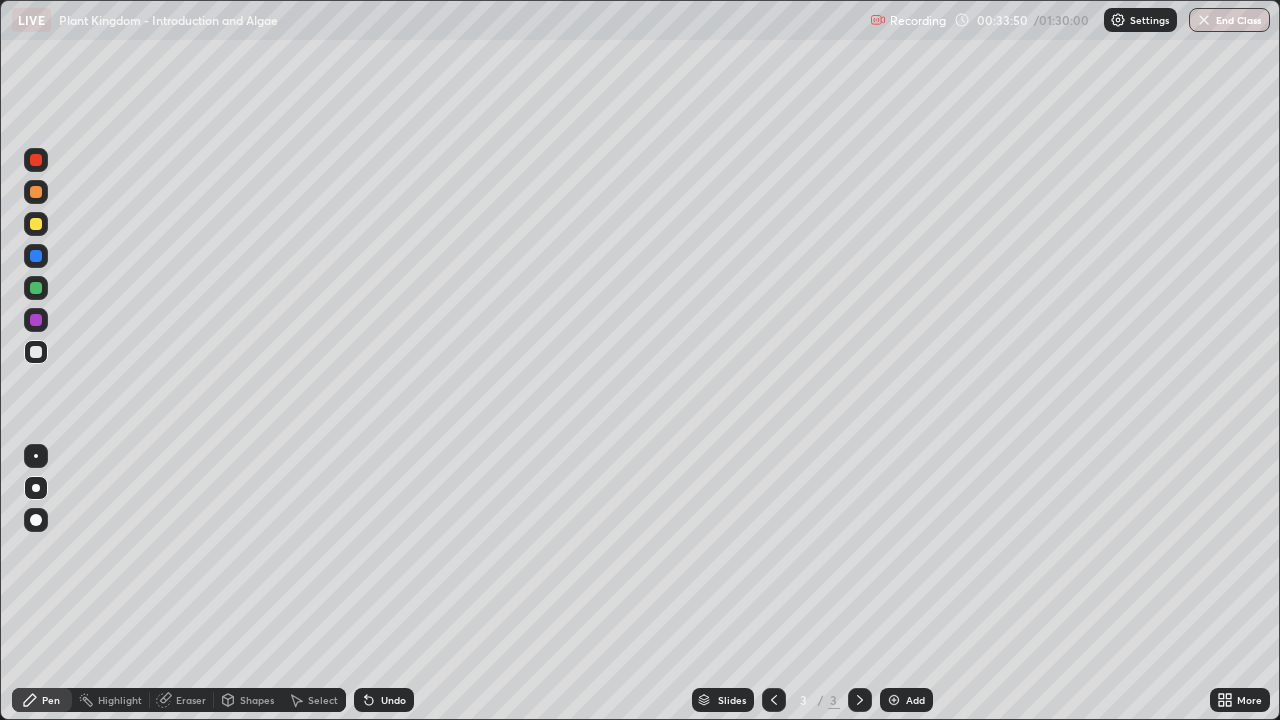 click at bounding box center (36, 352) 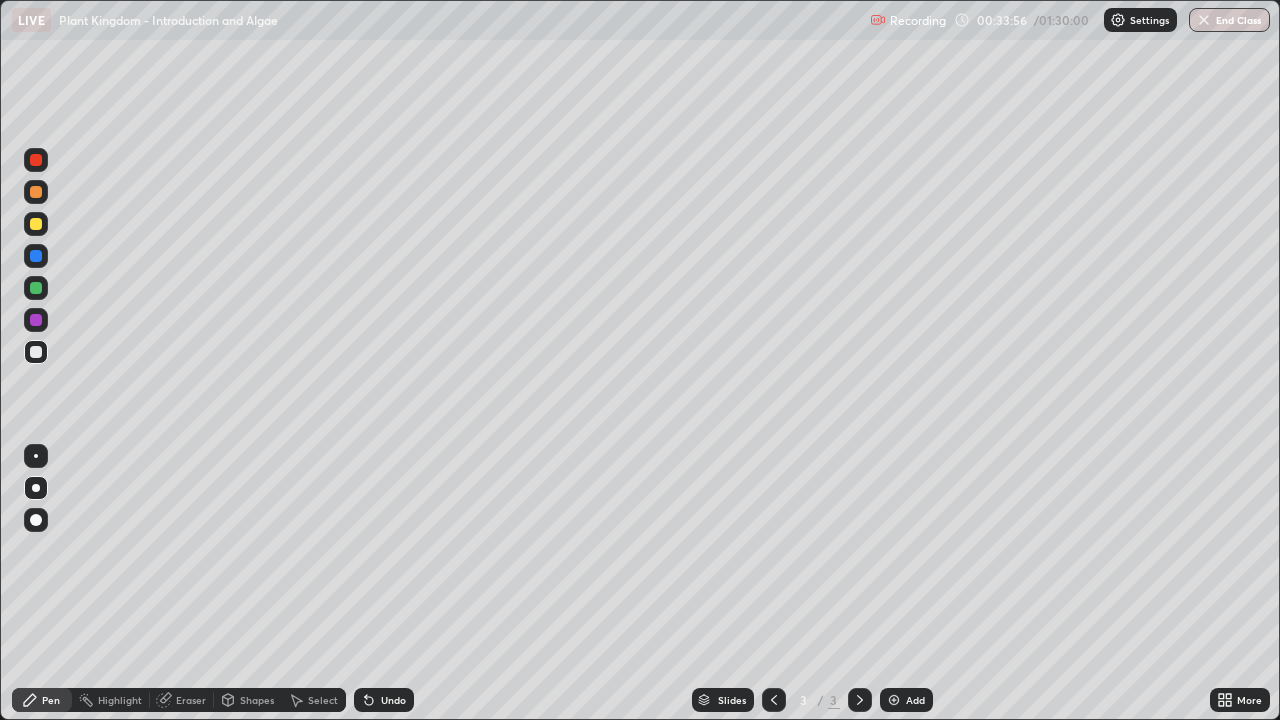 click at bounding box center (36, 224) 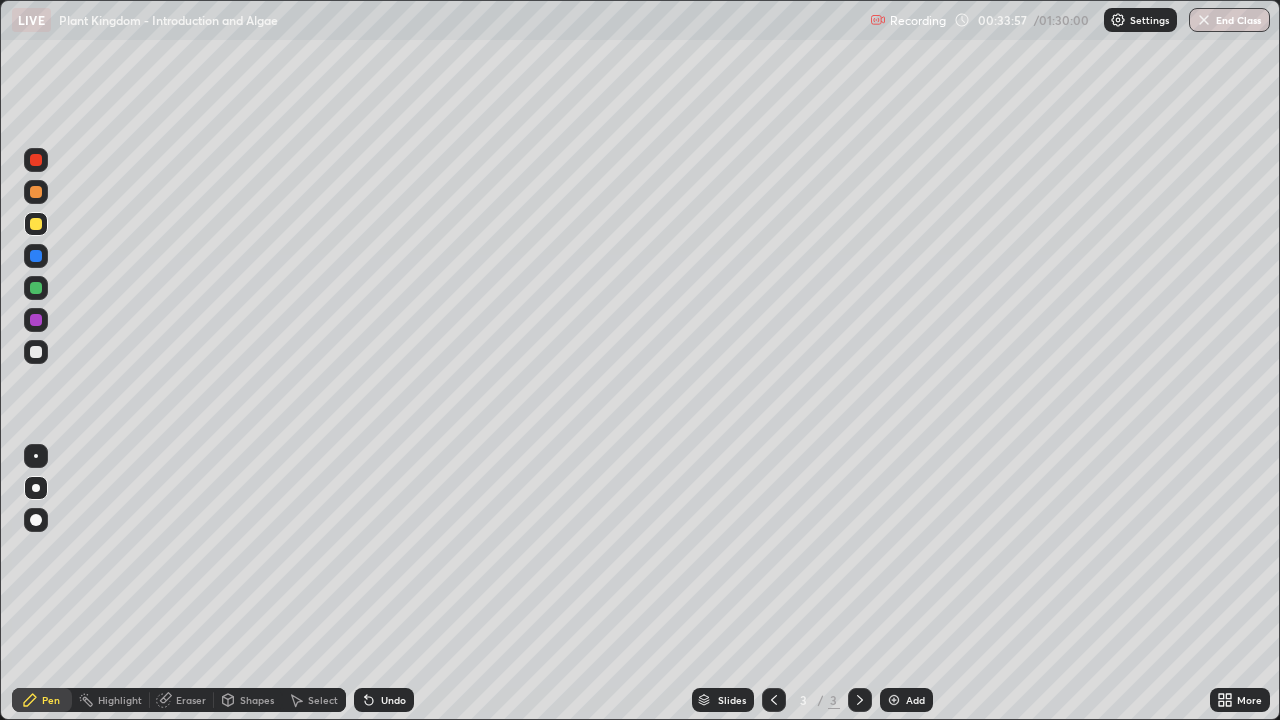 click at bounding box center (36, 192) 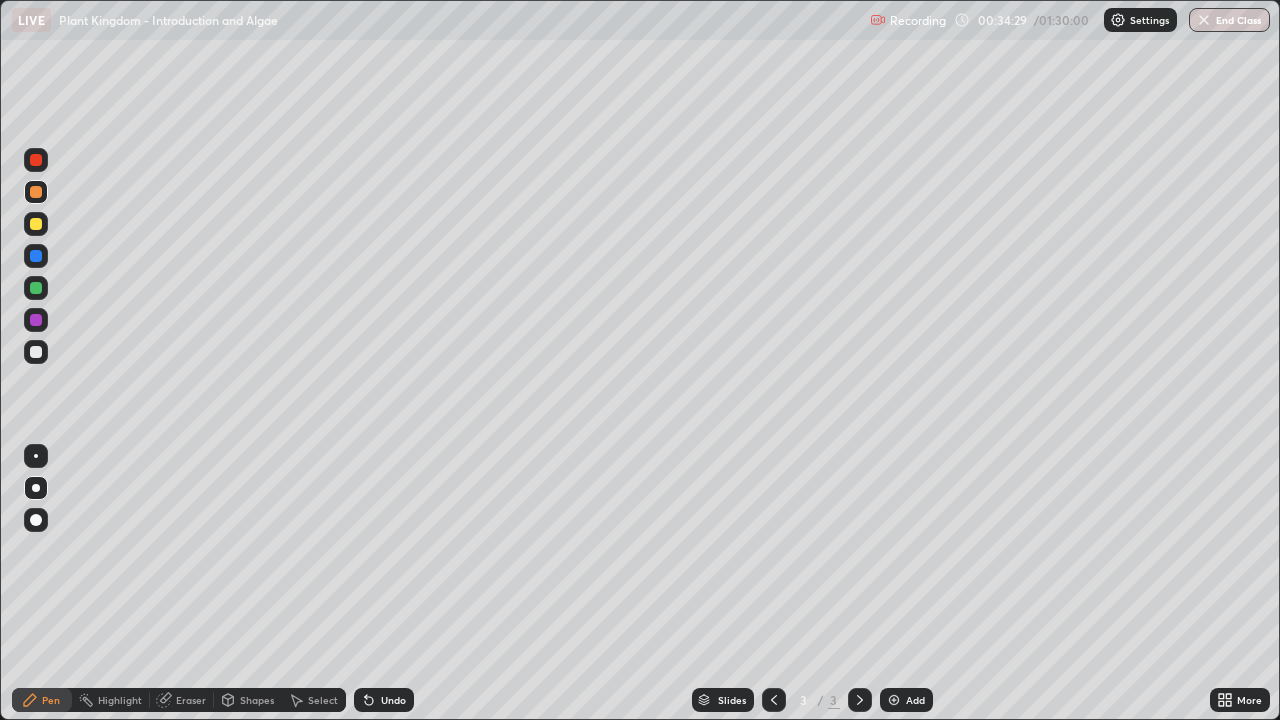 click at bounding box center [36, 256] 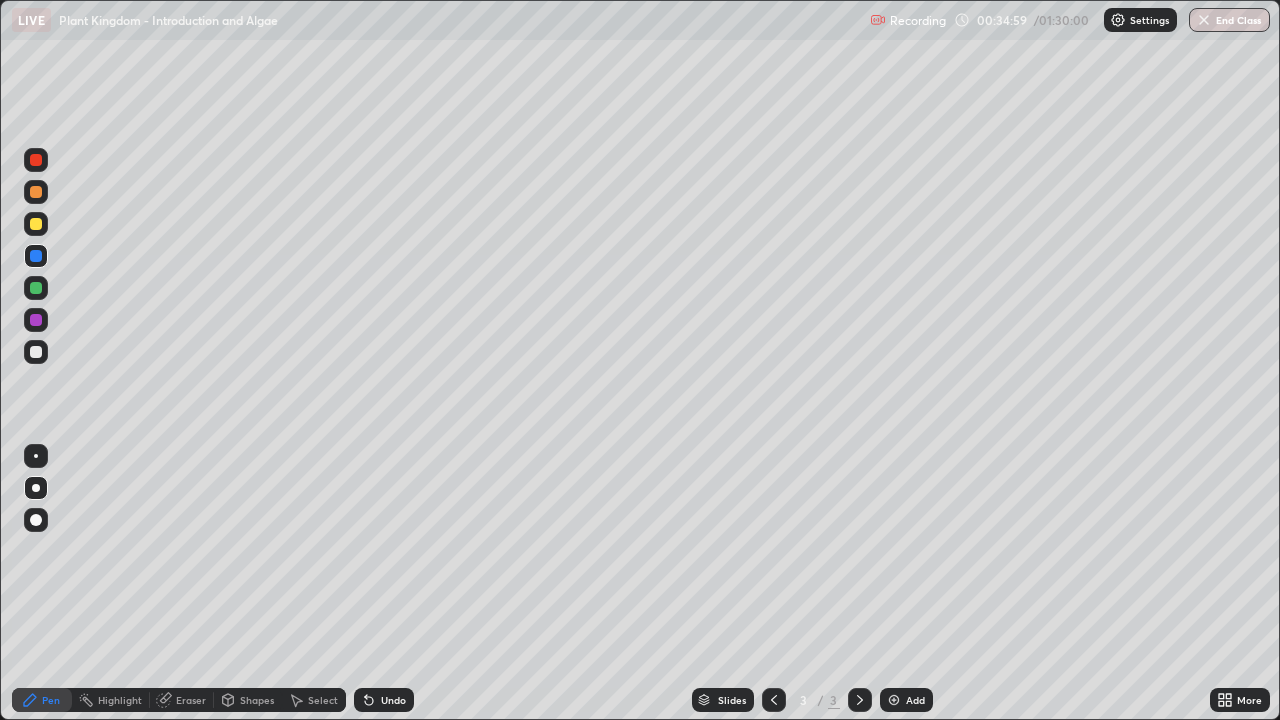 click at bounding box center [36, 160] 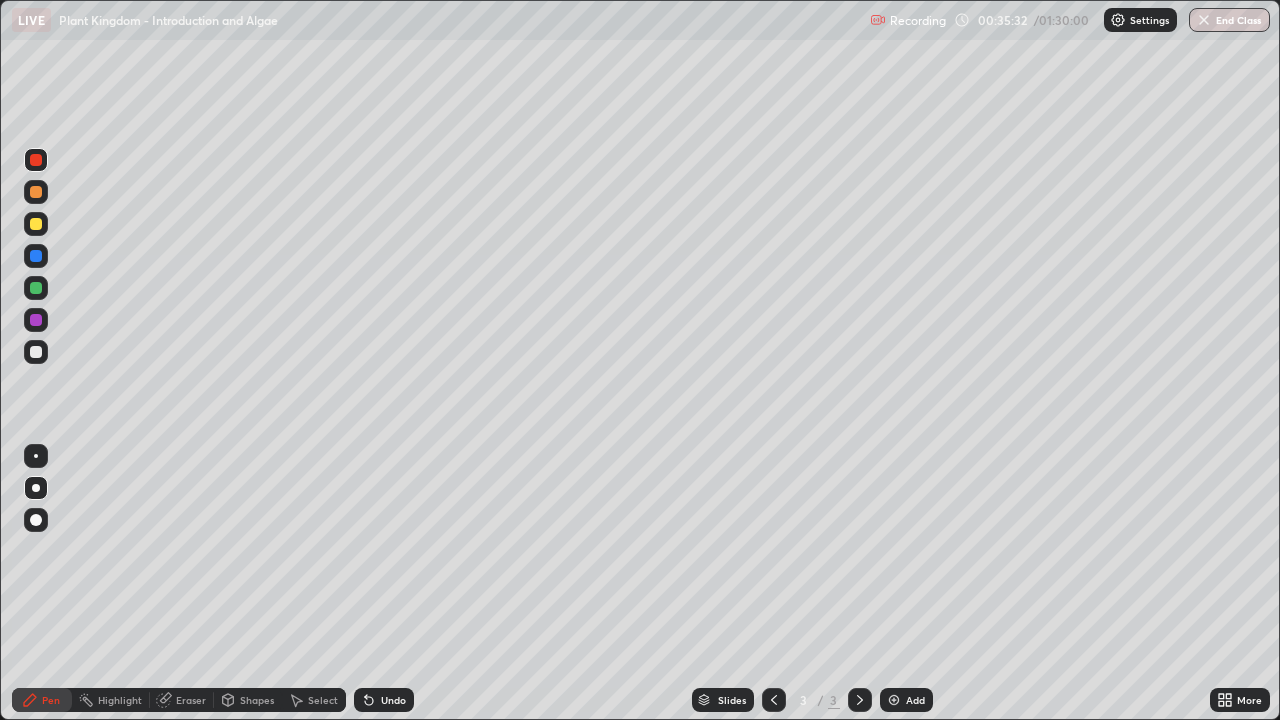 click at bounding box center [36, 192] 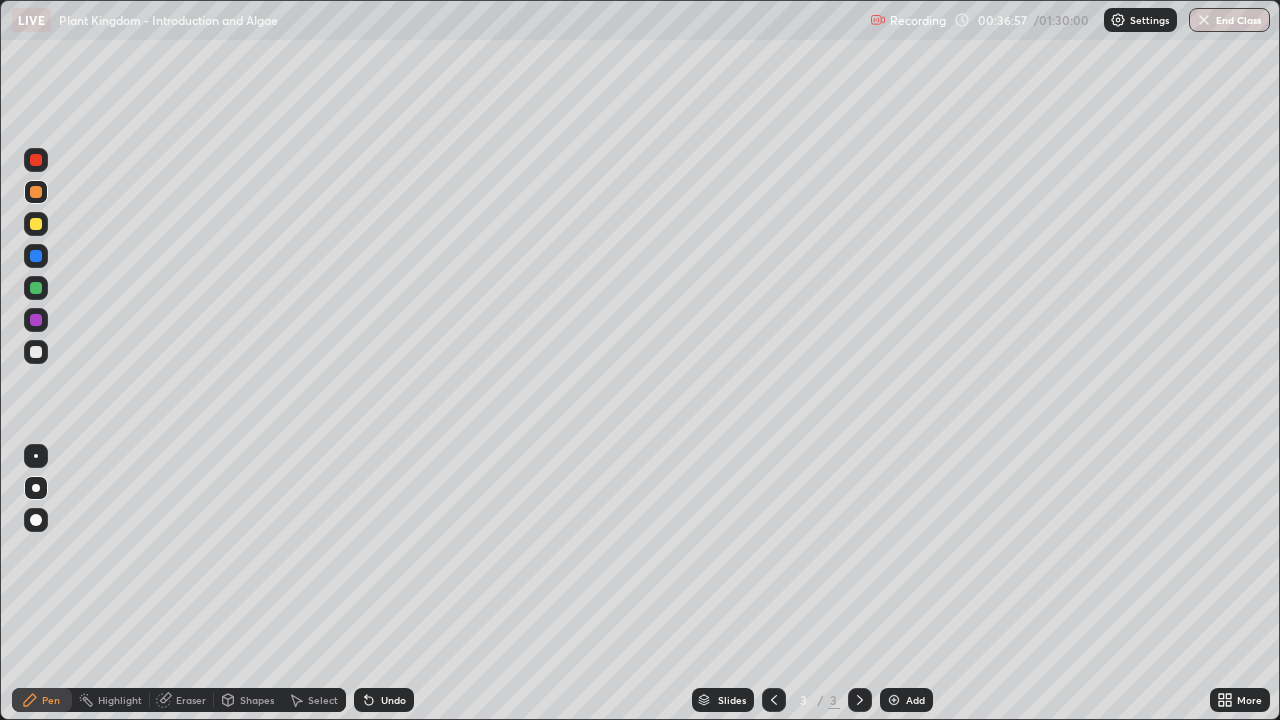 click at bounding box center (36, 352) 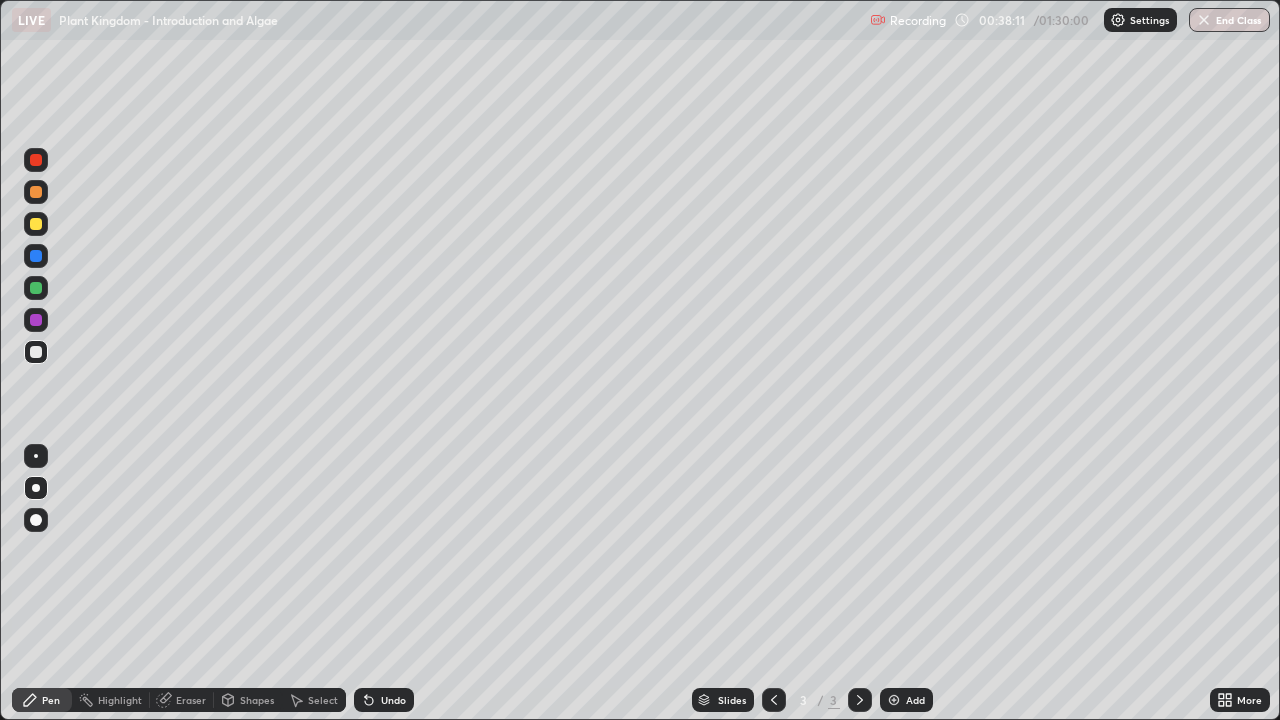 click at bounding box center [36, 160] 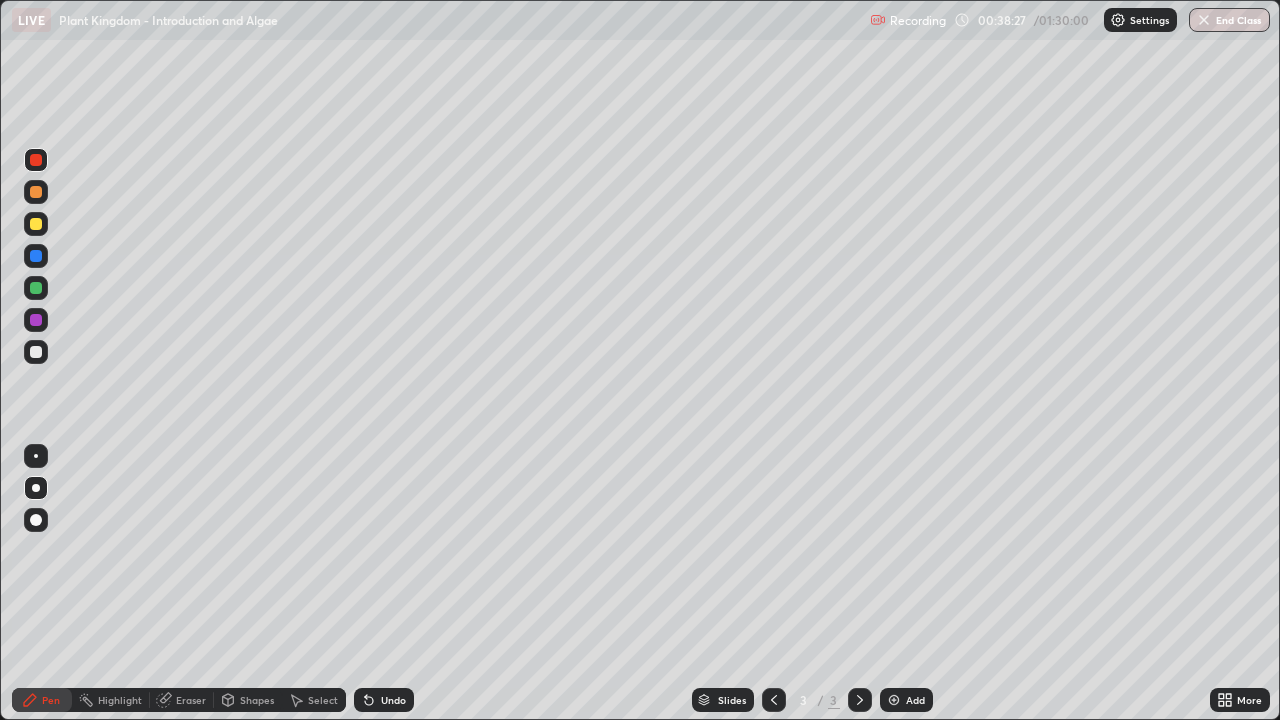 click on "Add" at bounding box center [906, 700] 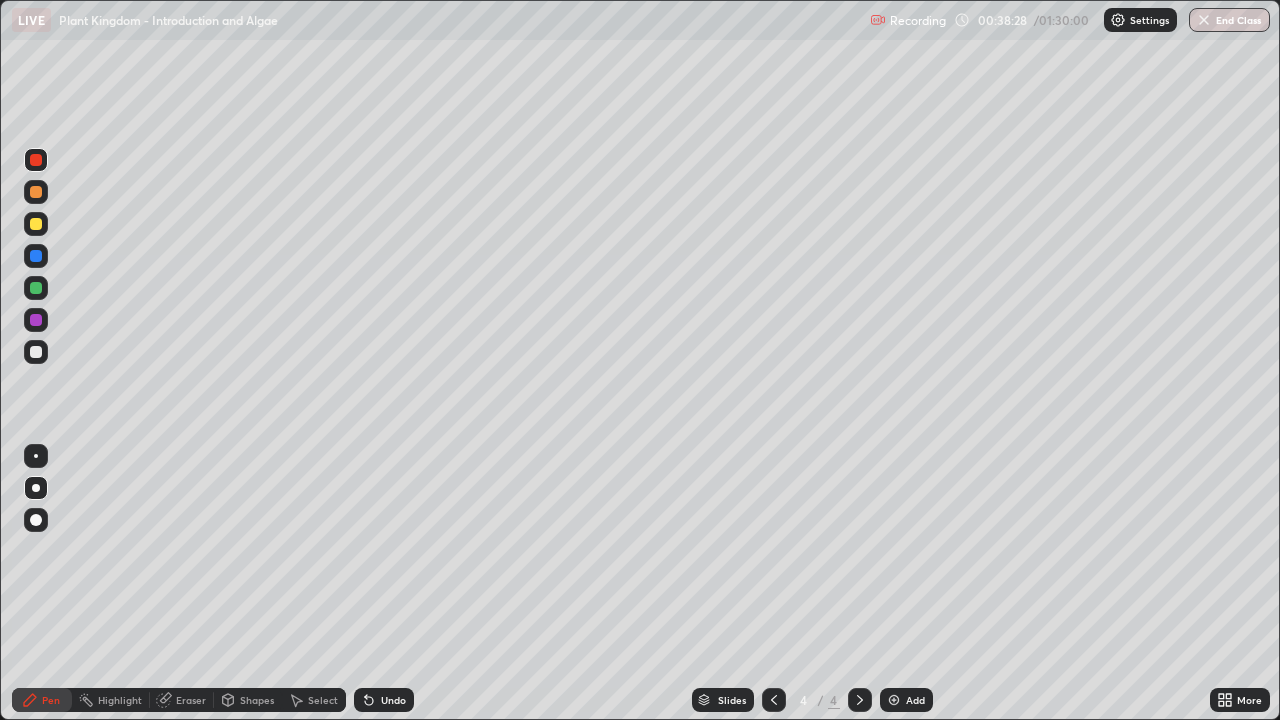 click at bounding box center [36, 520] 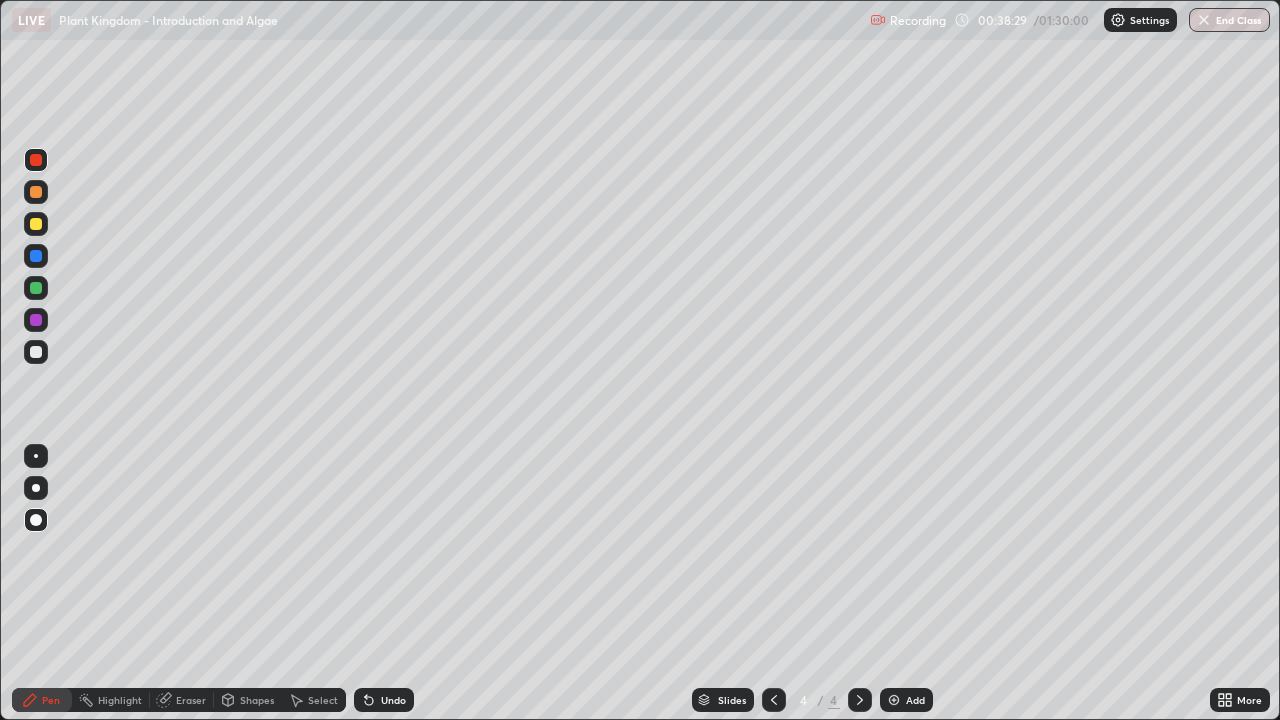 click at bounding box center (36, 224) 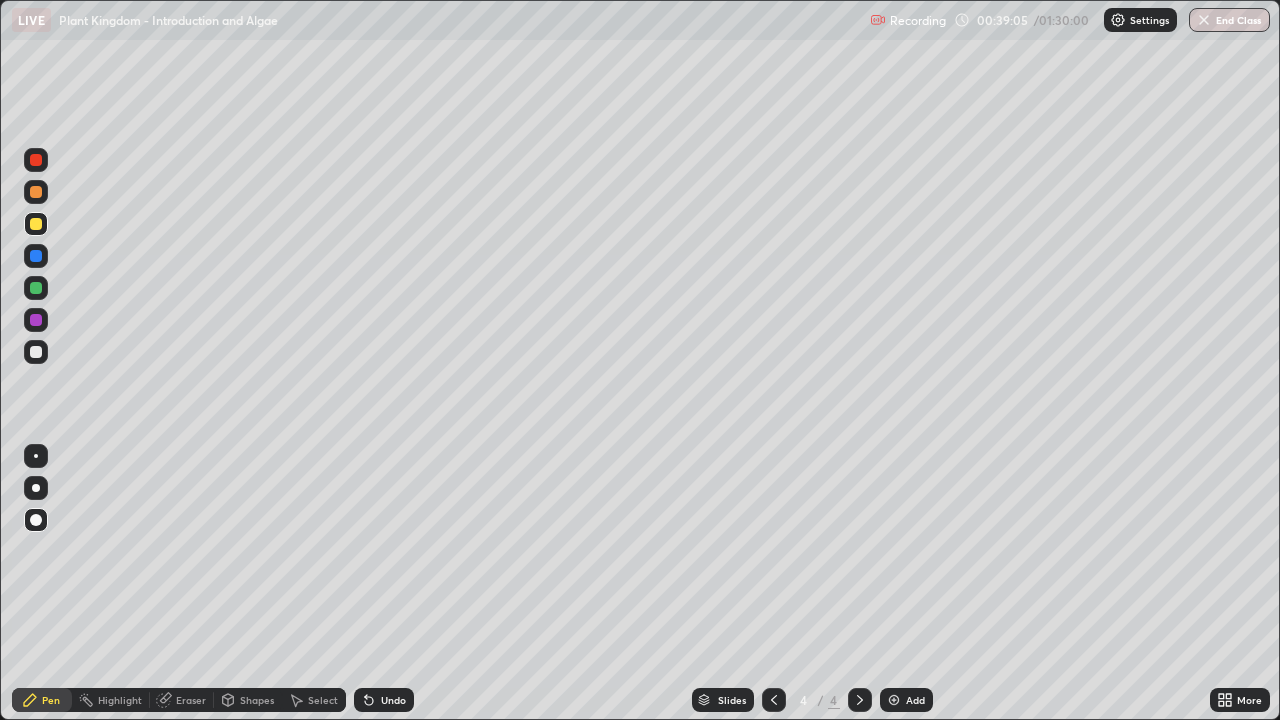 click at bounding box center [774, 700] 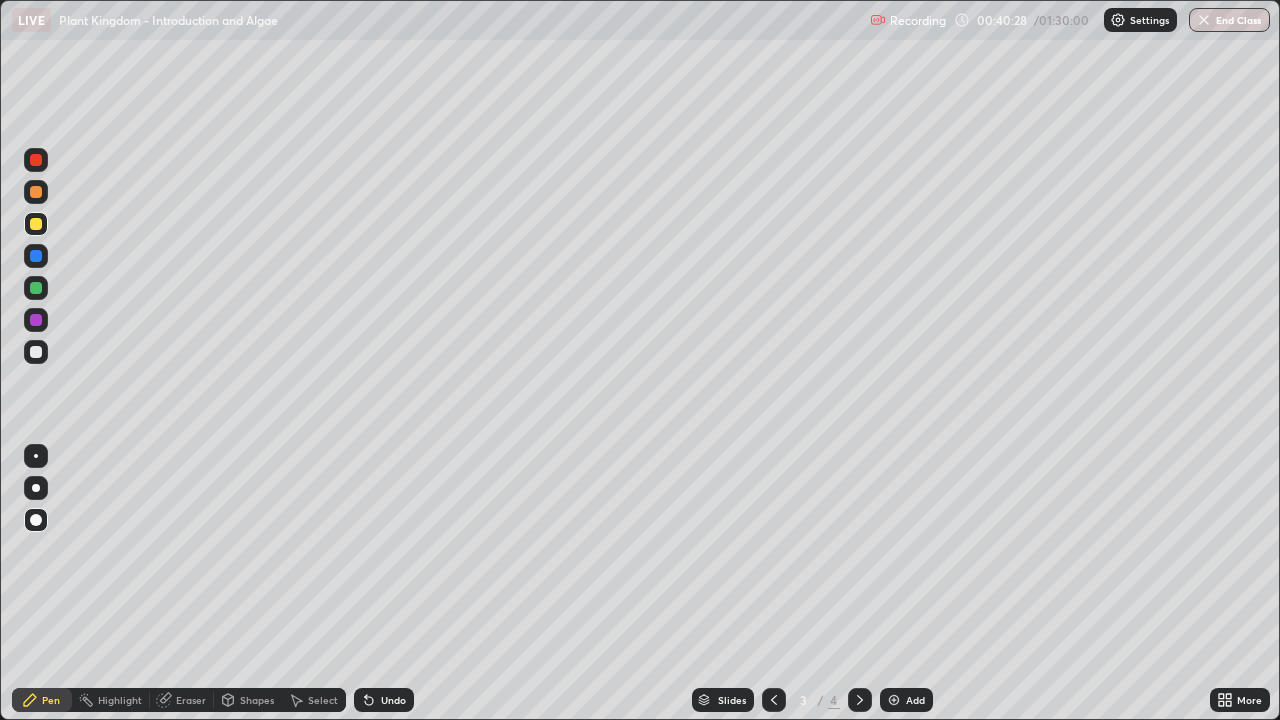 click at bounding box center [860, 700] 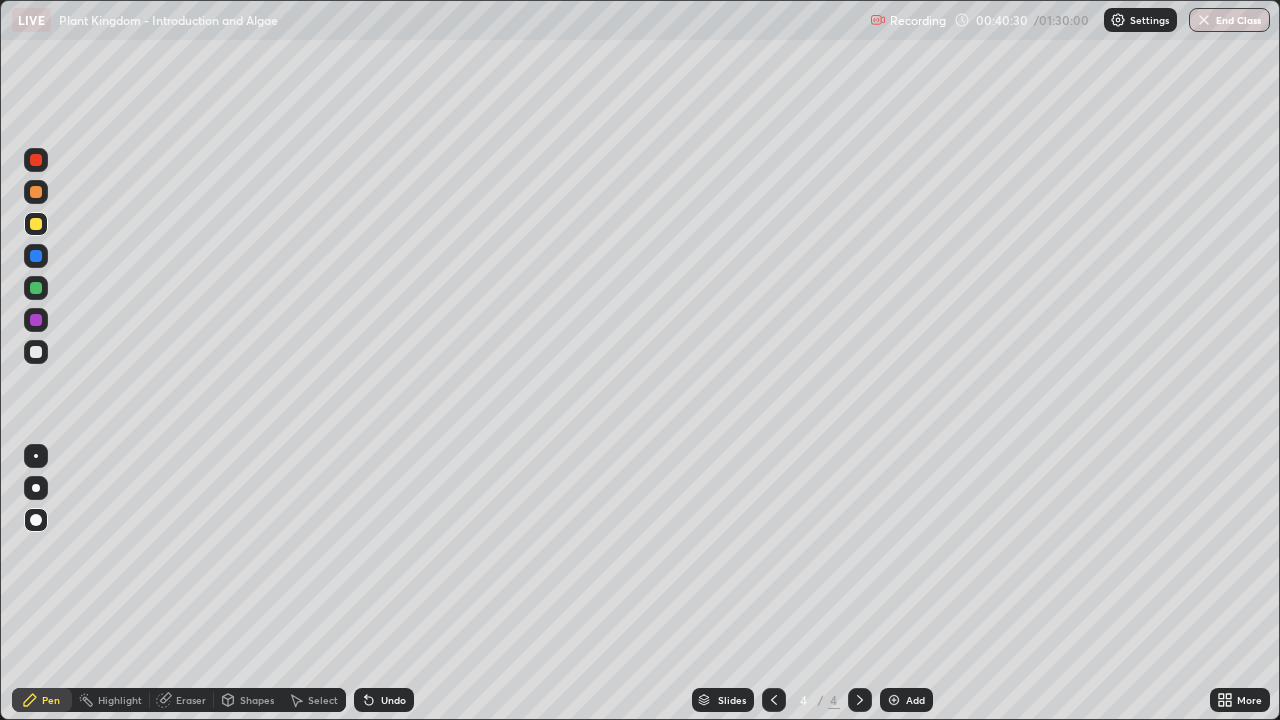 click at bounding box center (36, 288) 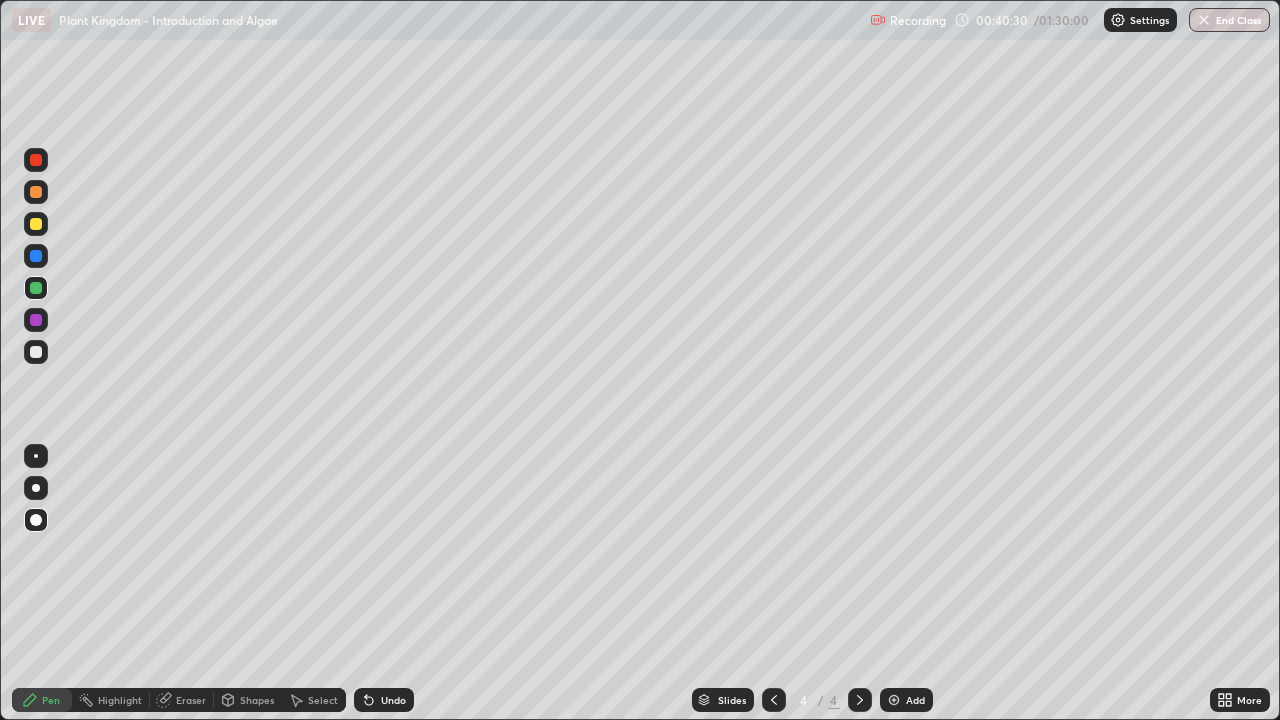 click at bounding box center [36, 488] 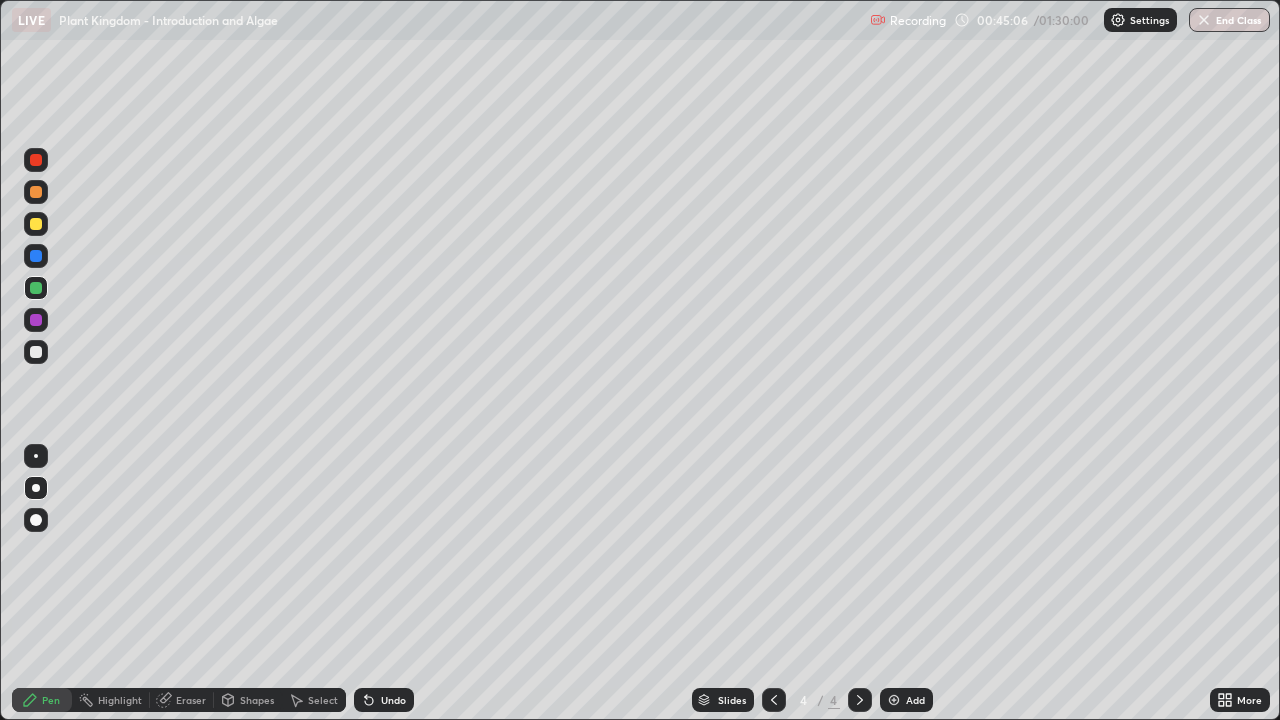 click at bounding box center [36, 192] 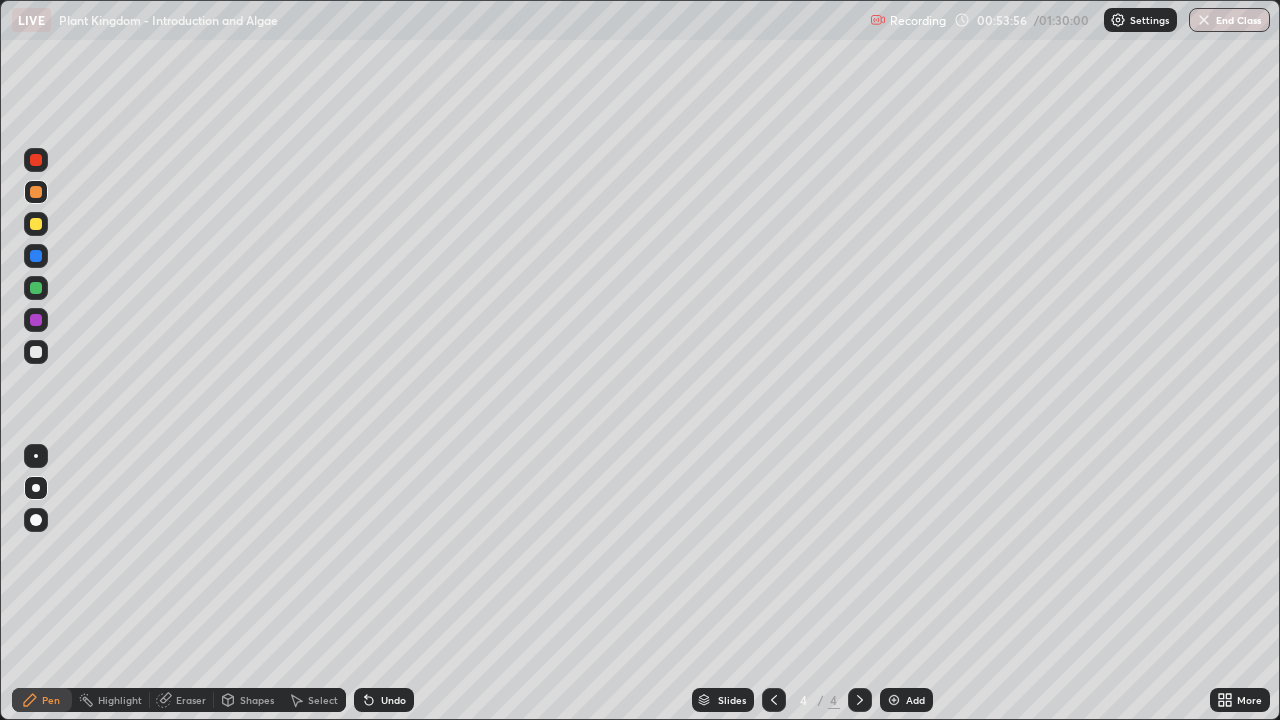 click on "More" at bounding box center (1249, 700) 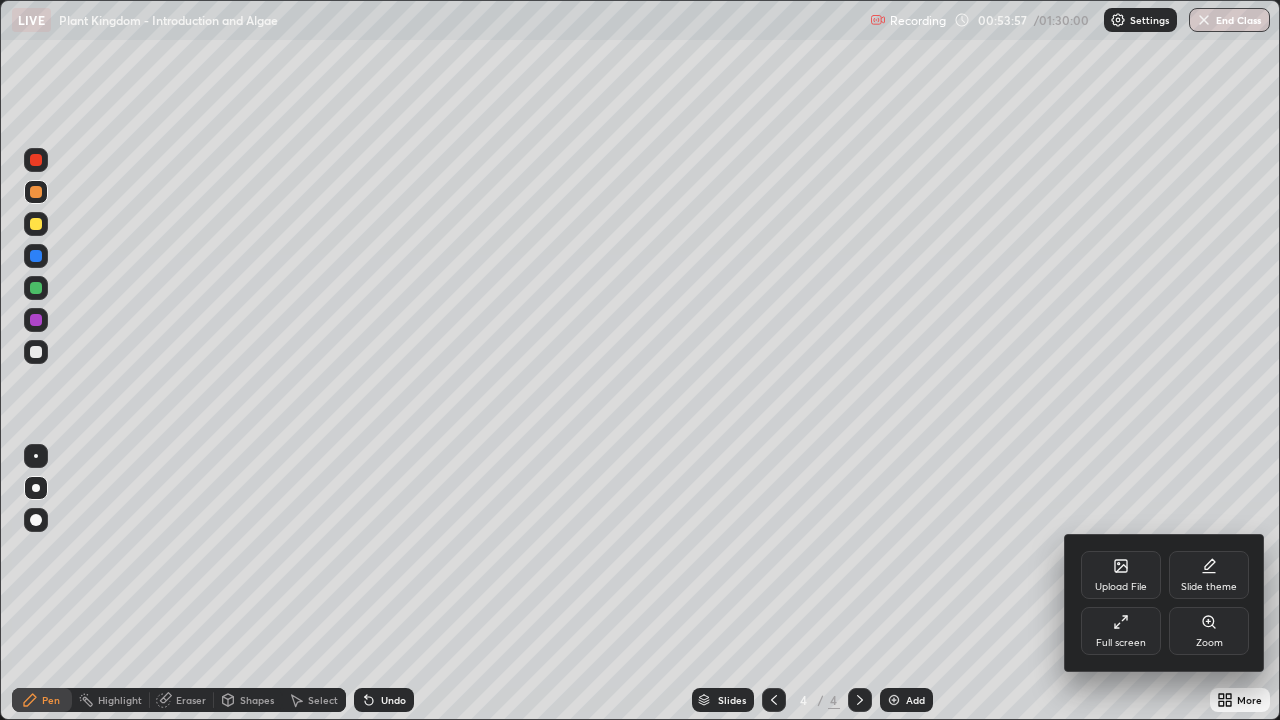 click 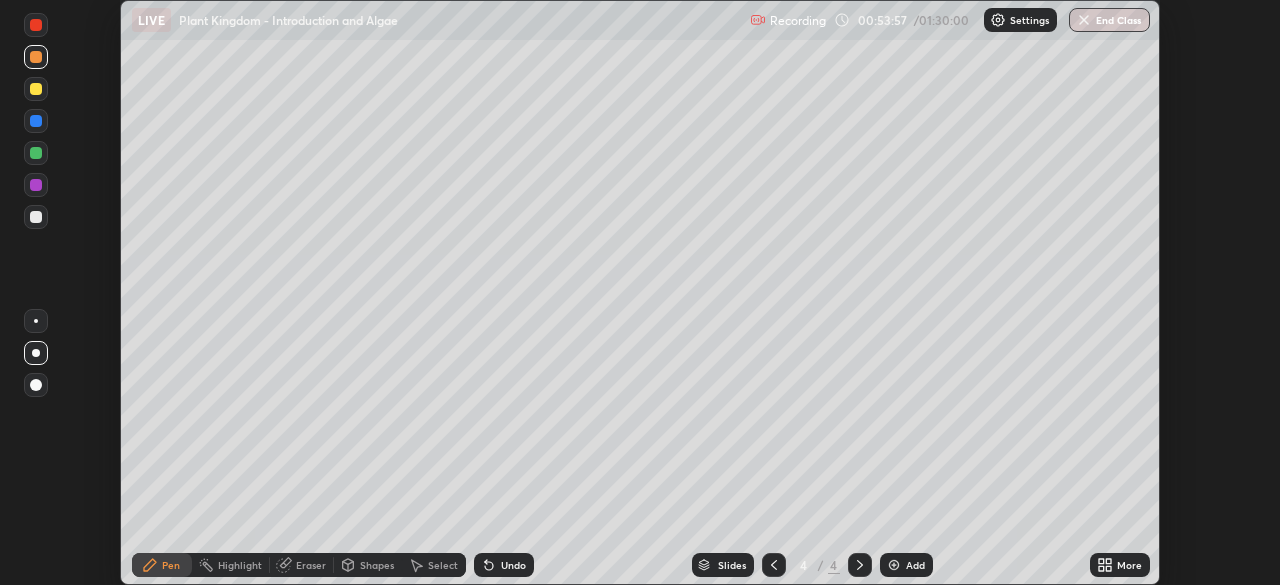scroll, scrollTop: 585, scrollLeft: 1280, axis: both 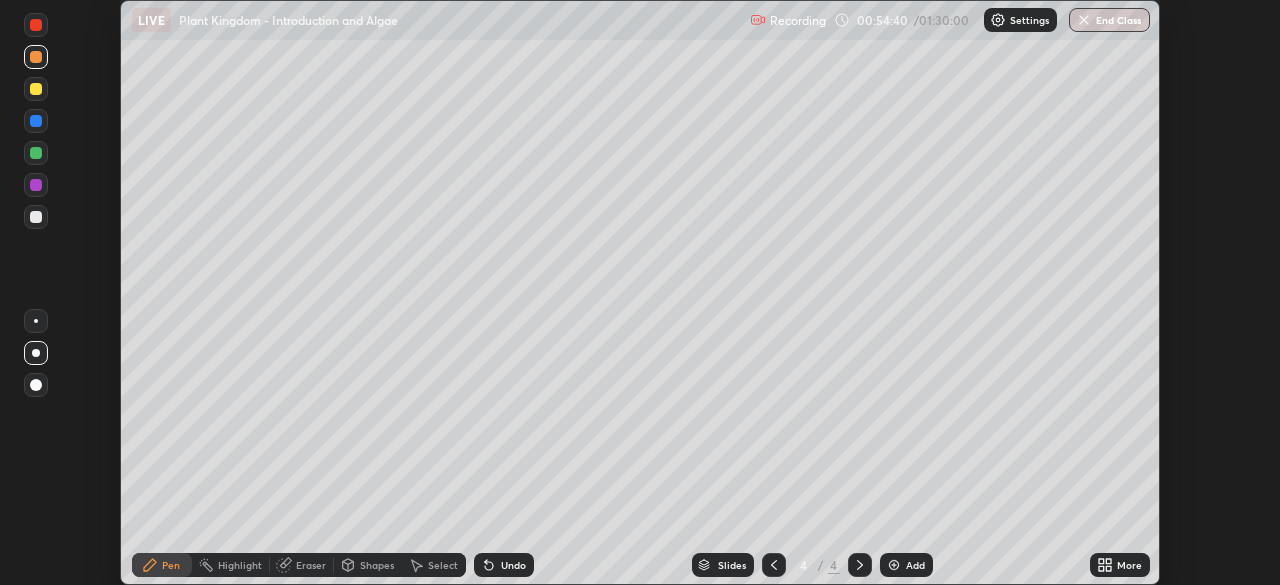 click on "More" at bounding box center (1129, 565) 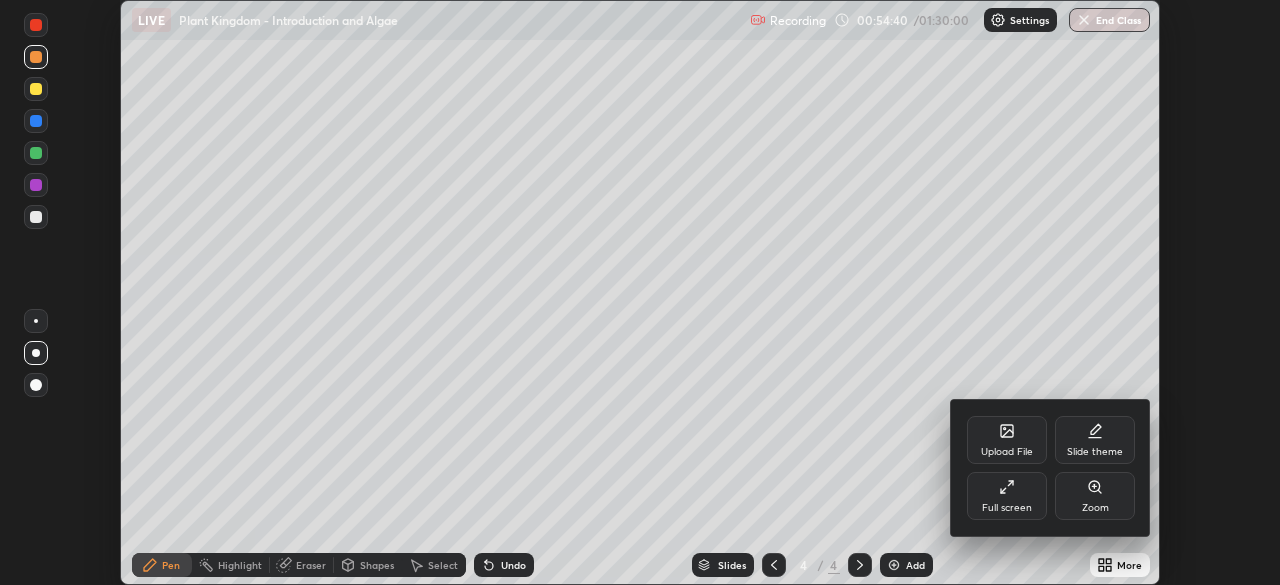 click 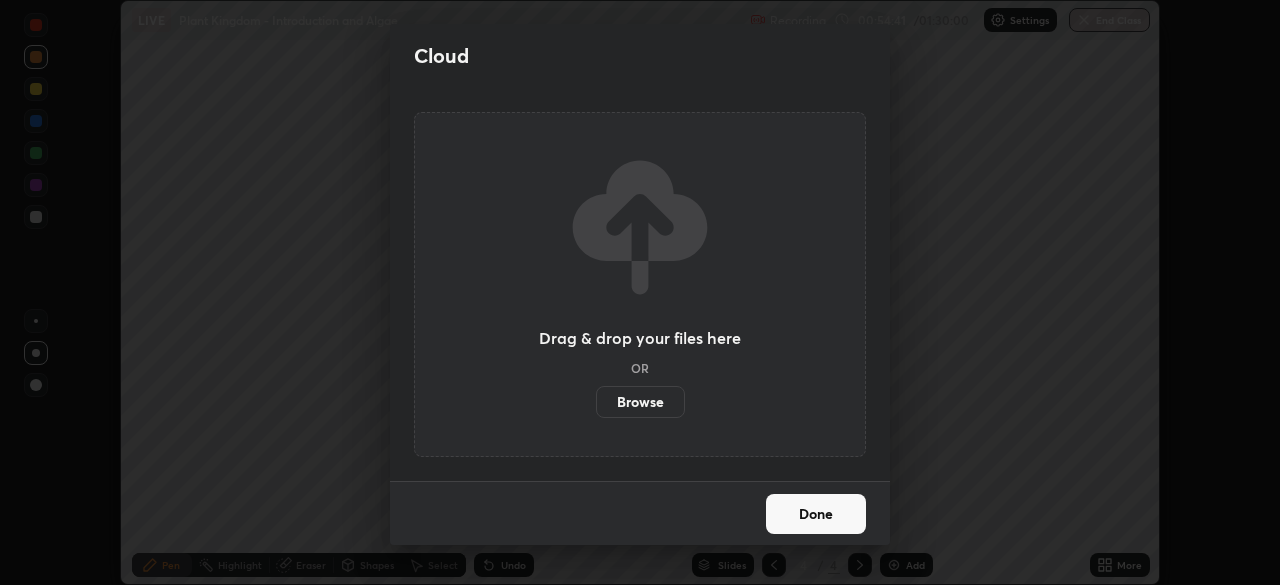 click on "Browse" at bounding box center [640, 402] 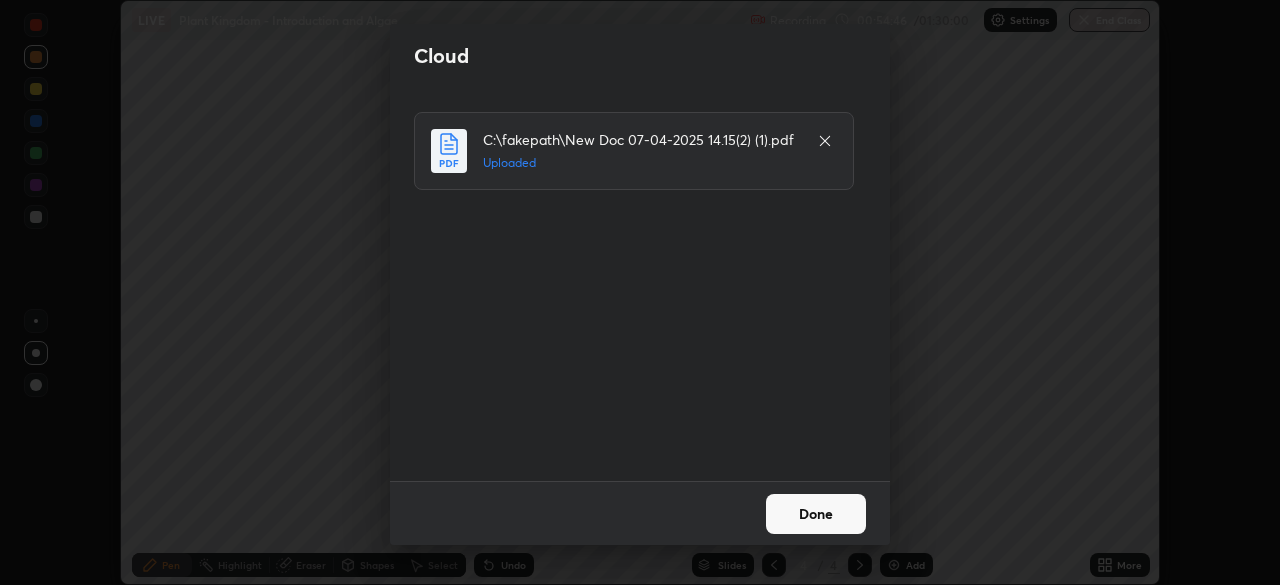 click on "Done" at bounding box center (816, 514) 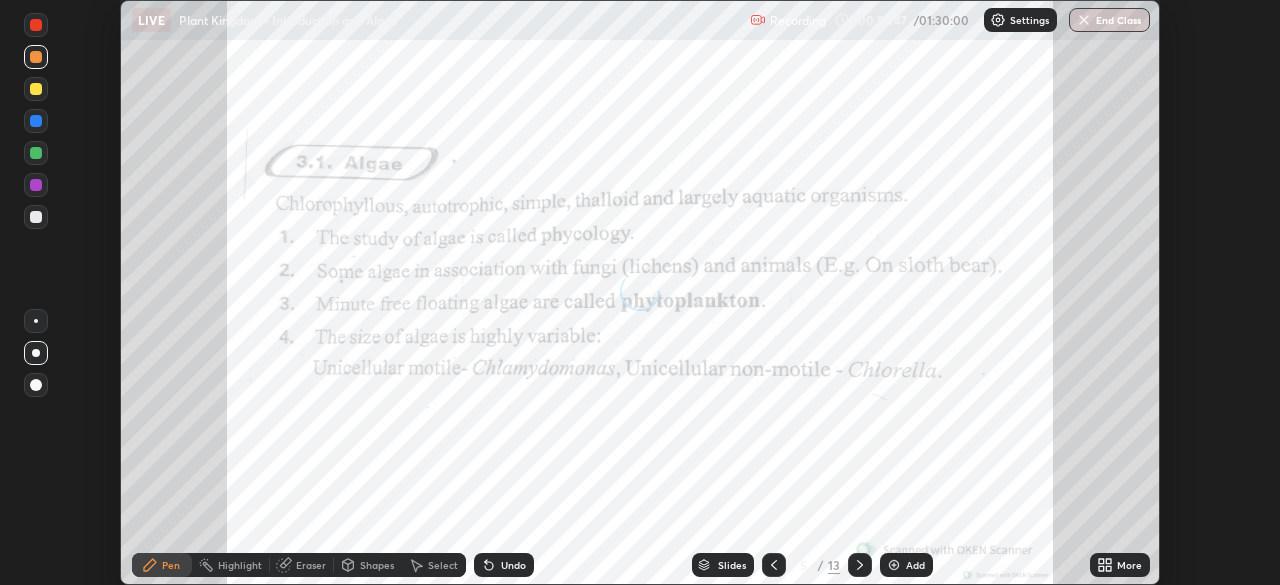 click 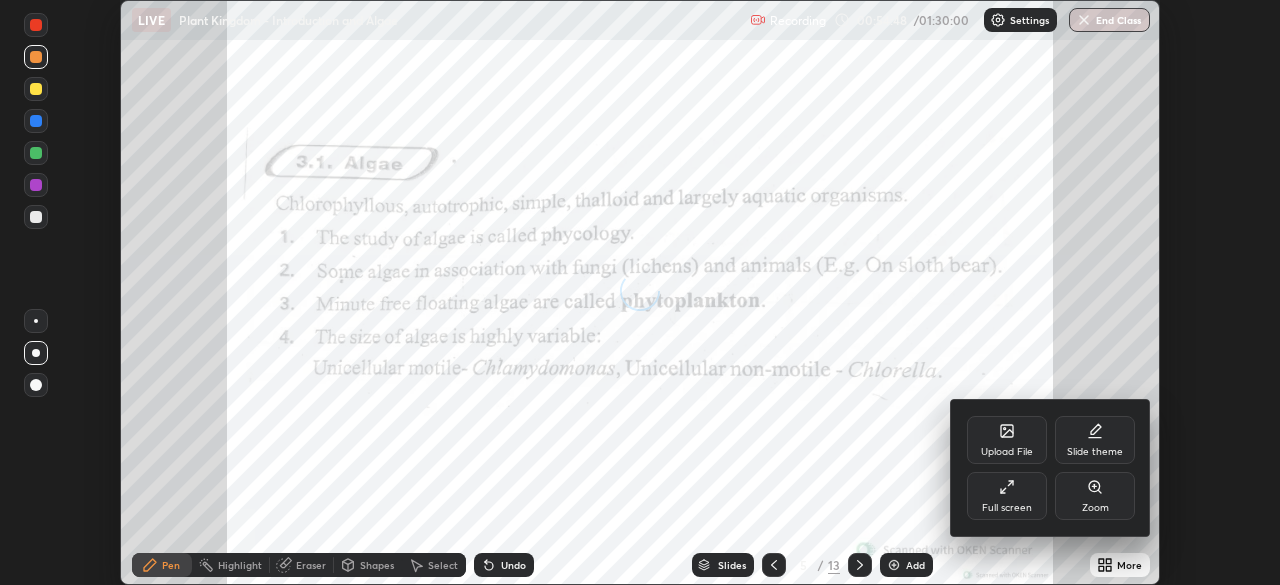 click on "Full screen" at bounding box center [1007, 496] 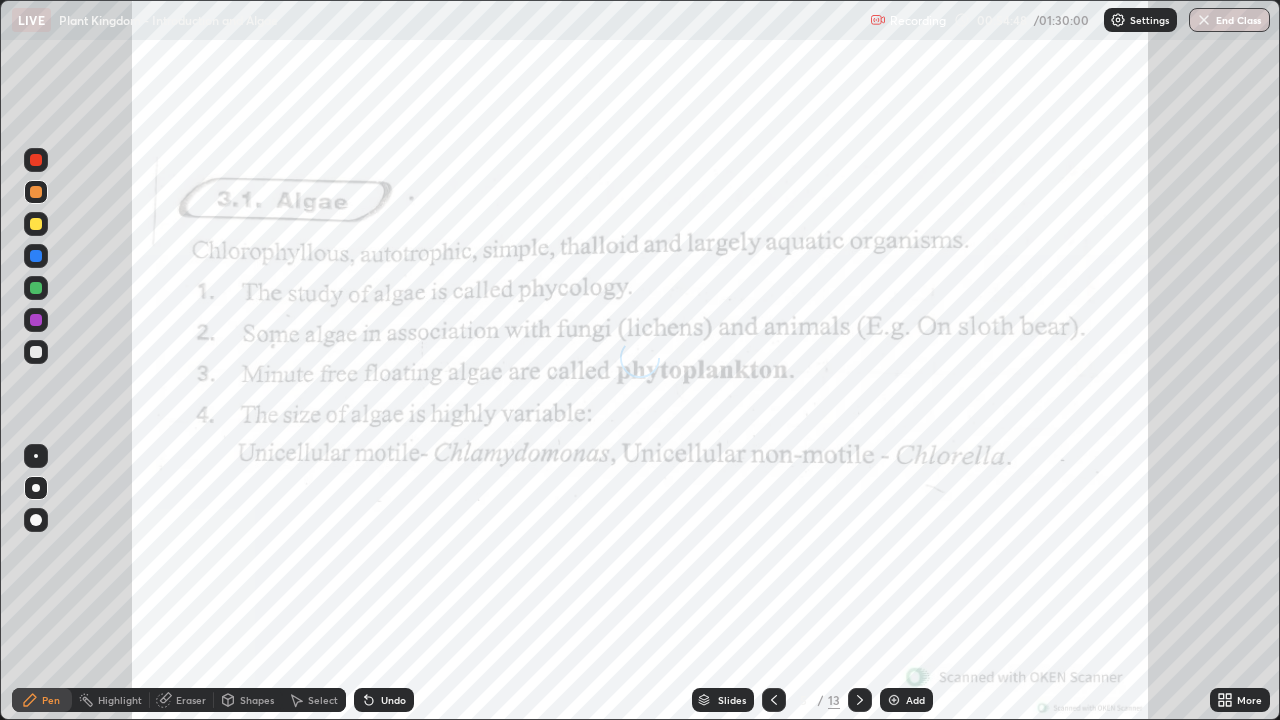 scroll, scrollTop: 99280, scrollLeft: 98720, axis: both 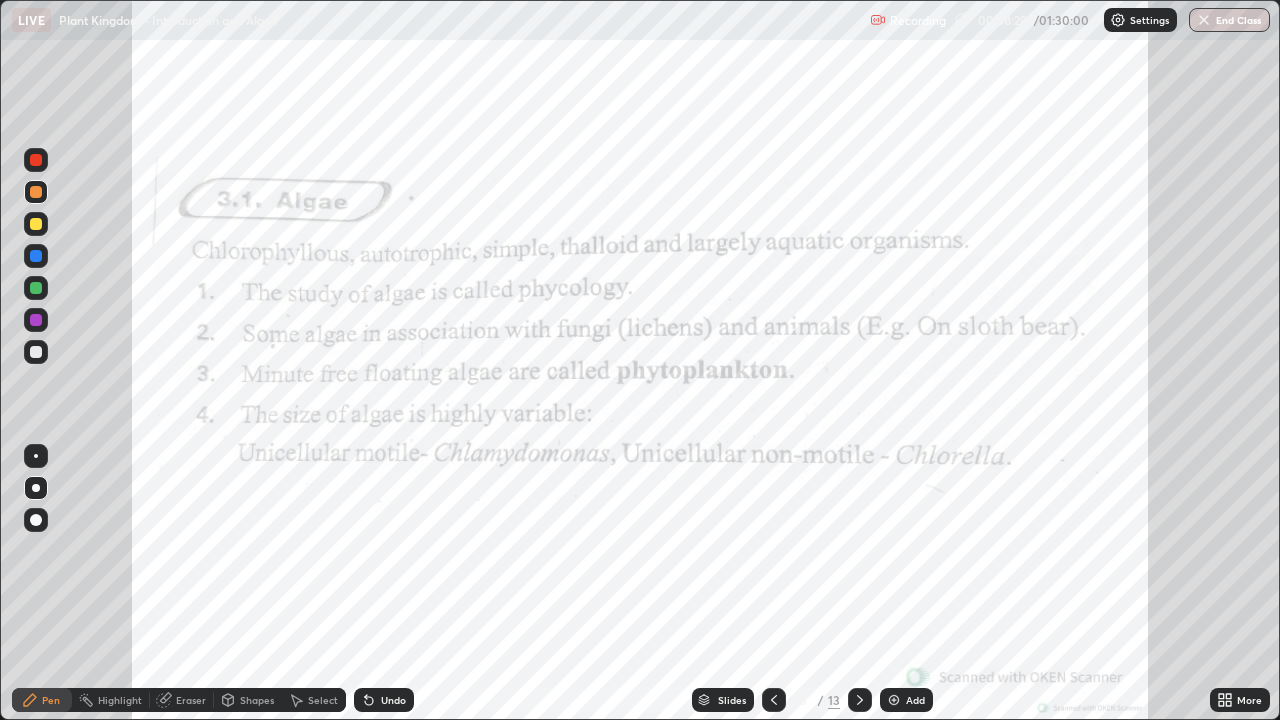 click 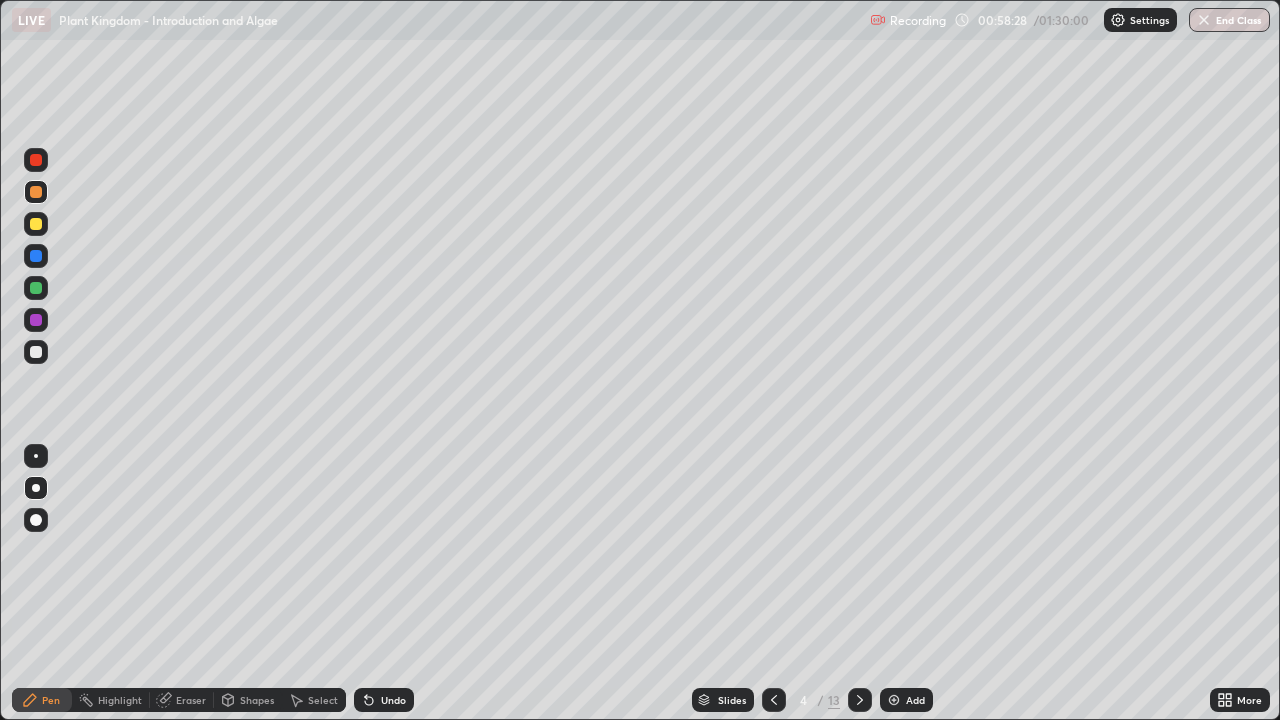 click on "Add" at bounding box center (915, 700) 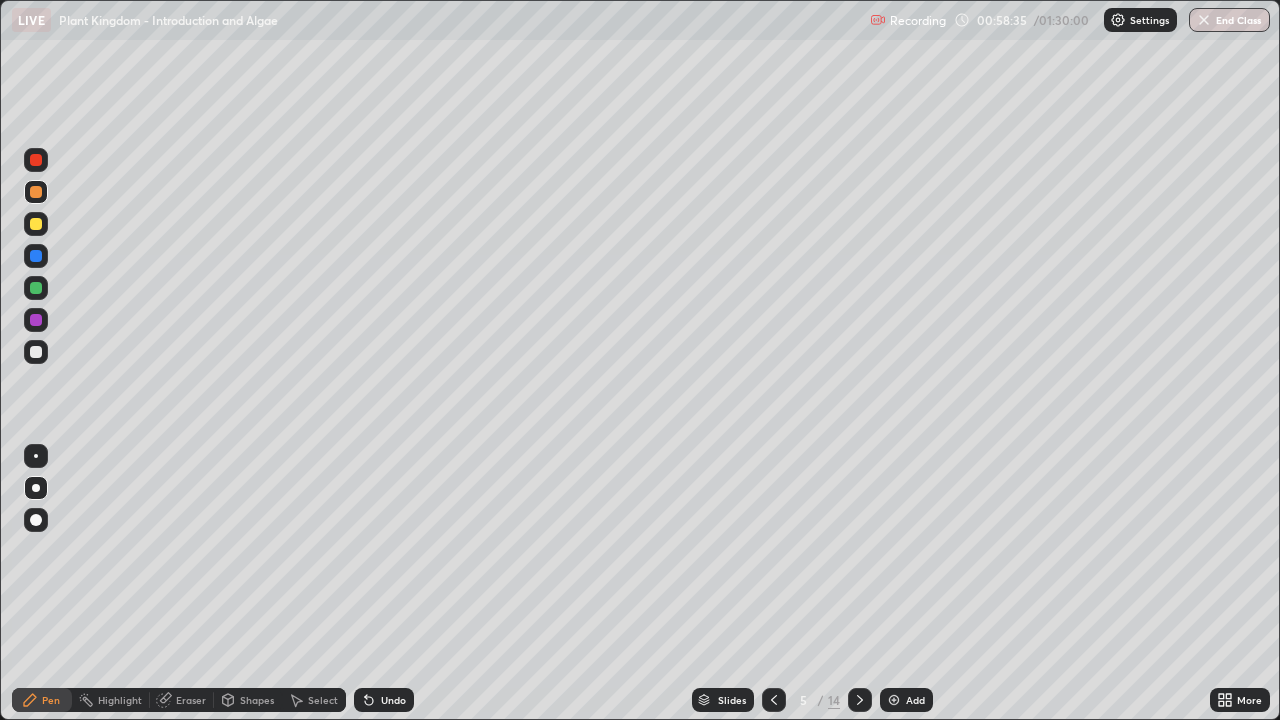 click at bounding box center [36, 224] 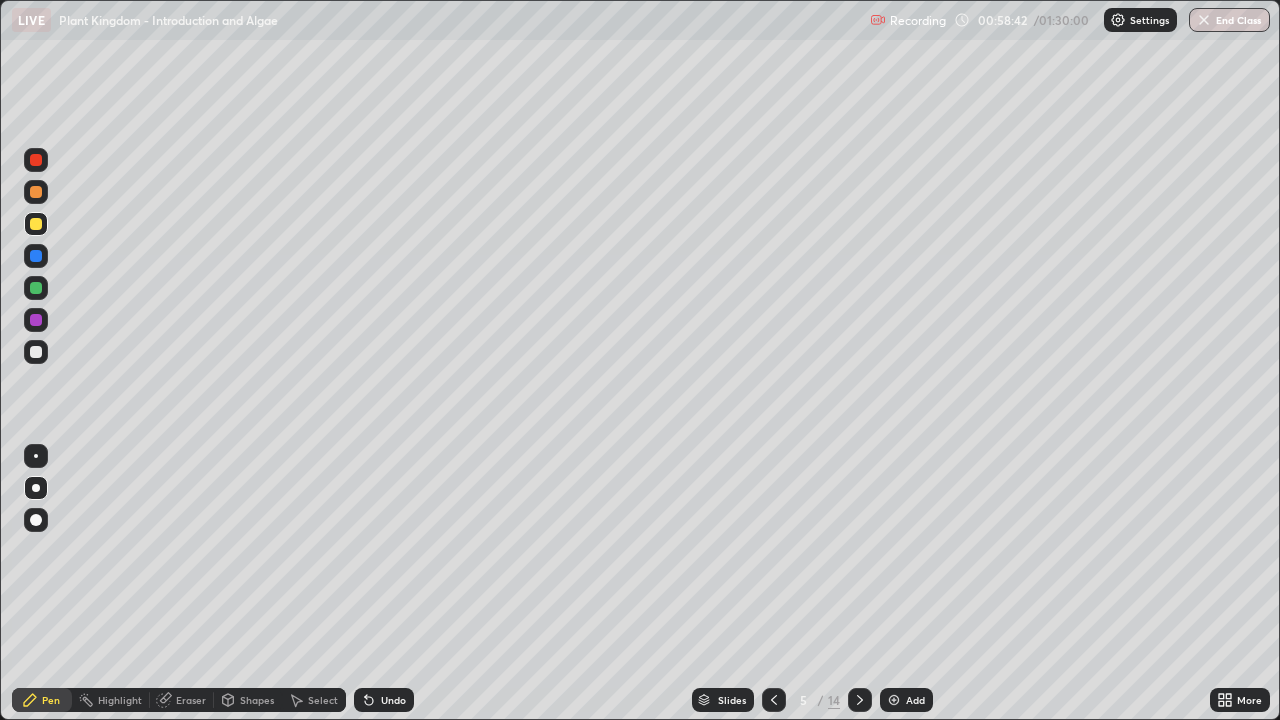 click at bounding box center (36, 192) 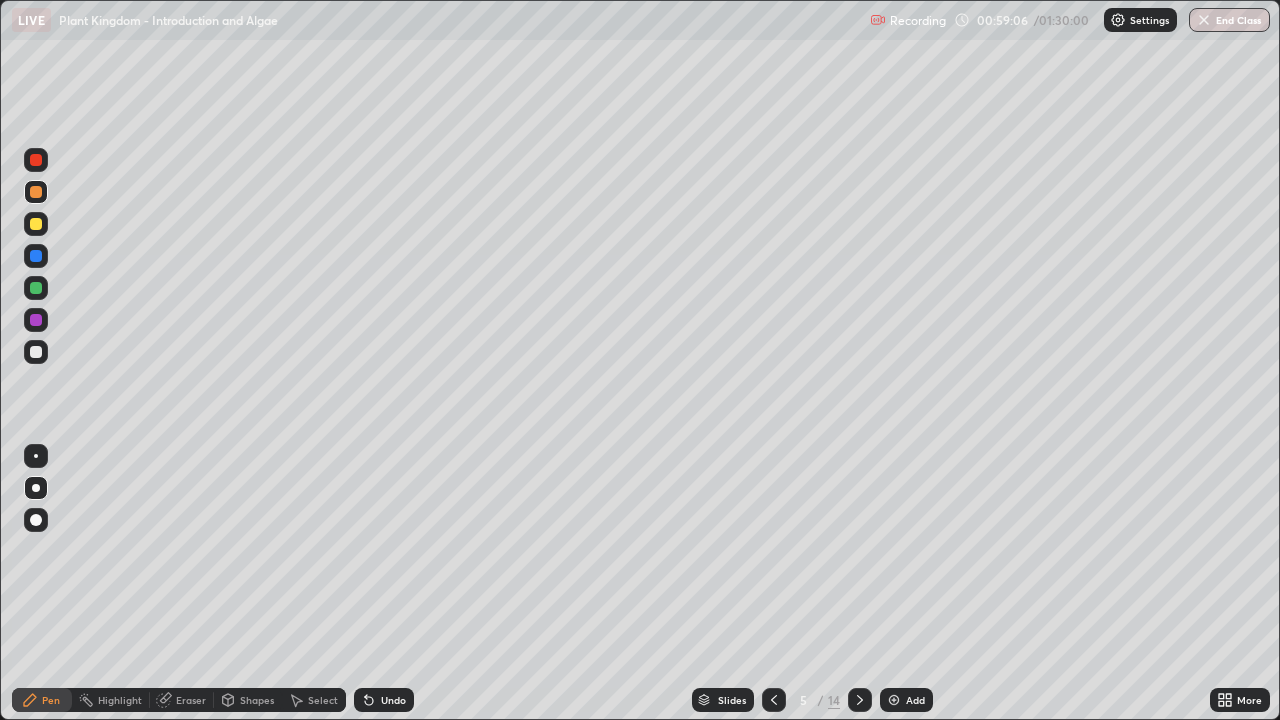 click at bounding box center (36, 320) 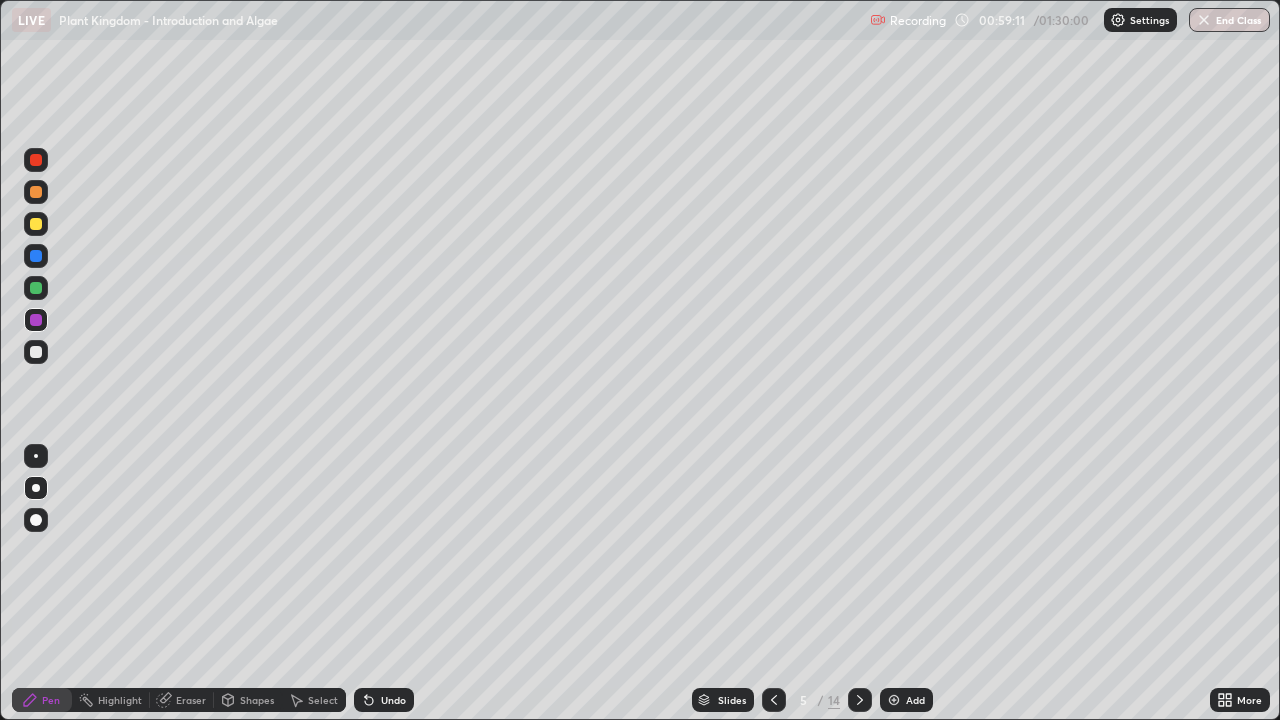 click at bounding box center (36, 224) 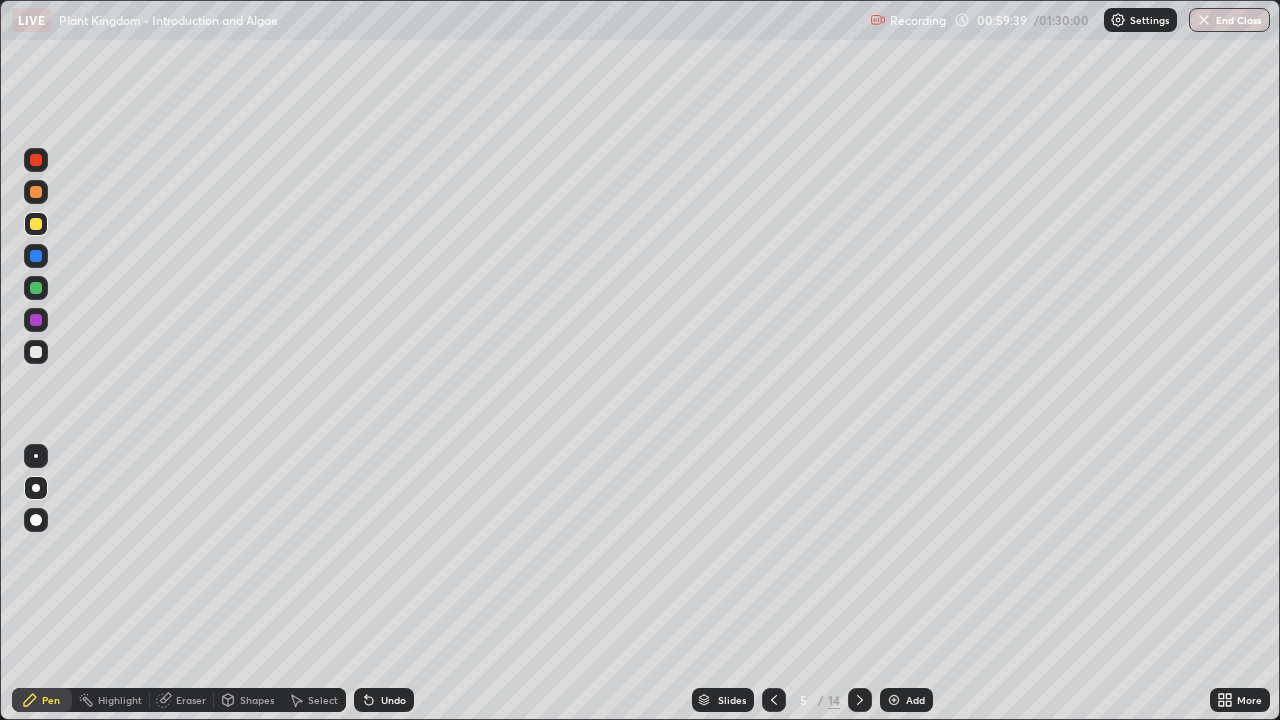 click at bounding box center (36, 352) 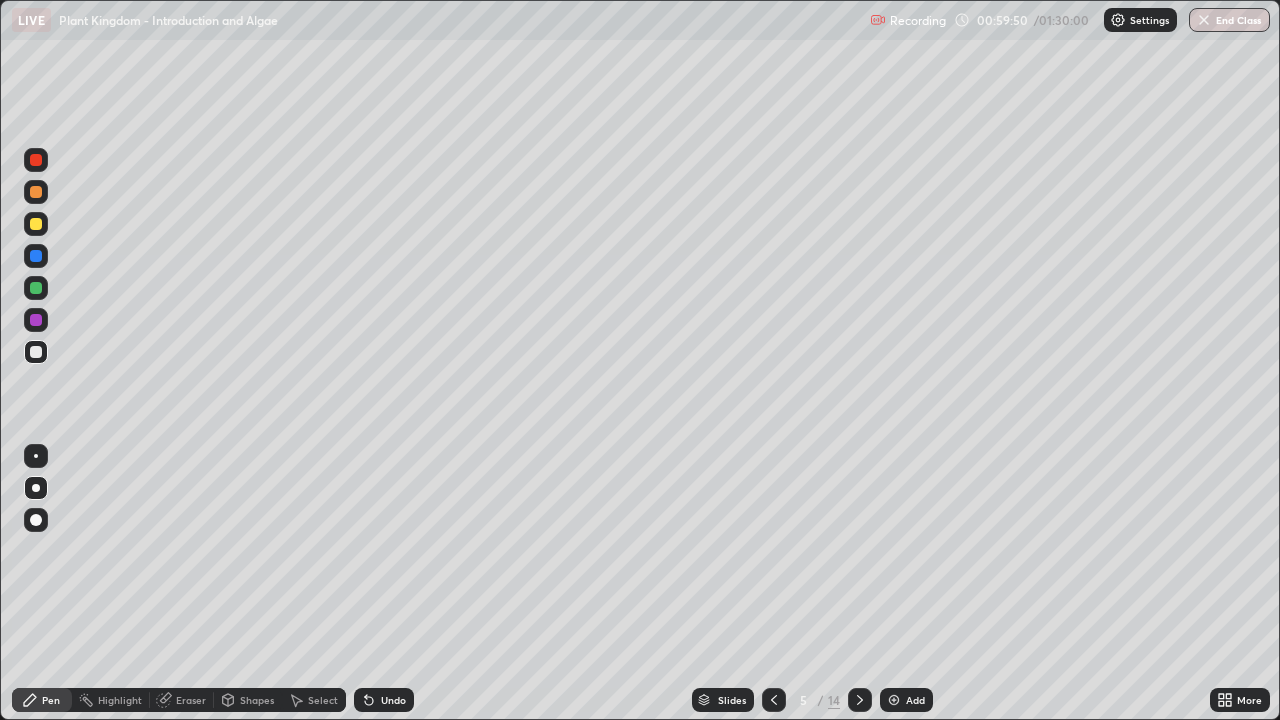 click at bounding box center (36, 320) 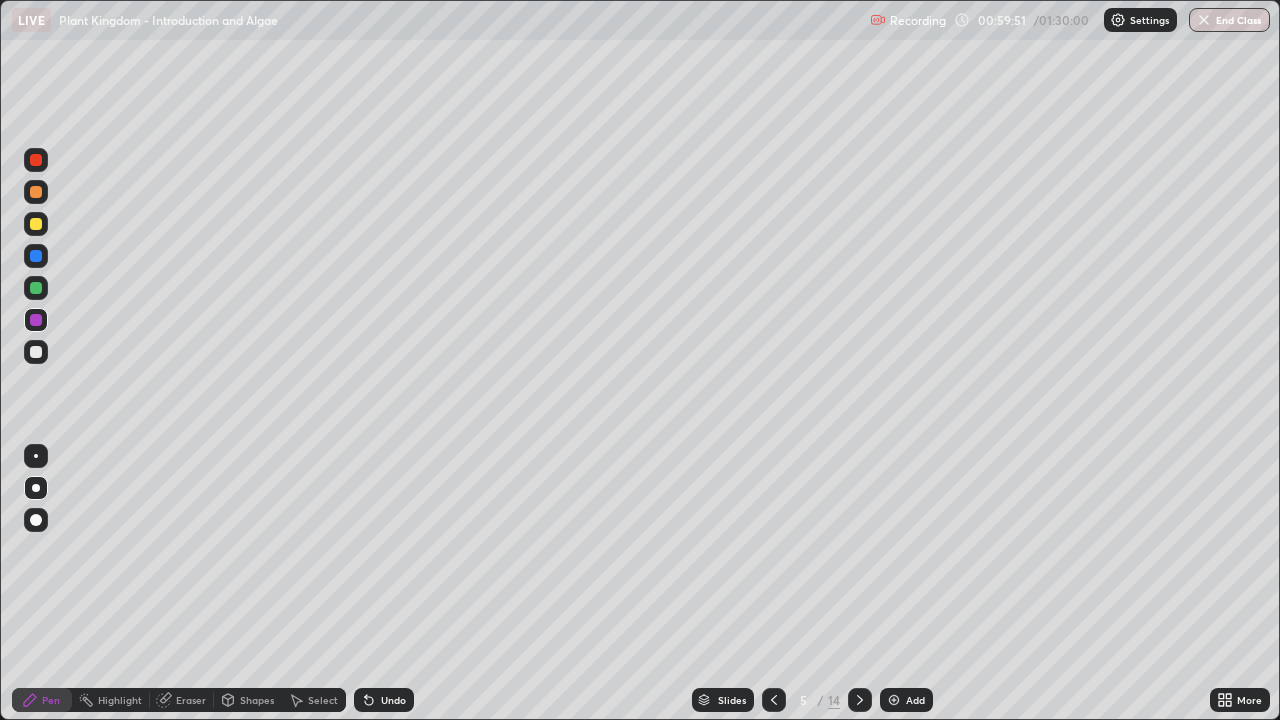click at bounding box center [36, 160] 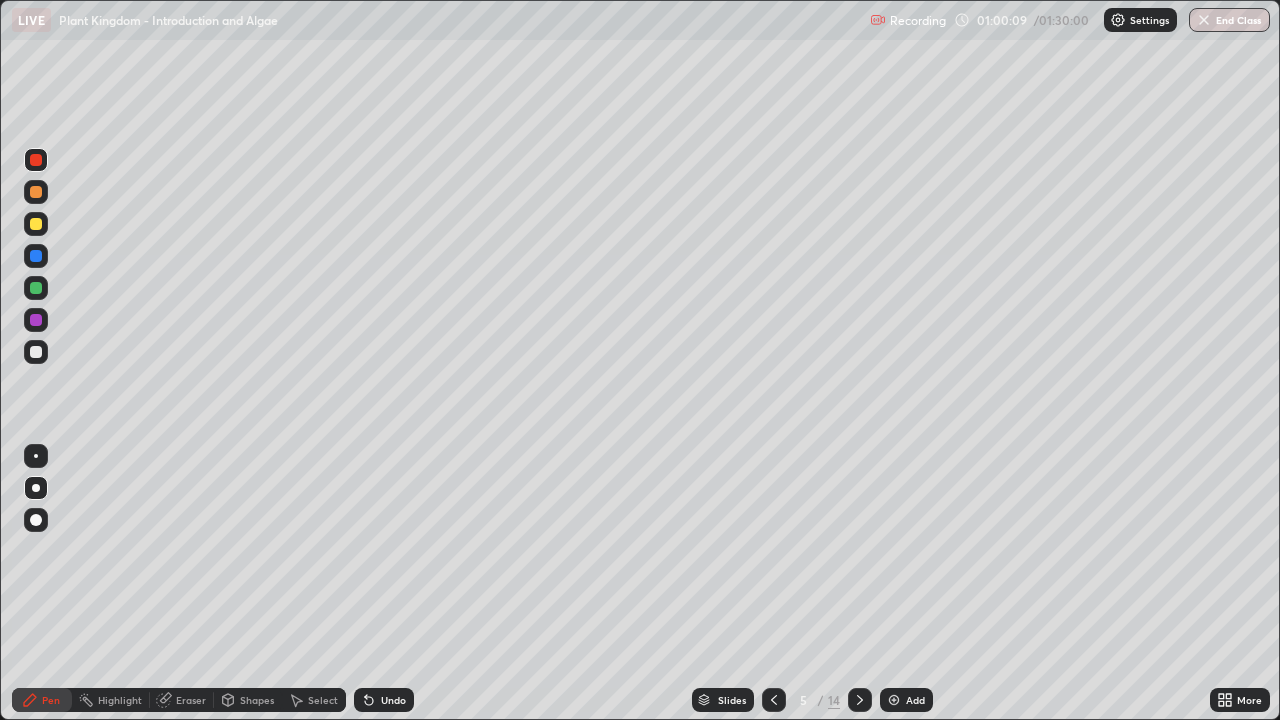 click at bounding box center [36, 352] 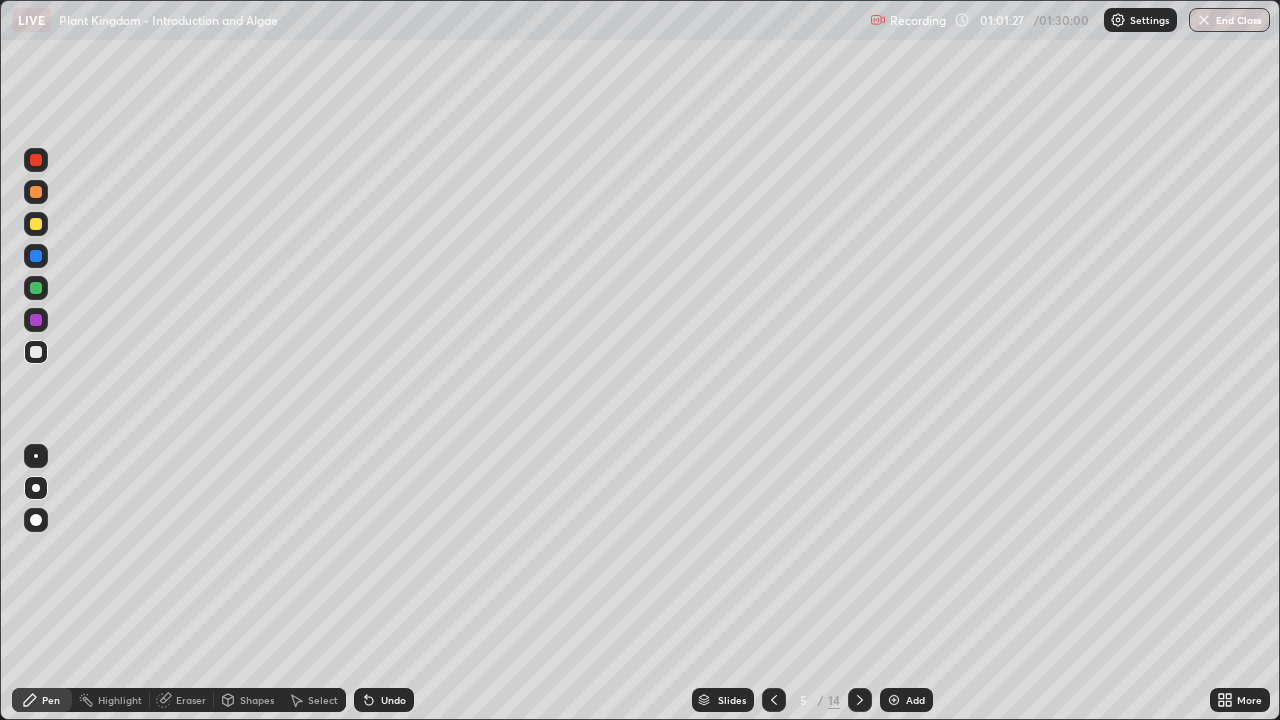 click at bounding box center [36, 224] 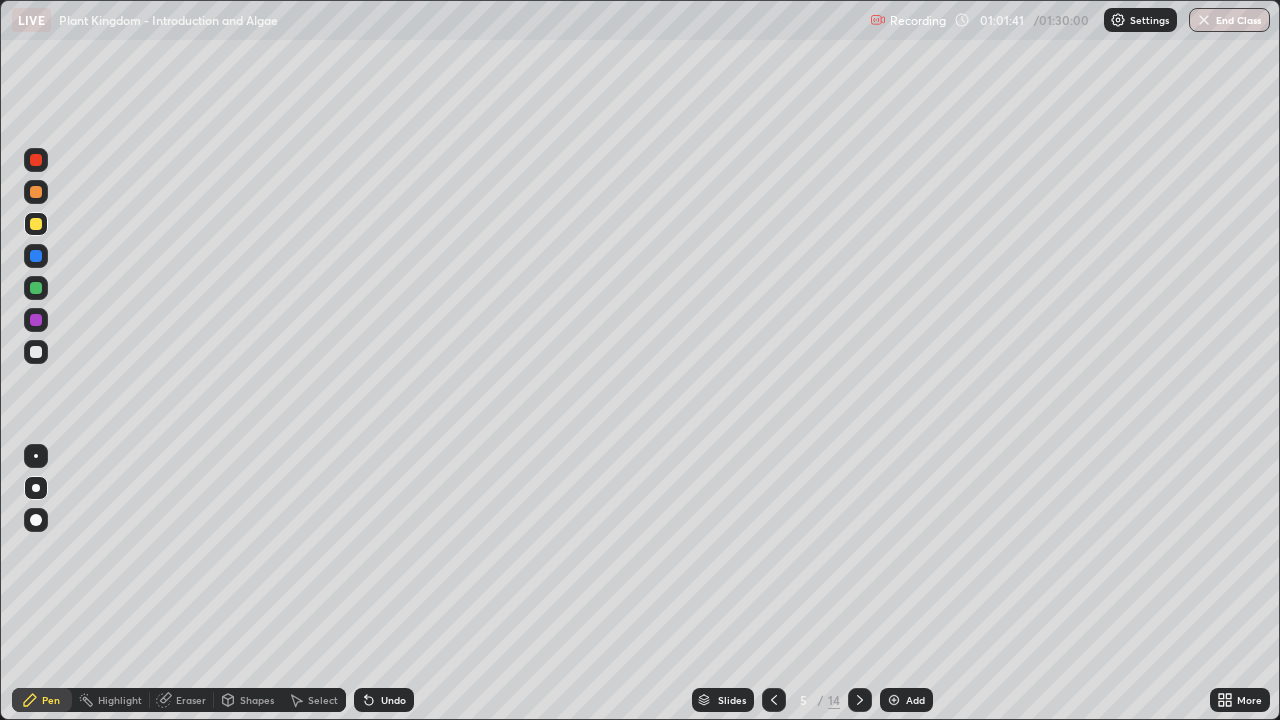 click on "Undo" at bounding box center (393, 700) 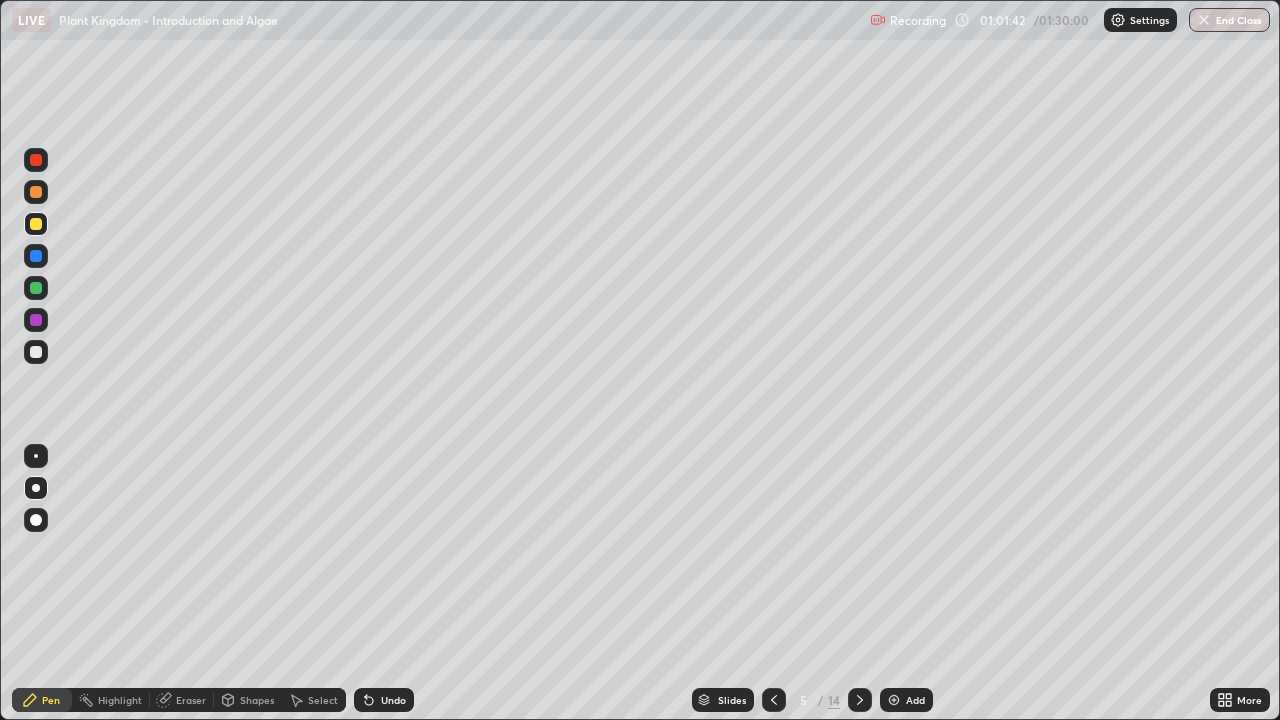 click on "Undo" at bounding box center [384, 700] 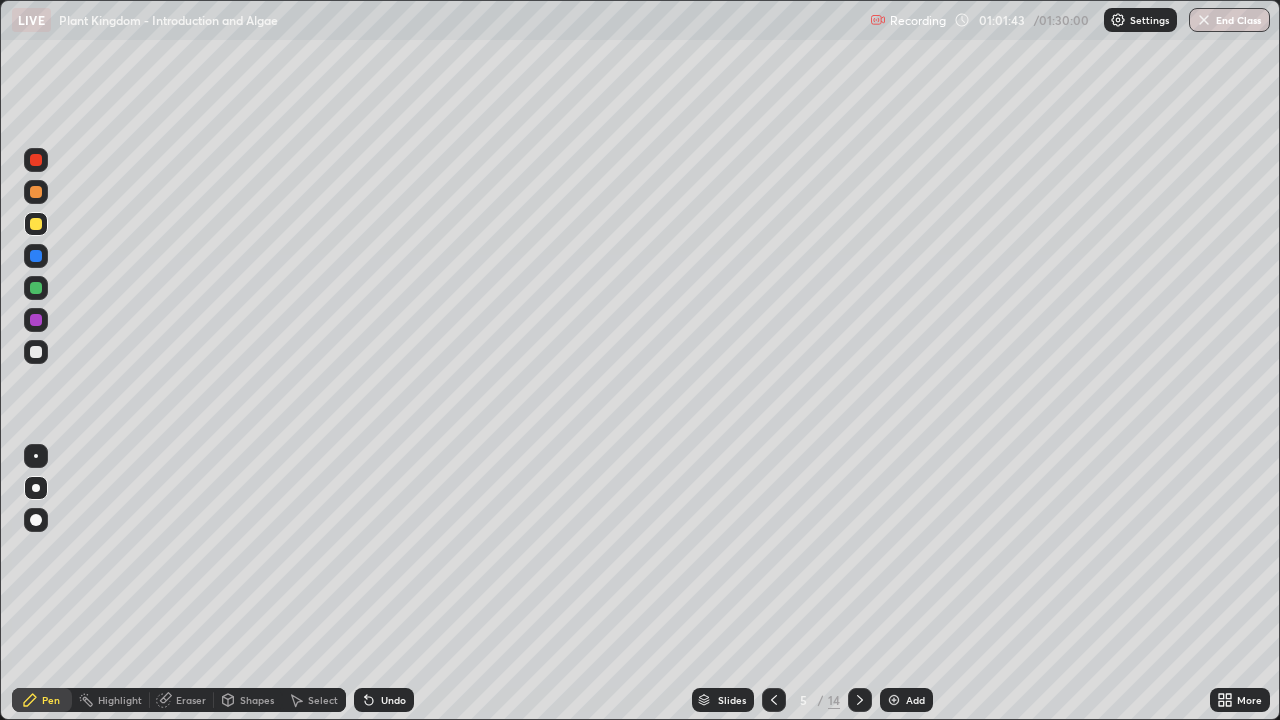 click on "Undo" at bounding box center [384, 700] 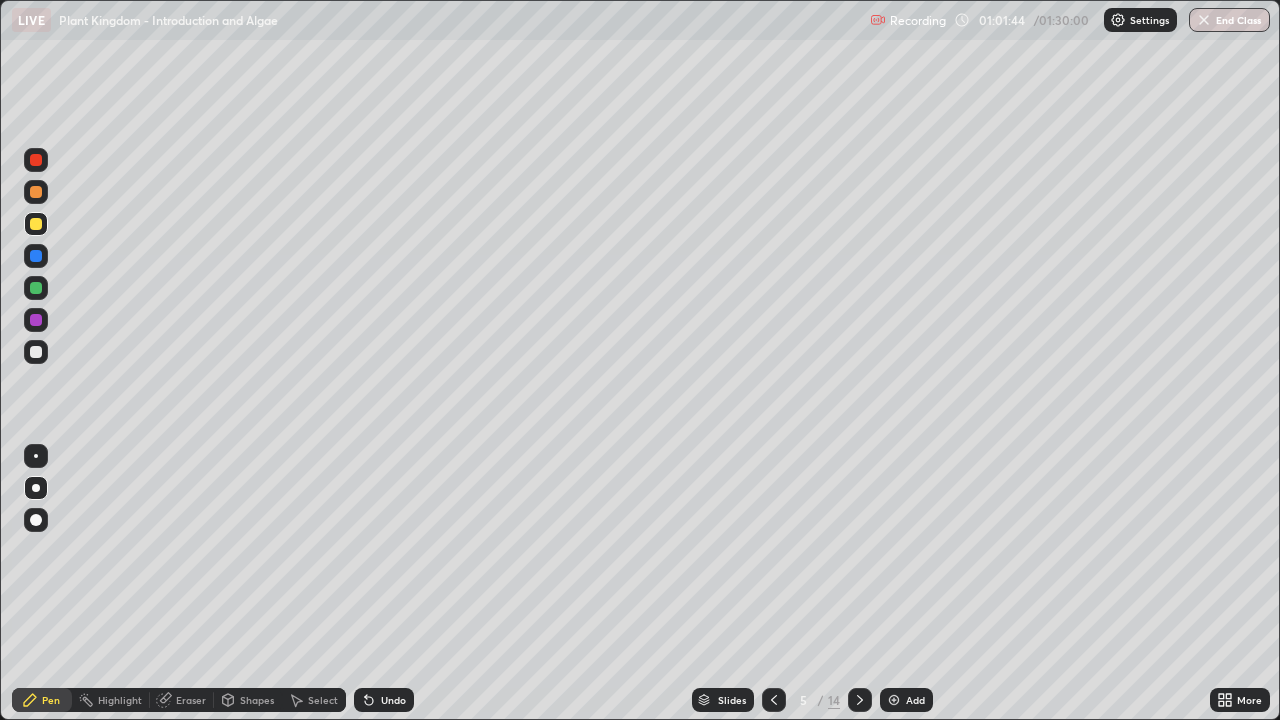 click on "Undo" at bounding box center [384, 700] 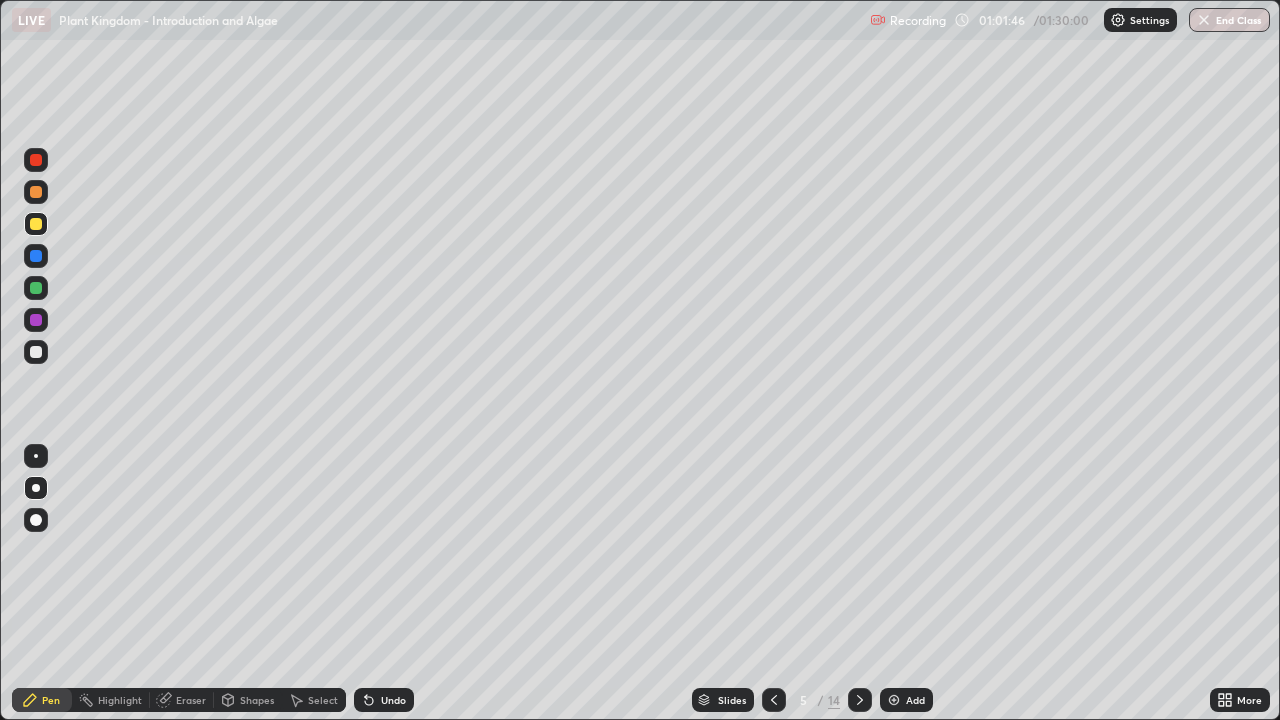 click on "Eraser" at bounding box center [191, 700] 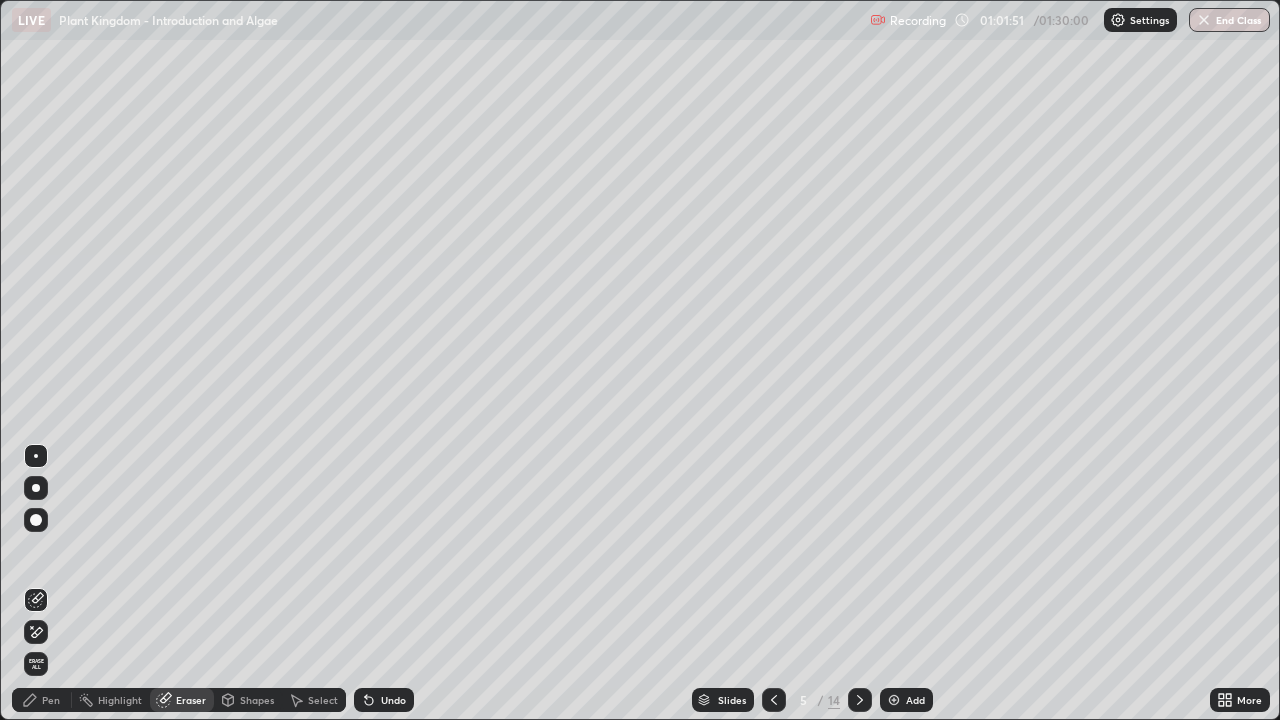 click on "Pen" at bounding box center (51, 700) 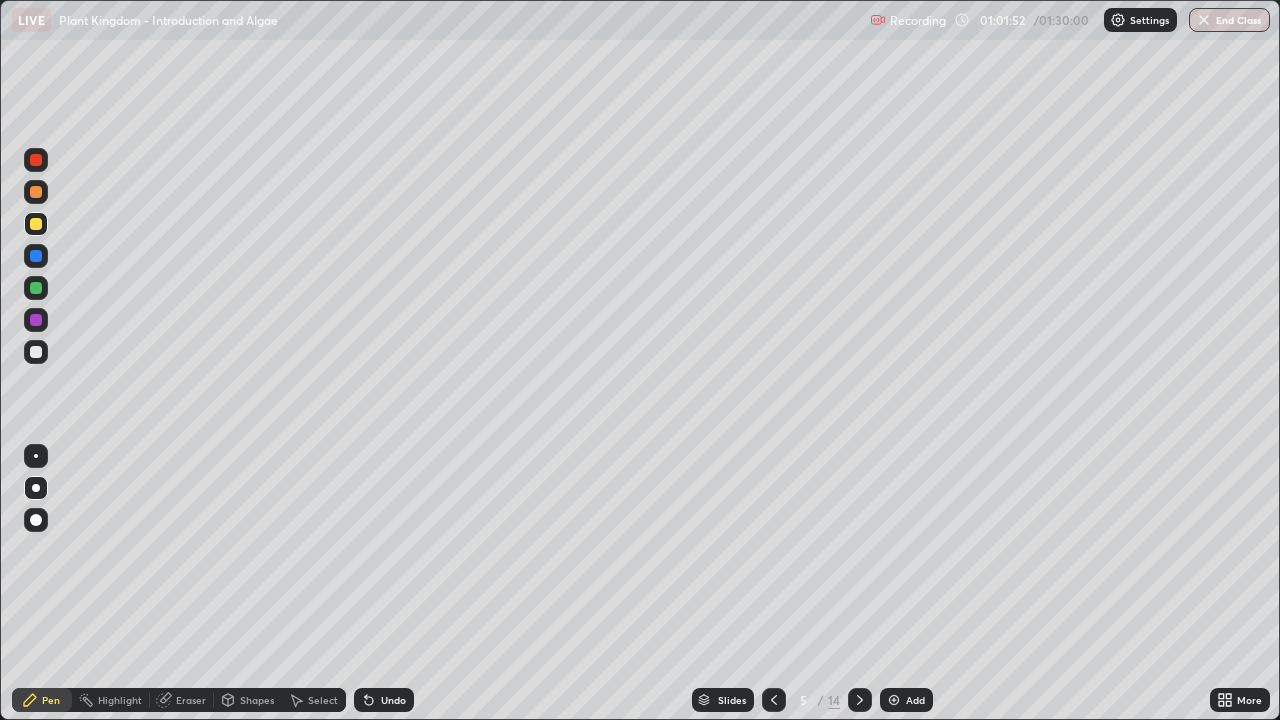 click at bounding box center (36, 256) 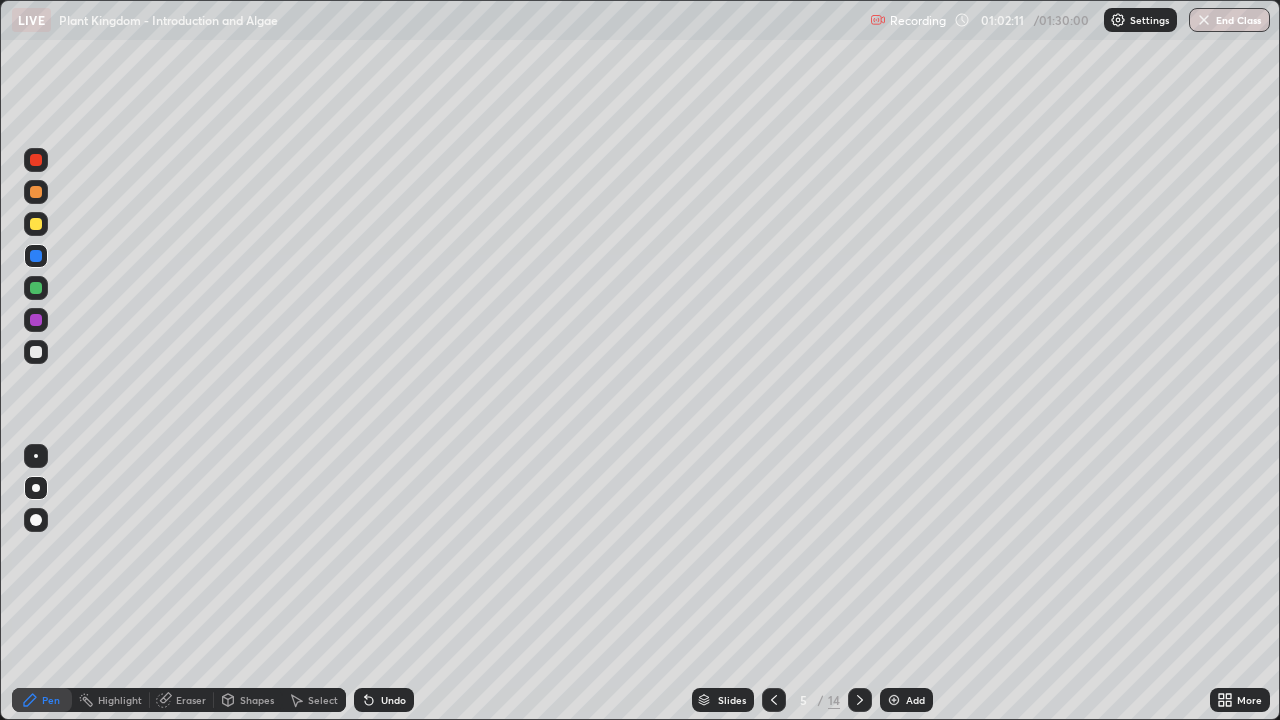 click at bounding box center (36, 352) 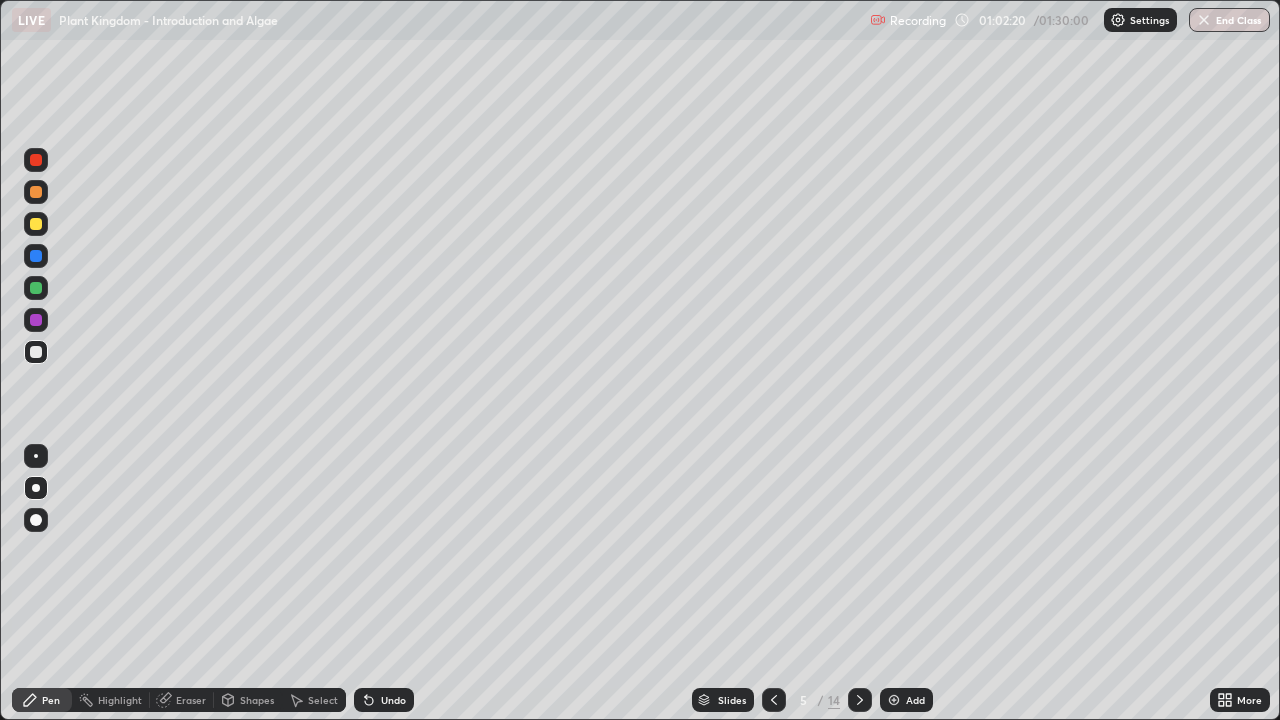 click on "Undo" at bounding box center (393, 700) 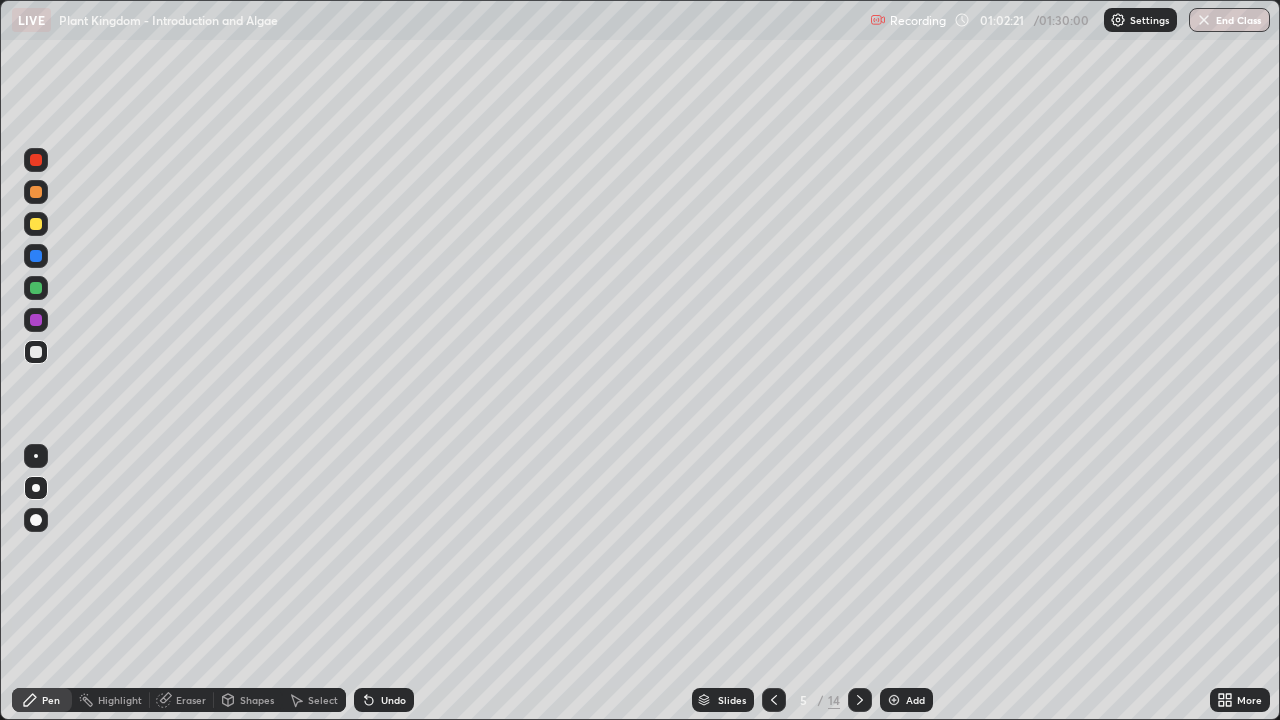 click on "Undo" at bounding box center (393, 700) 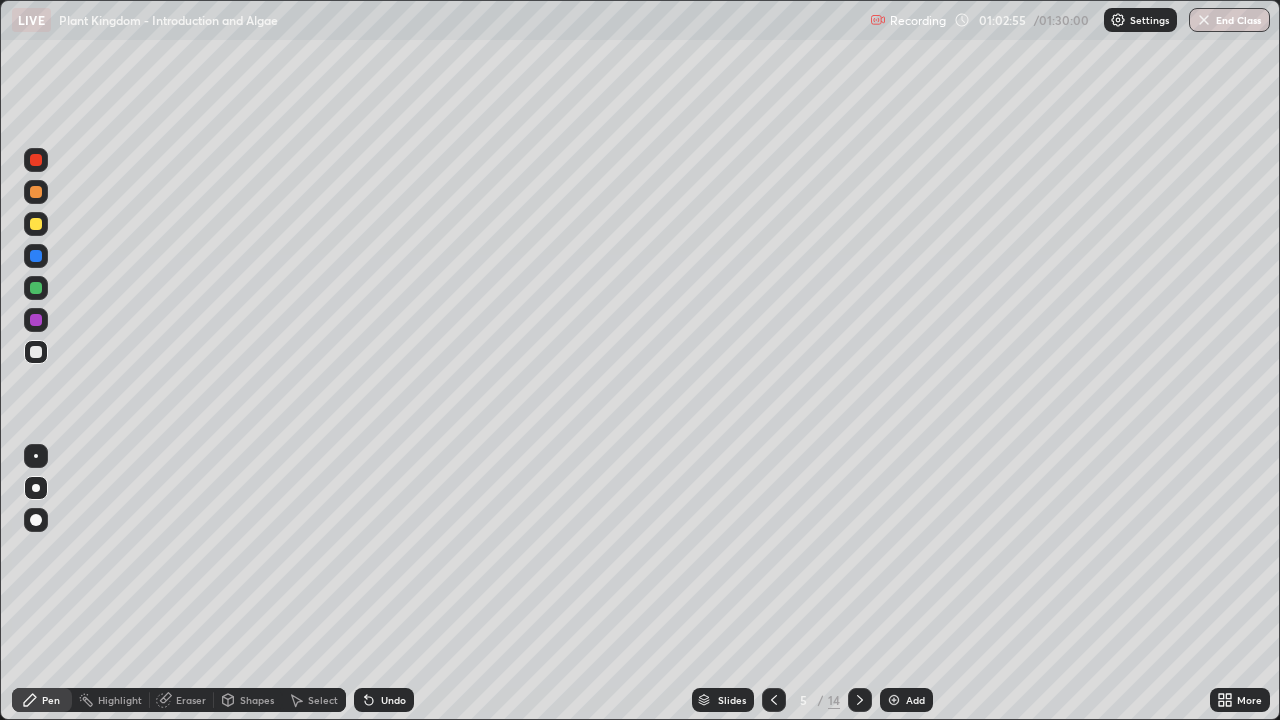 click at bounding box center (36, 160) 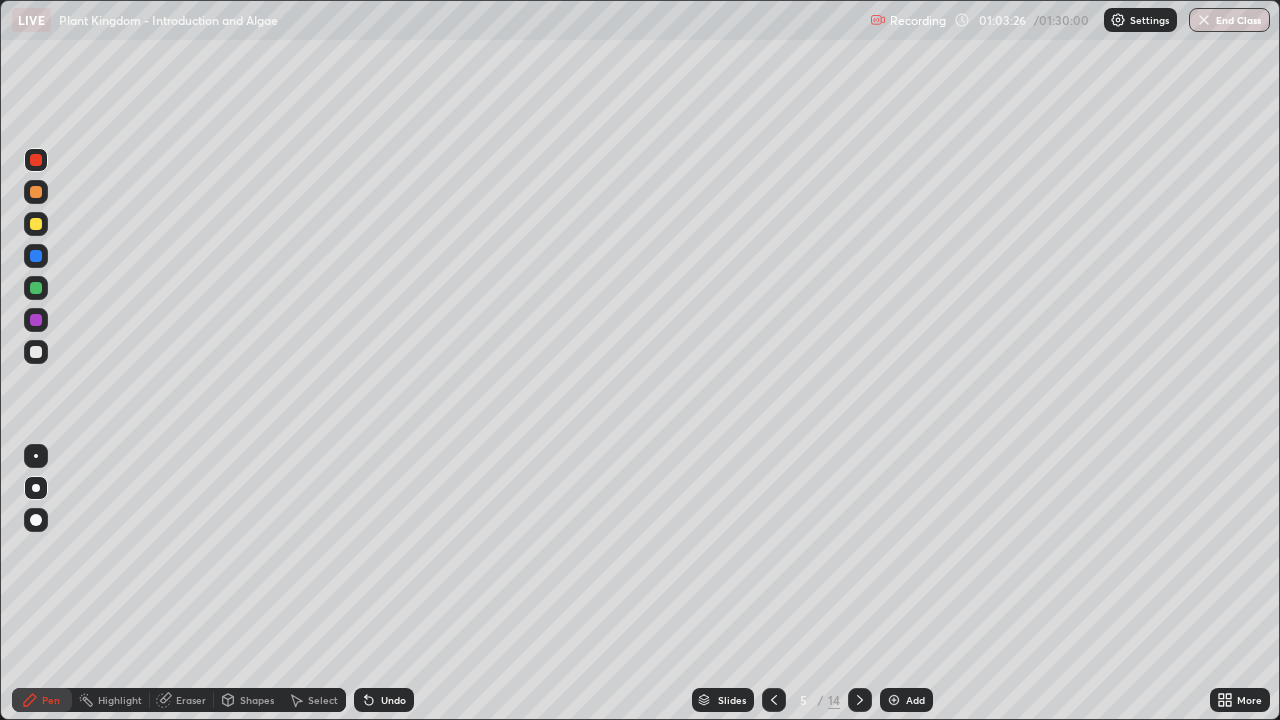 click at bounding box center [36, 256] 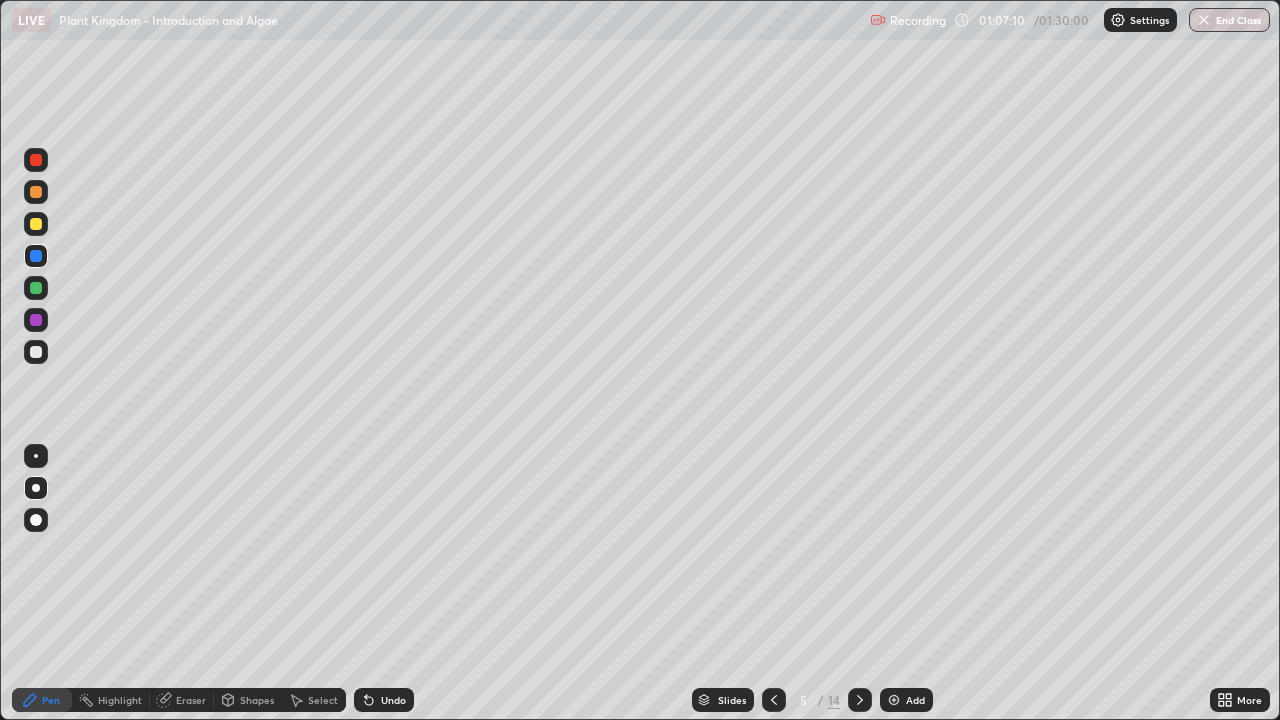 click 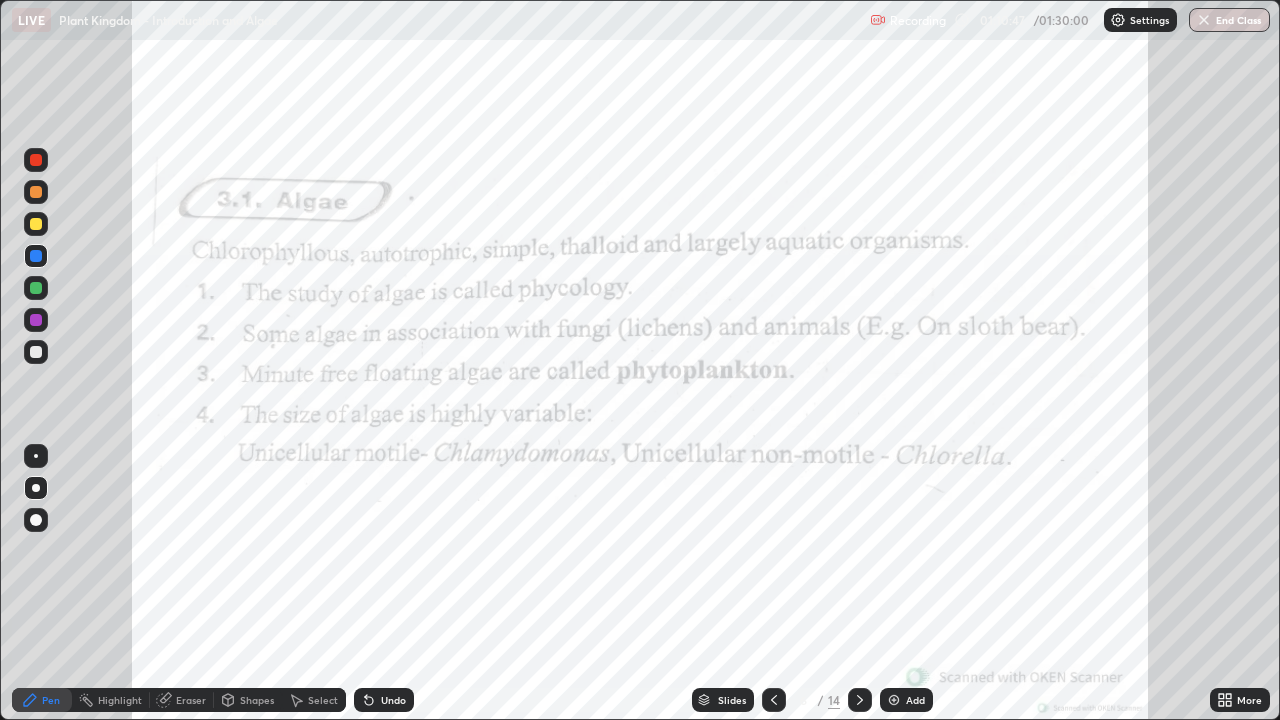 click 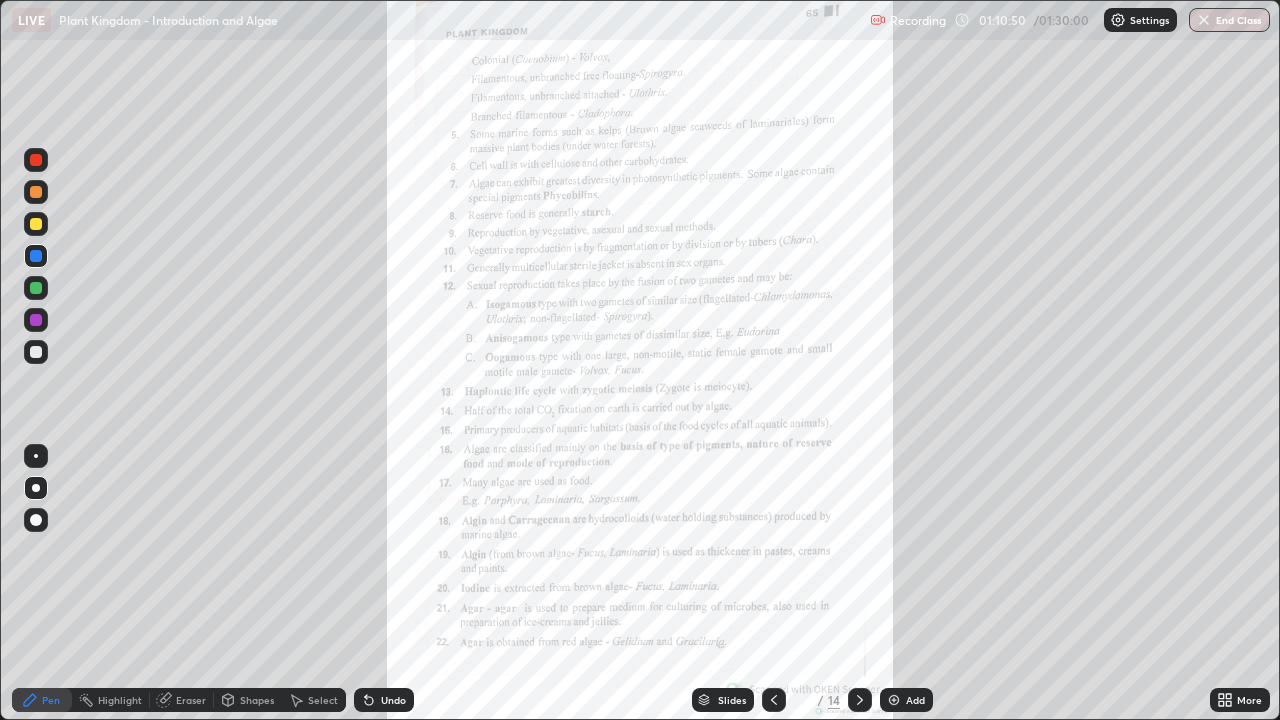 click on "More" at bounding box center (1240, 700) 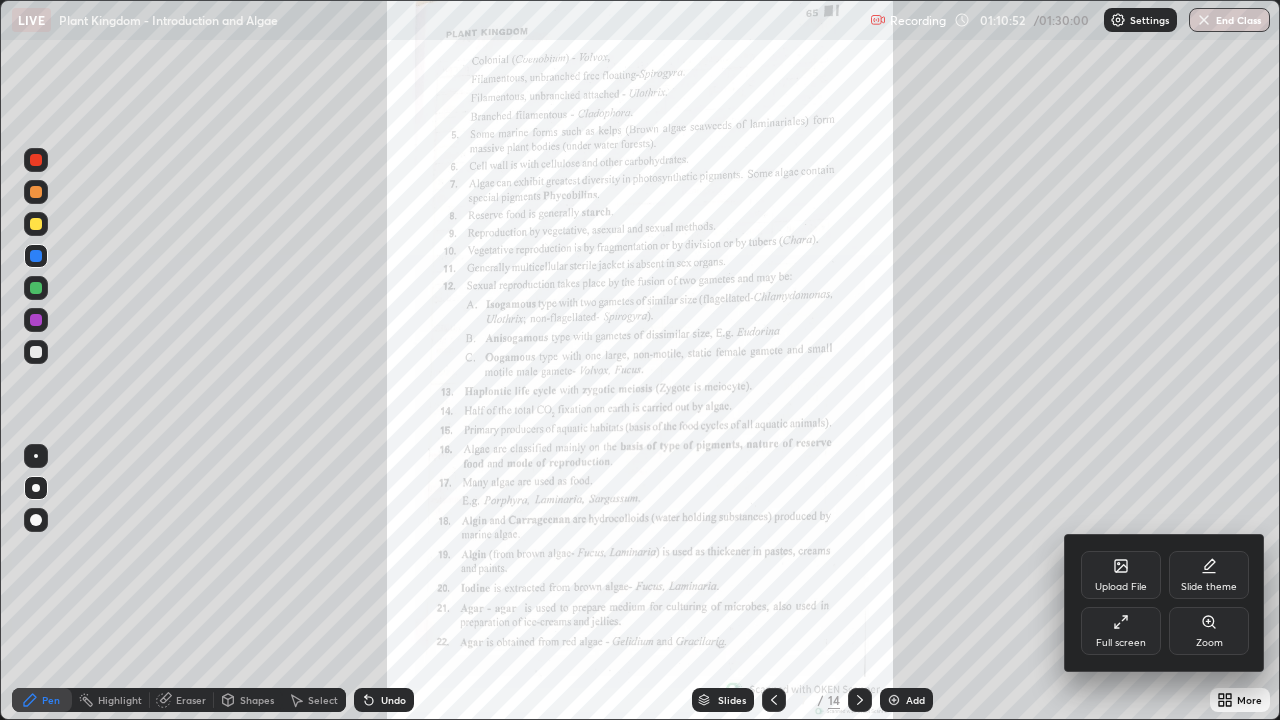 click on "Zoom" at bounding box center (1209, 631) 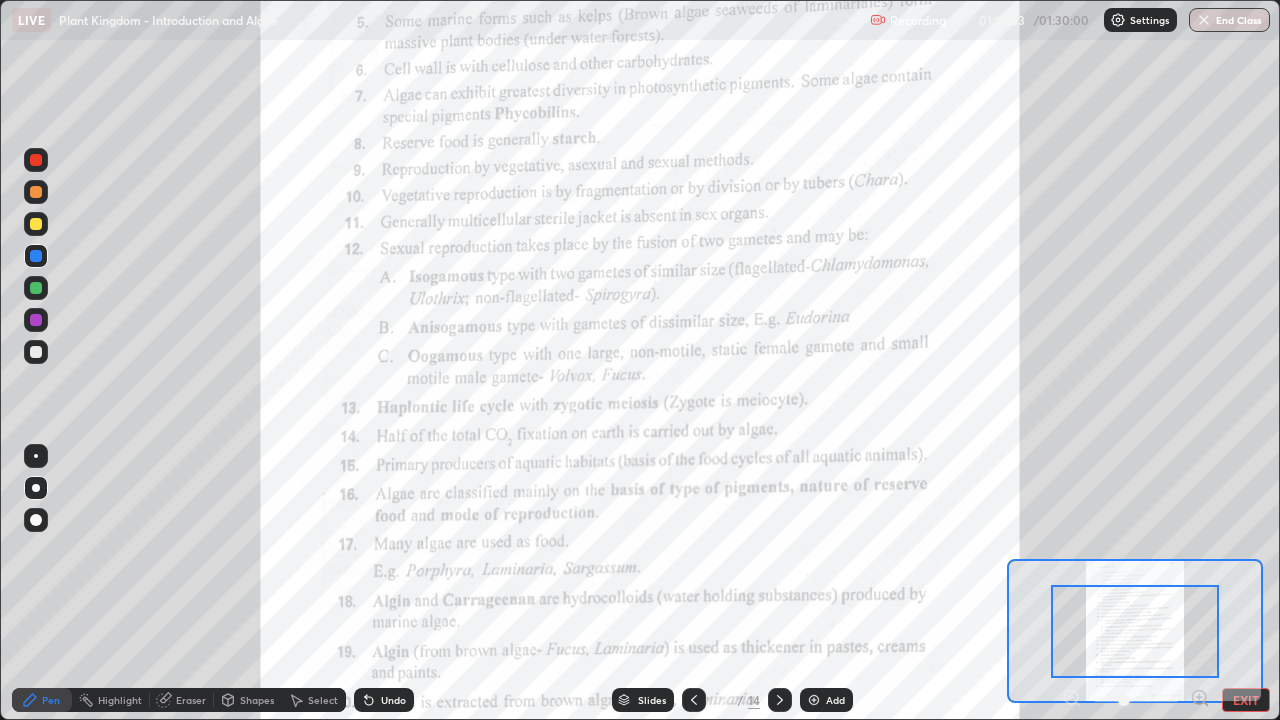 click on "Pen Highlight Eraser Shapes Select Undo Slides 7 / 14 Add EXIT" at bounding box center (640, 700) 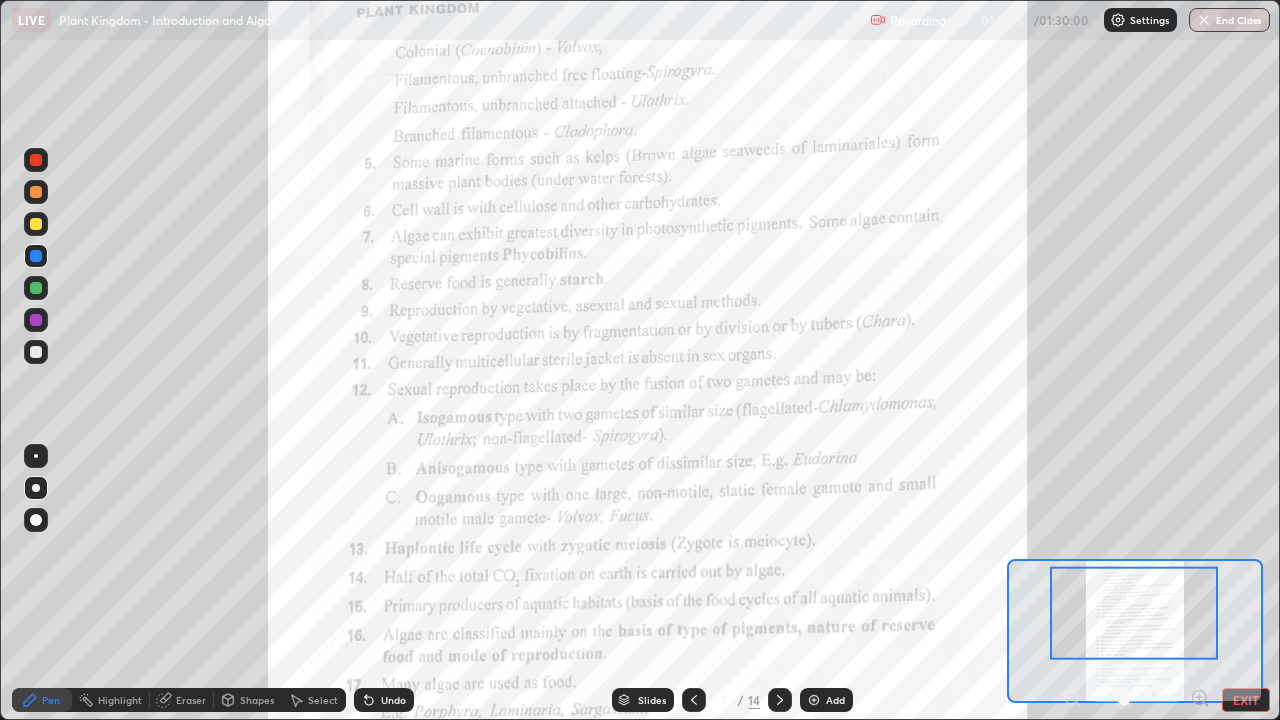 click at bounding box center [694, 700] 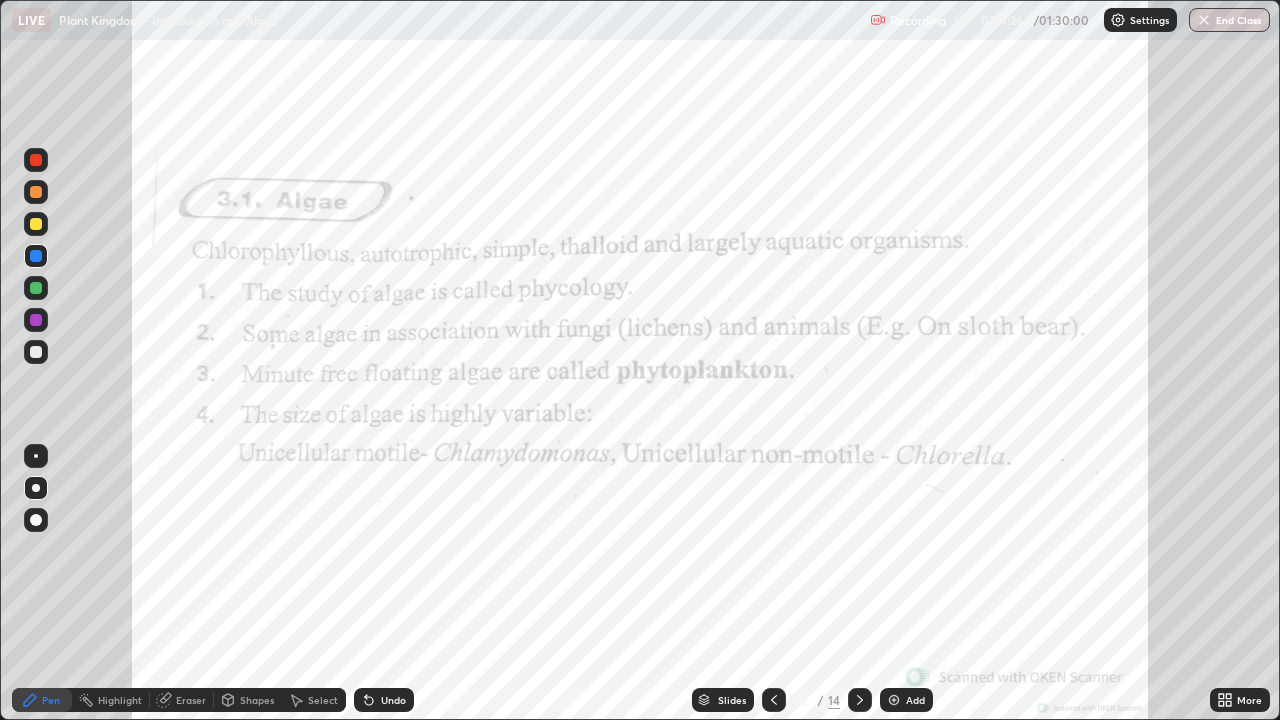 click at bounding box center (894, 700) 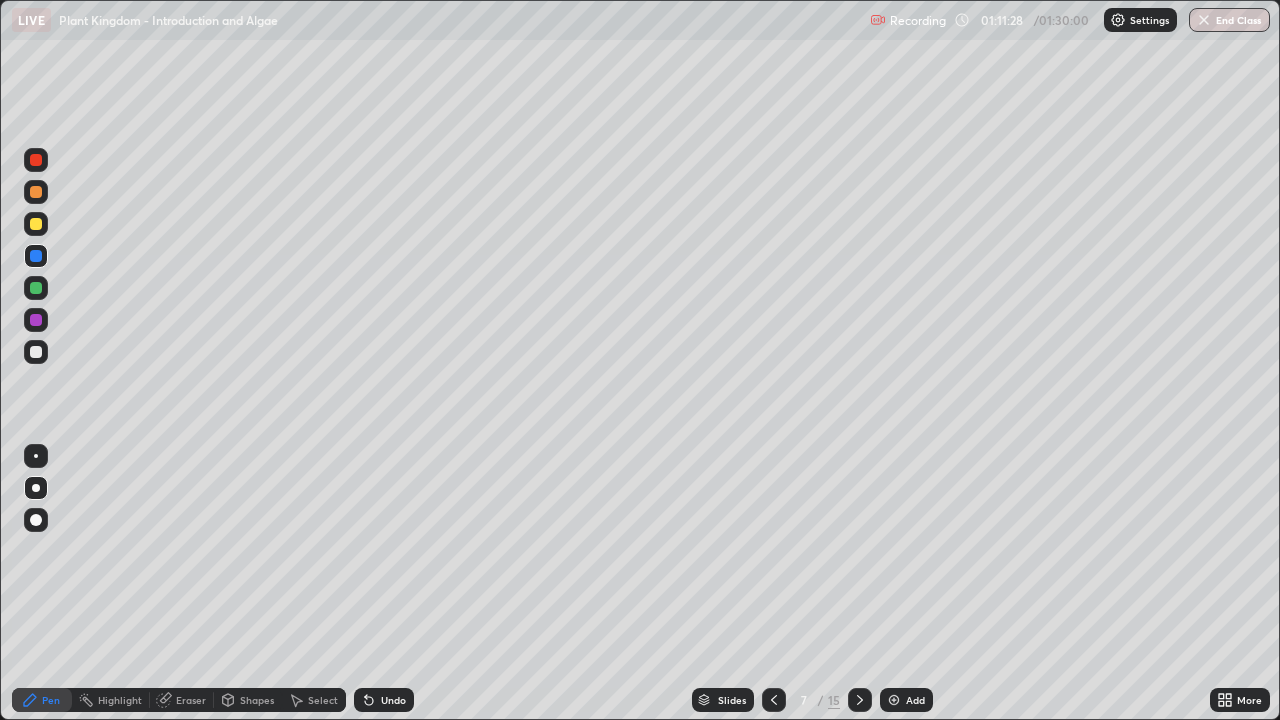 click at bounding box center [36, 192] 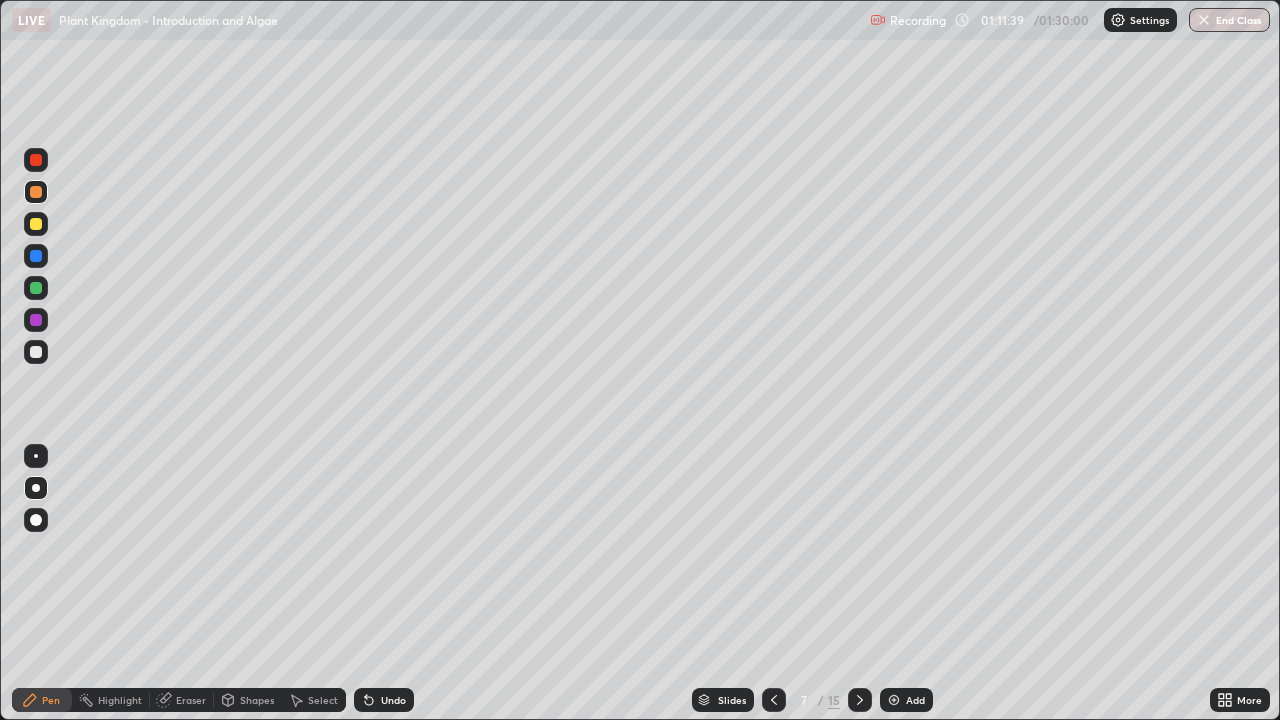 click at bounding box center [36, 256] 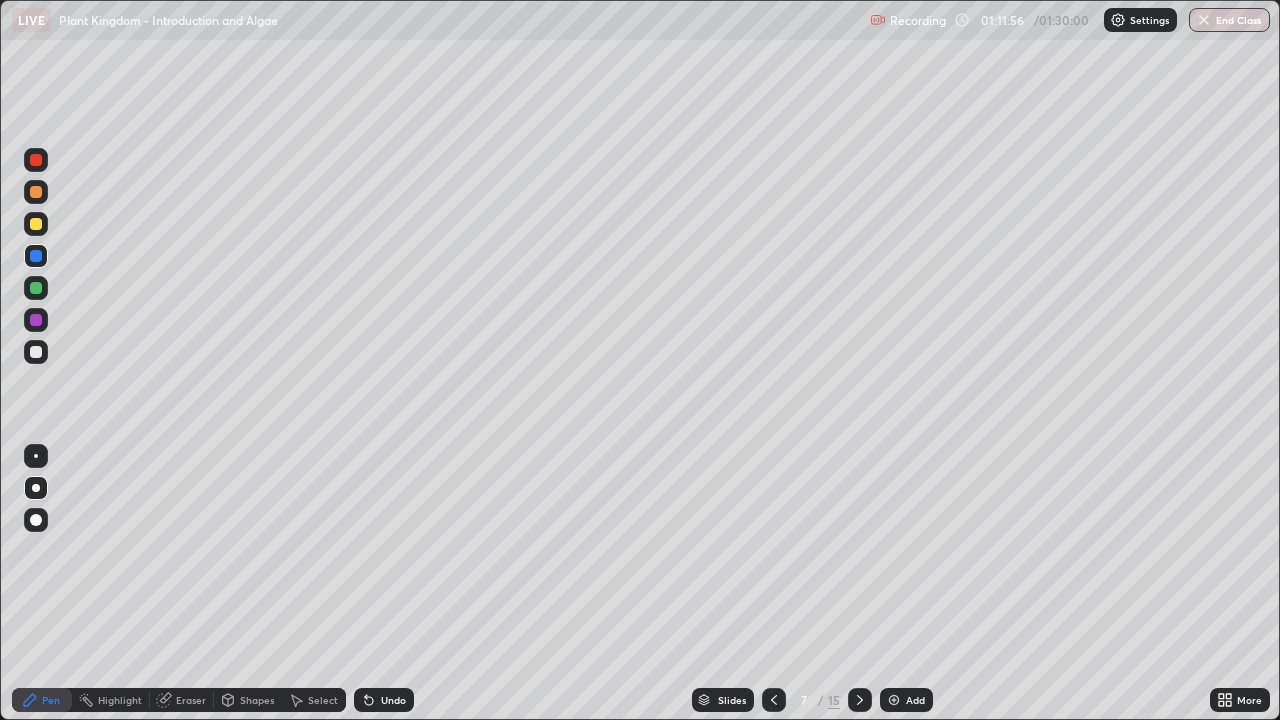 click at bounding box center [36, 288] 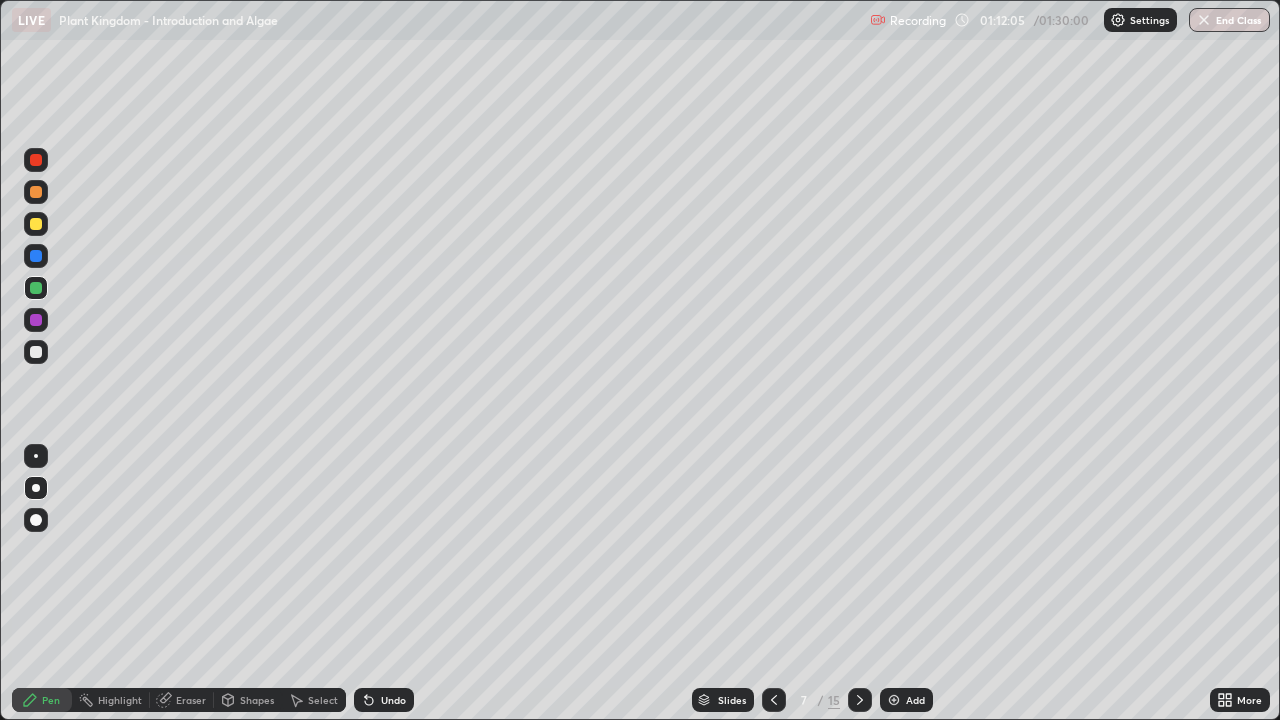 click at bounding box center (36, 320) 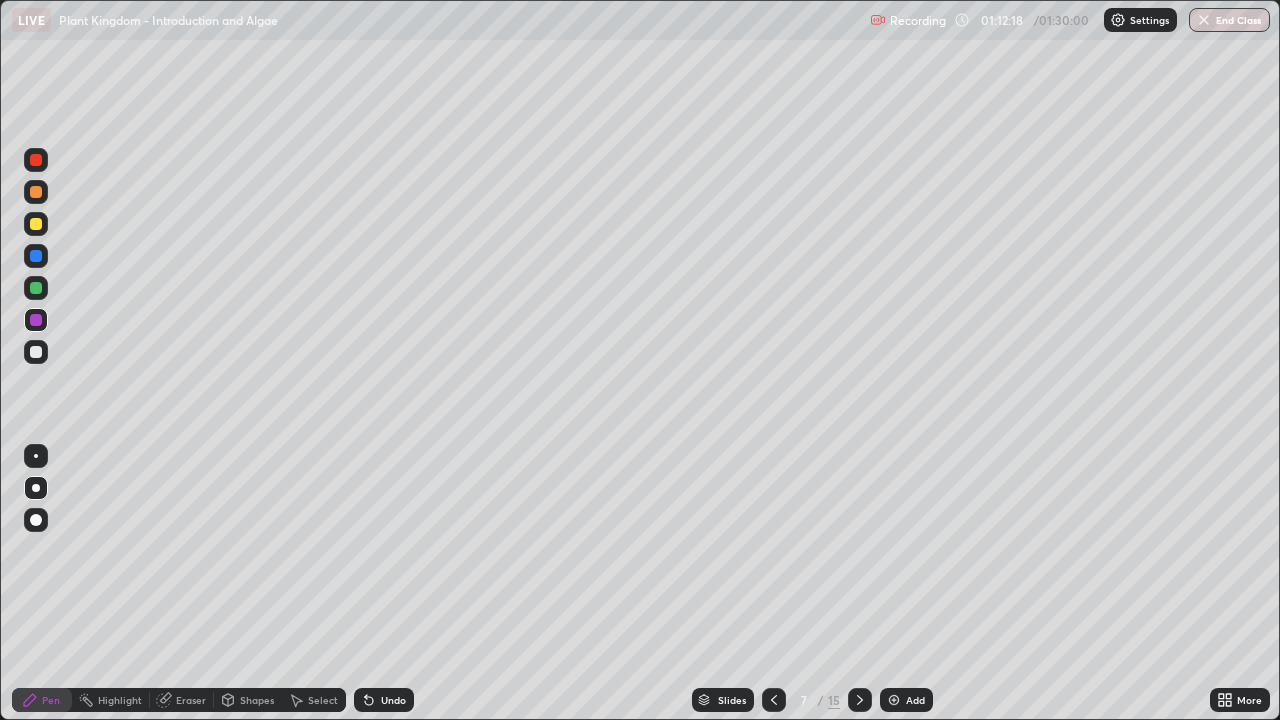 click at bounding box center [36, 224] 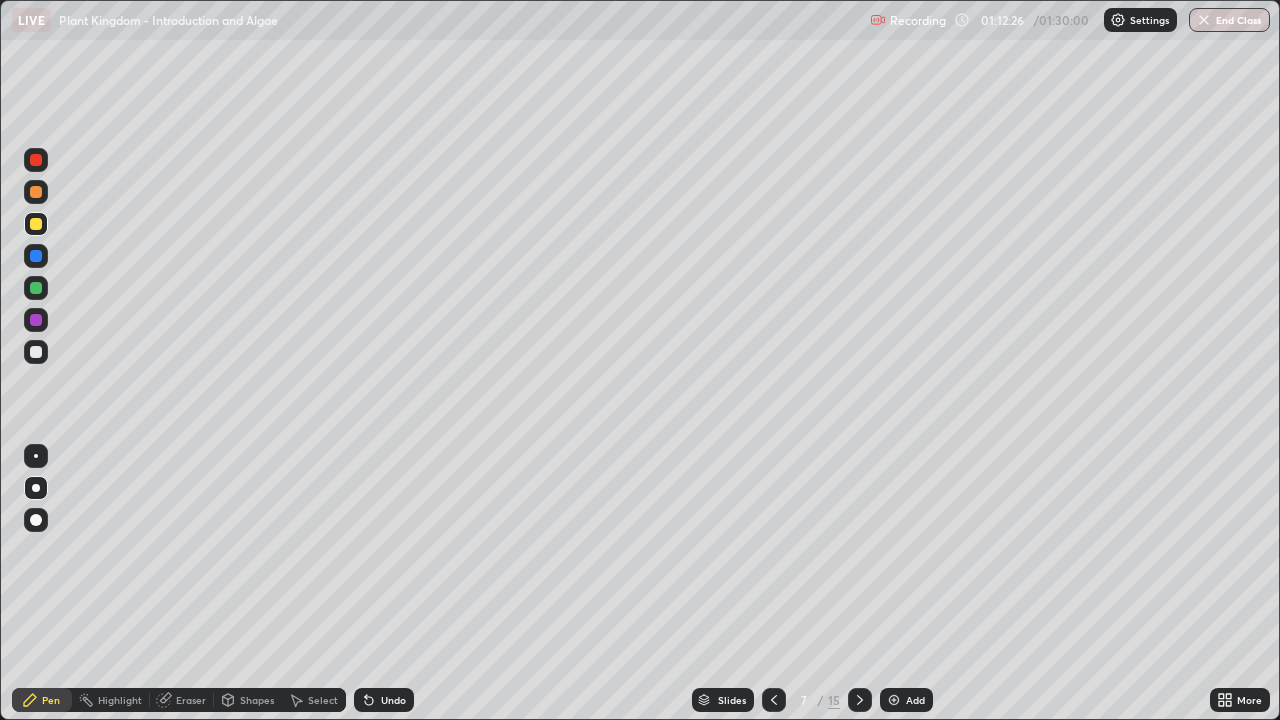 click at bounding box center [36, 288] 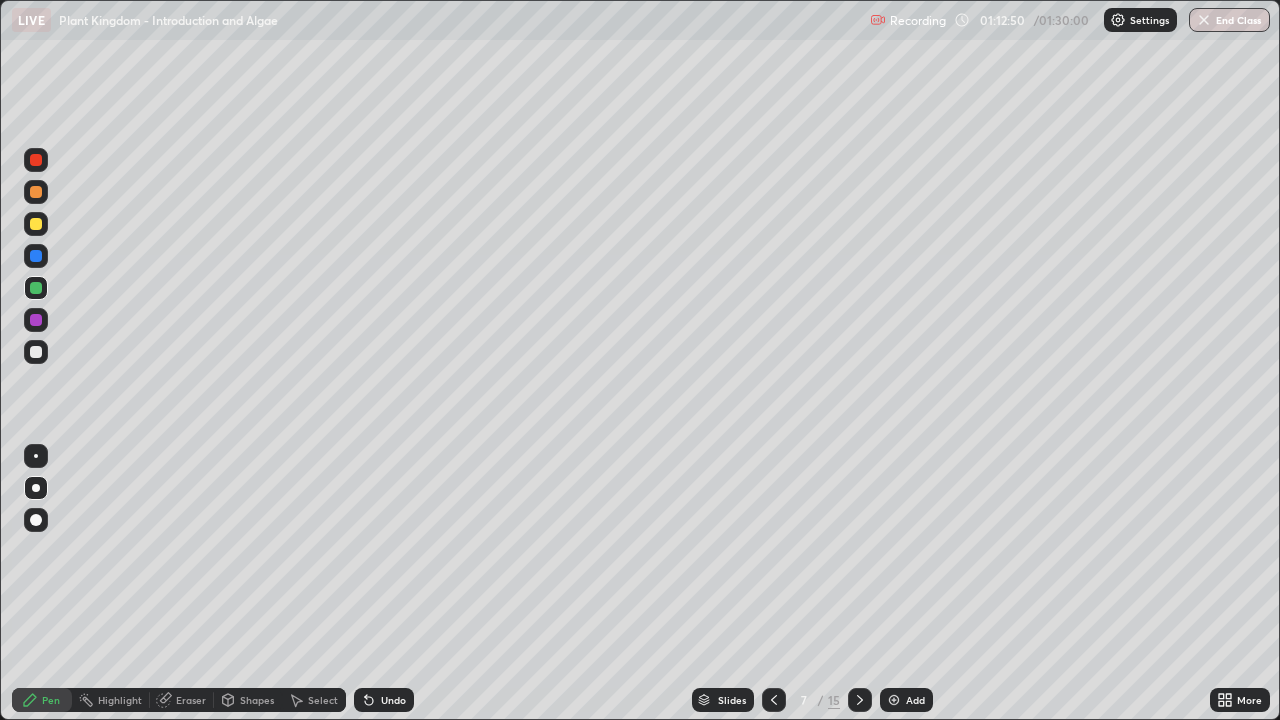 click 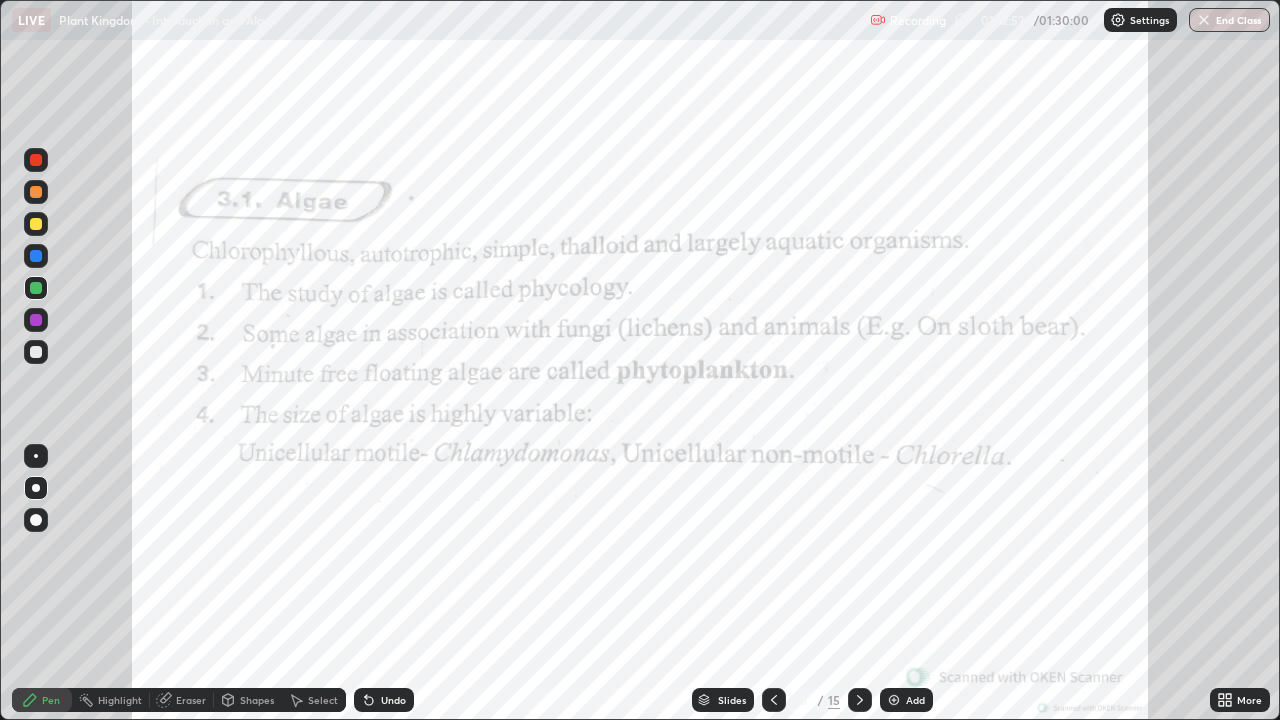 click at bounding box center [860, 700] 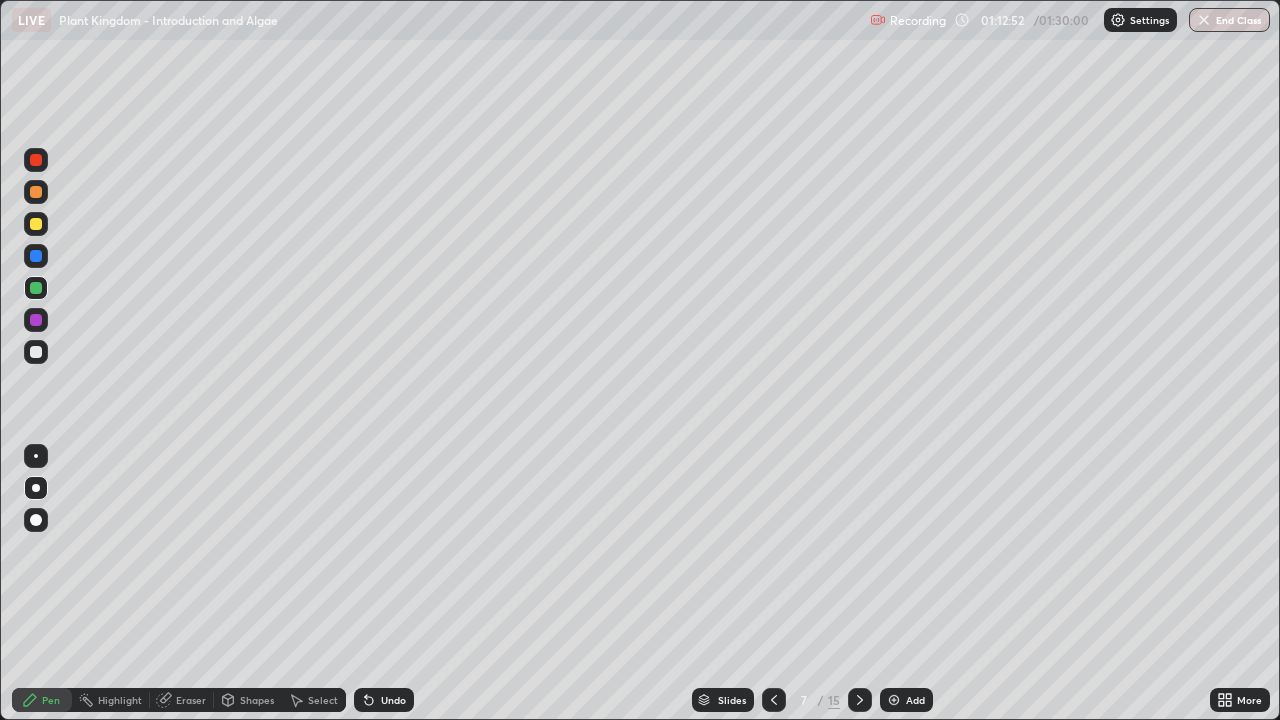 click 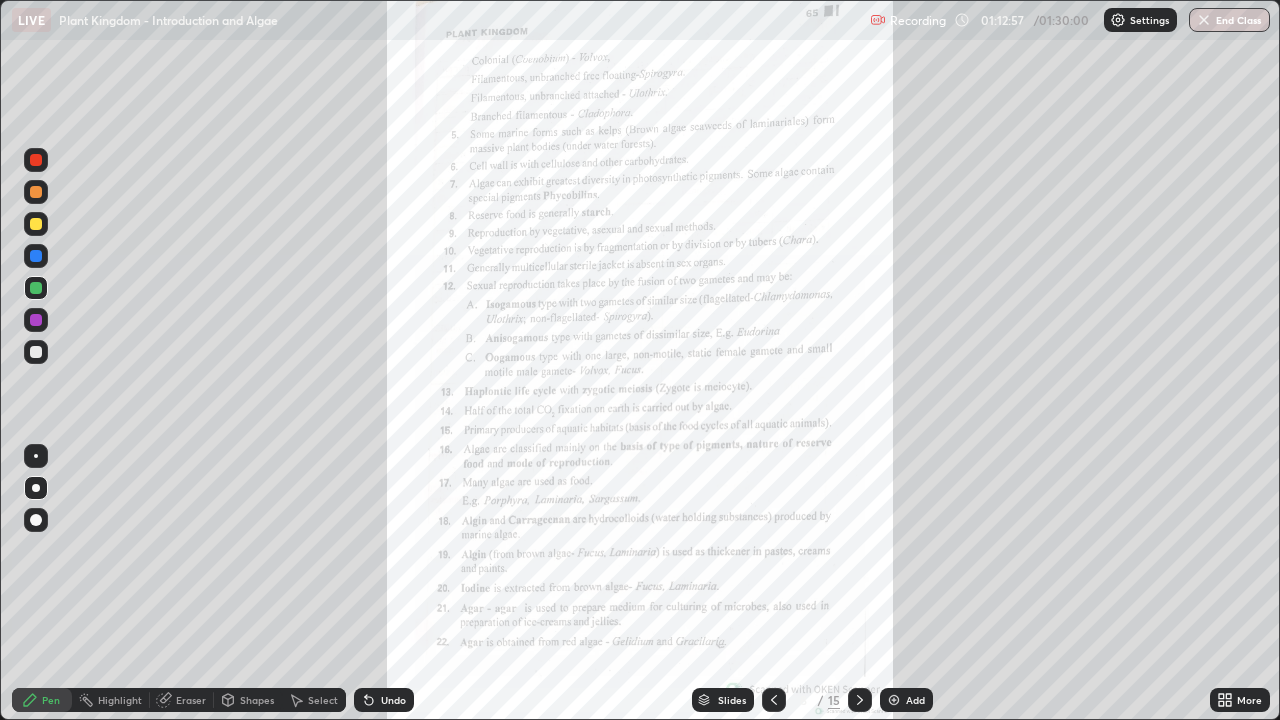 click at bounding box center [36, 192] 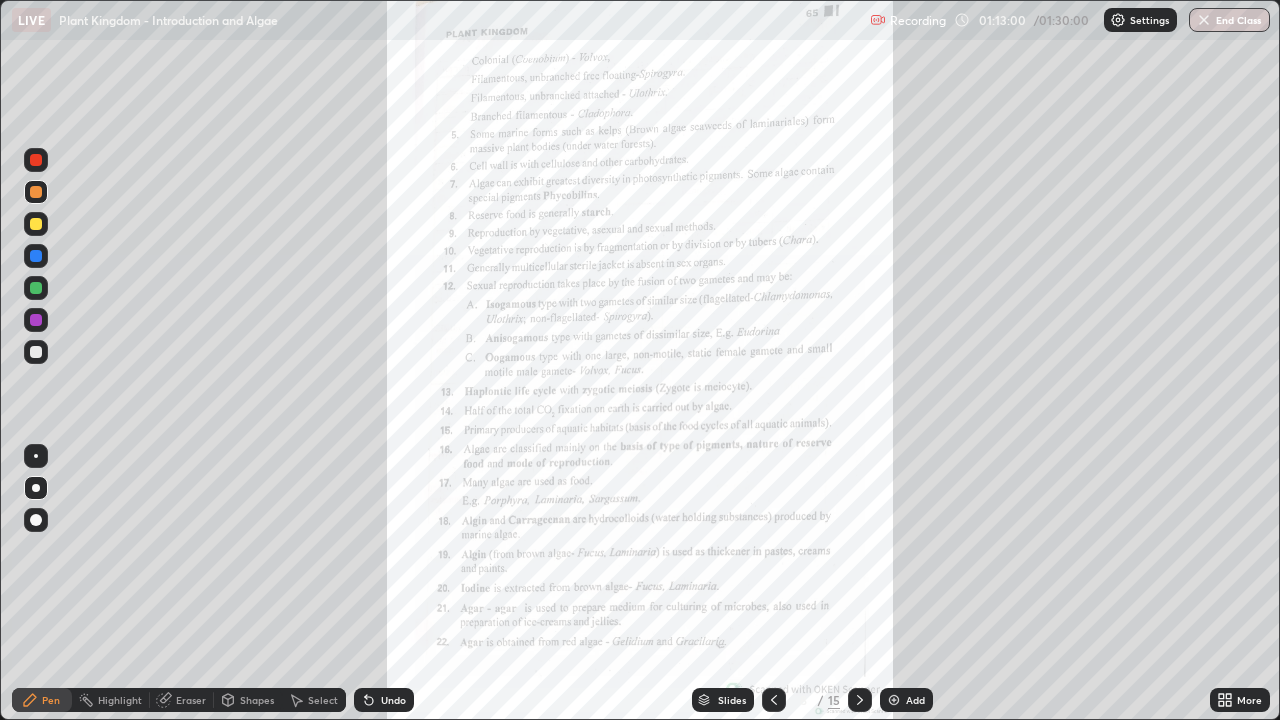 click on "Slides" at bounding box center [723, 700] 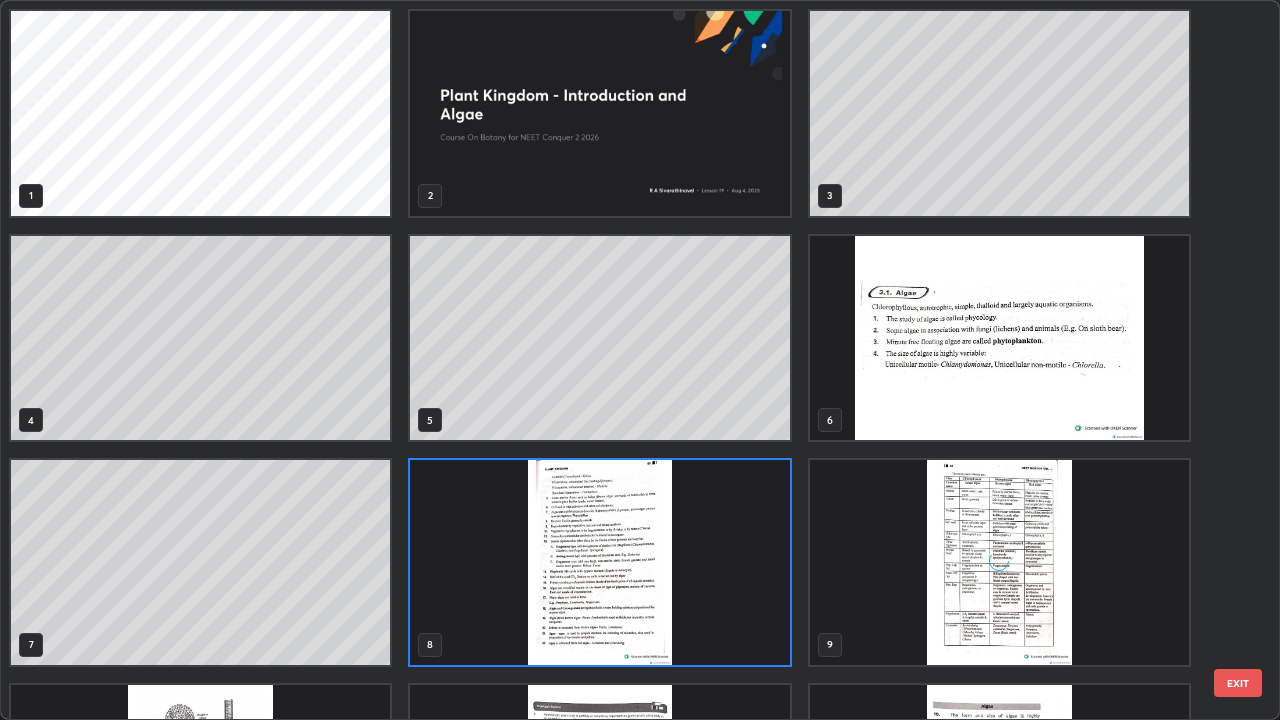 scroll, scrollTop: 7, scrollLeft: 11, axis: both 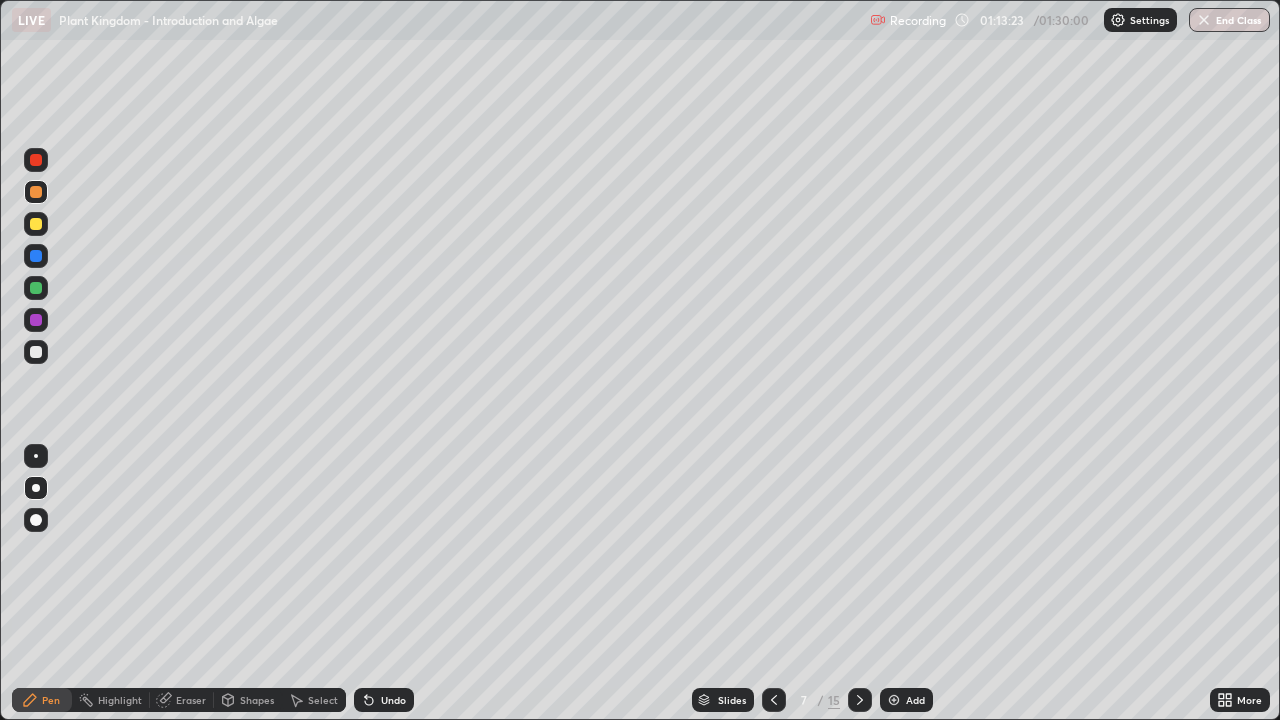 click 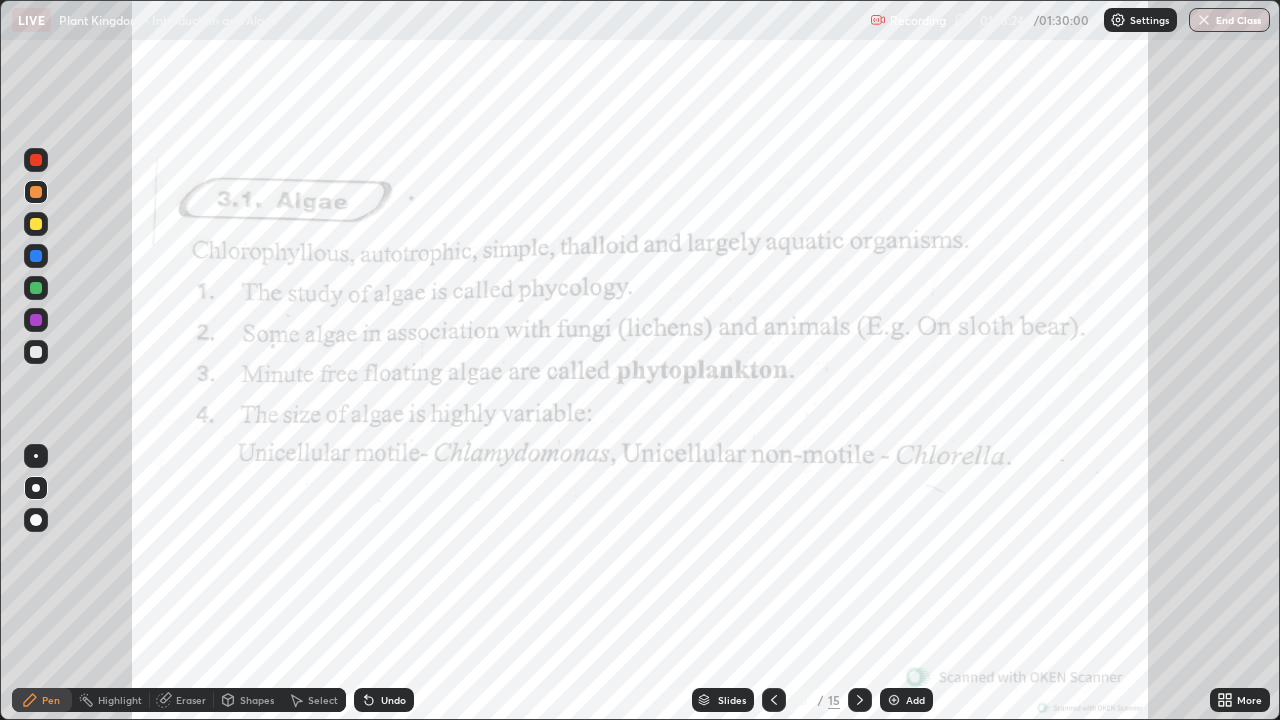 click 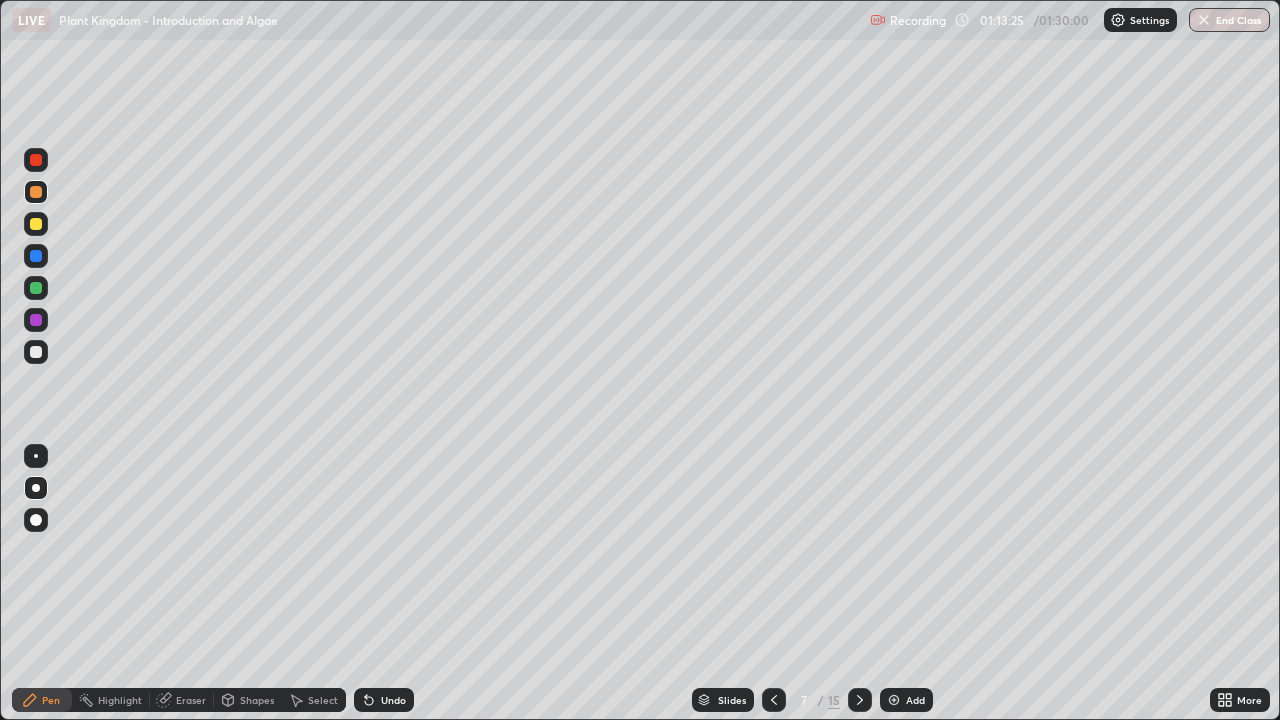 click 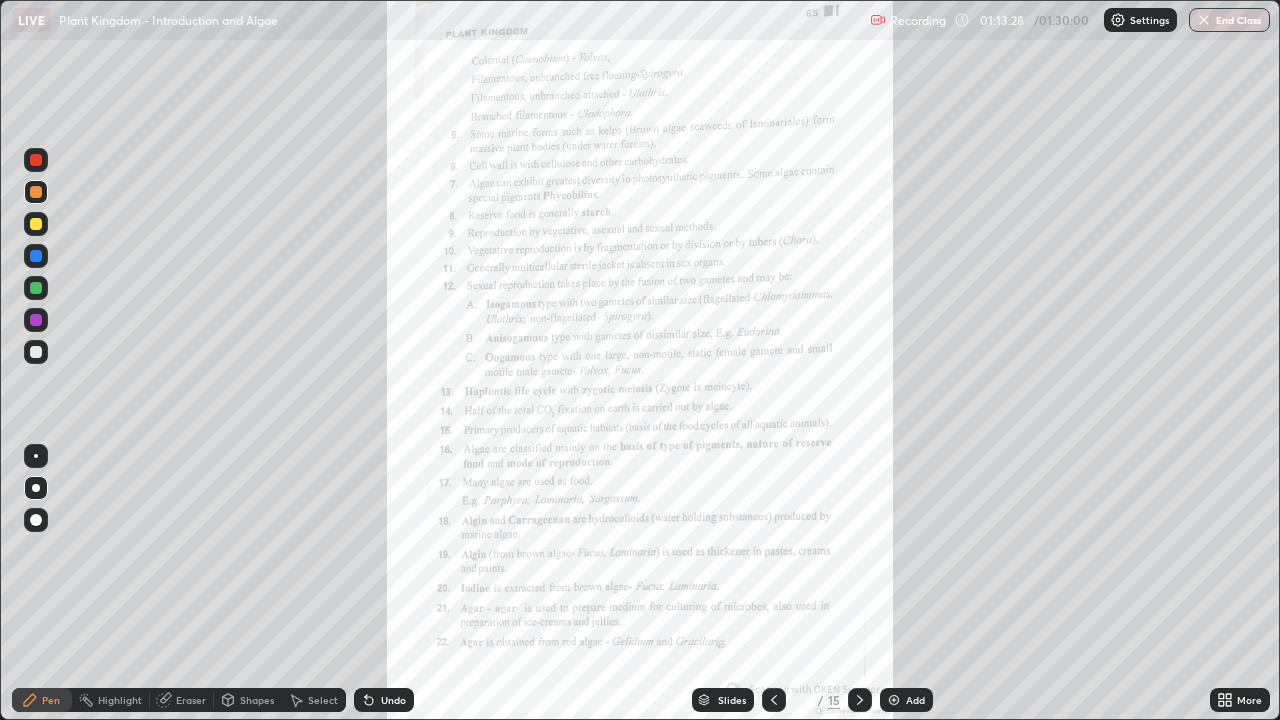 click at bounding box center [860, 700] 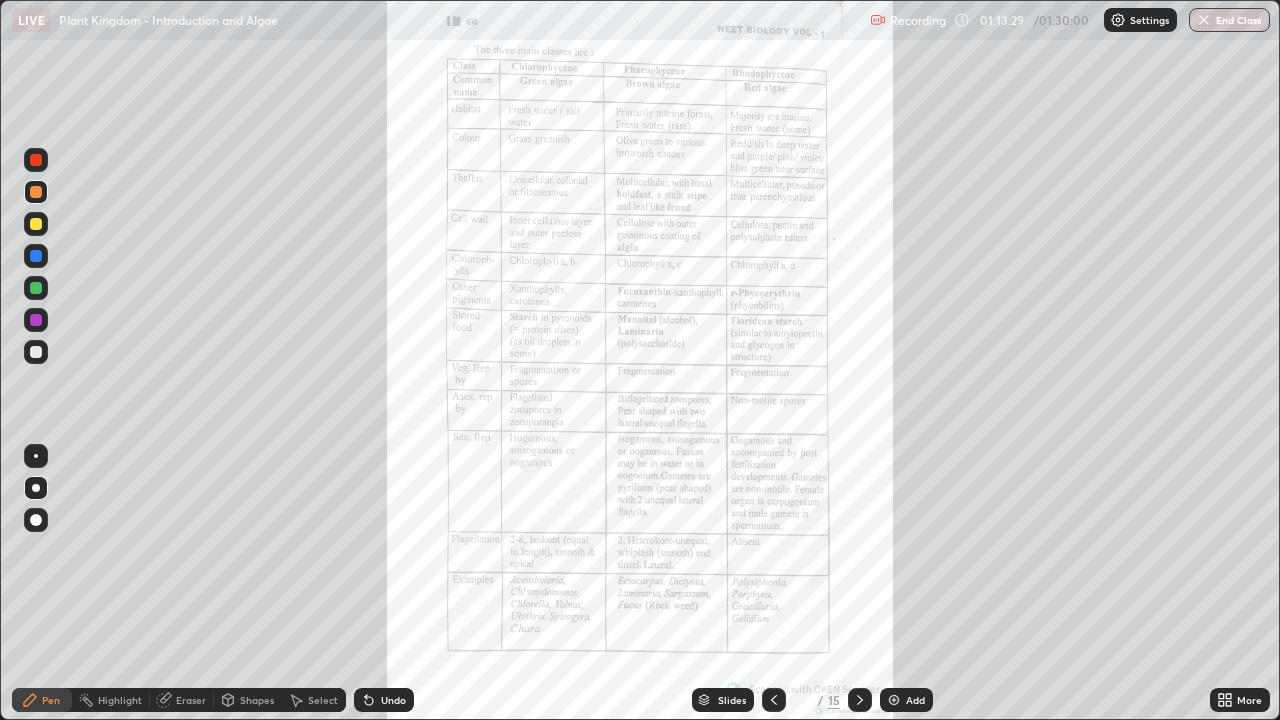 click 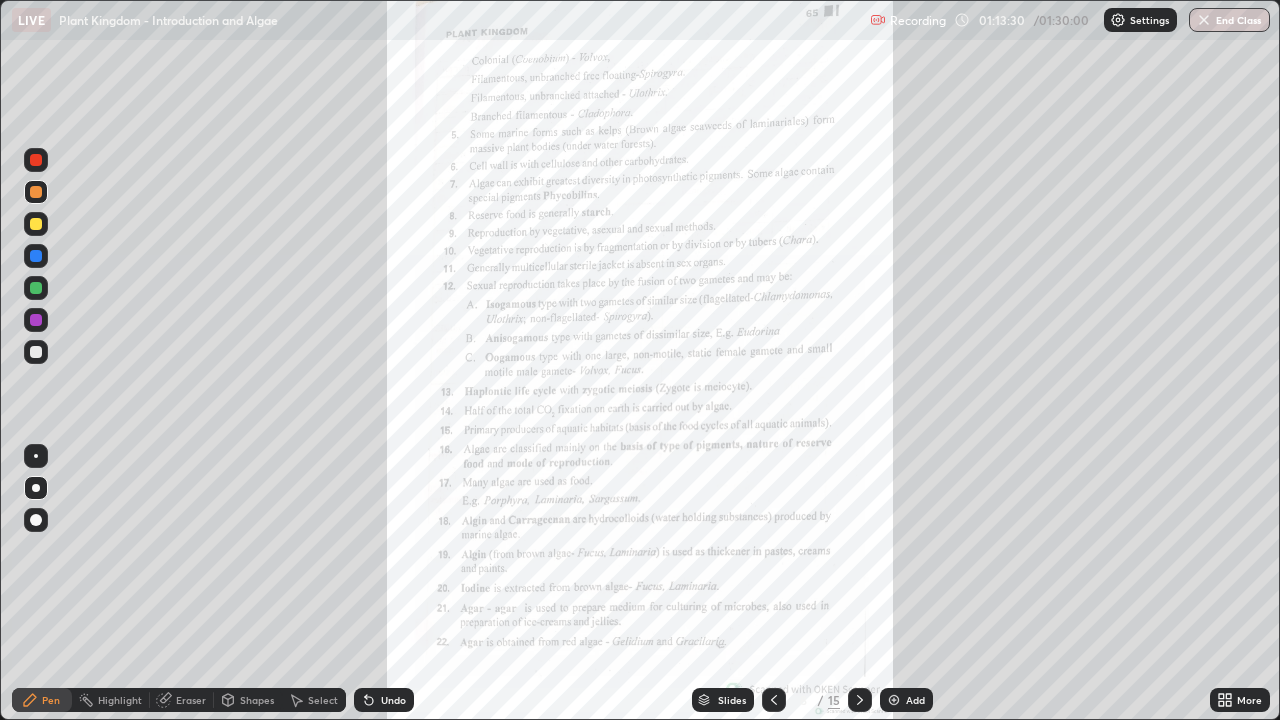 click 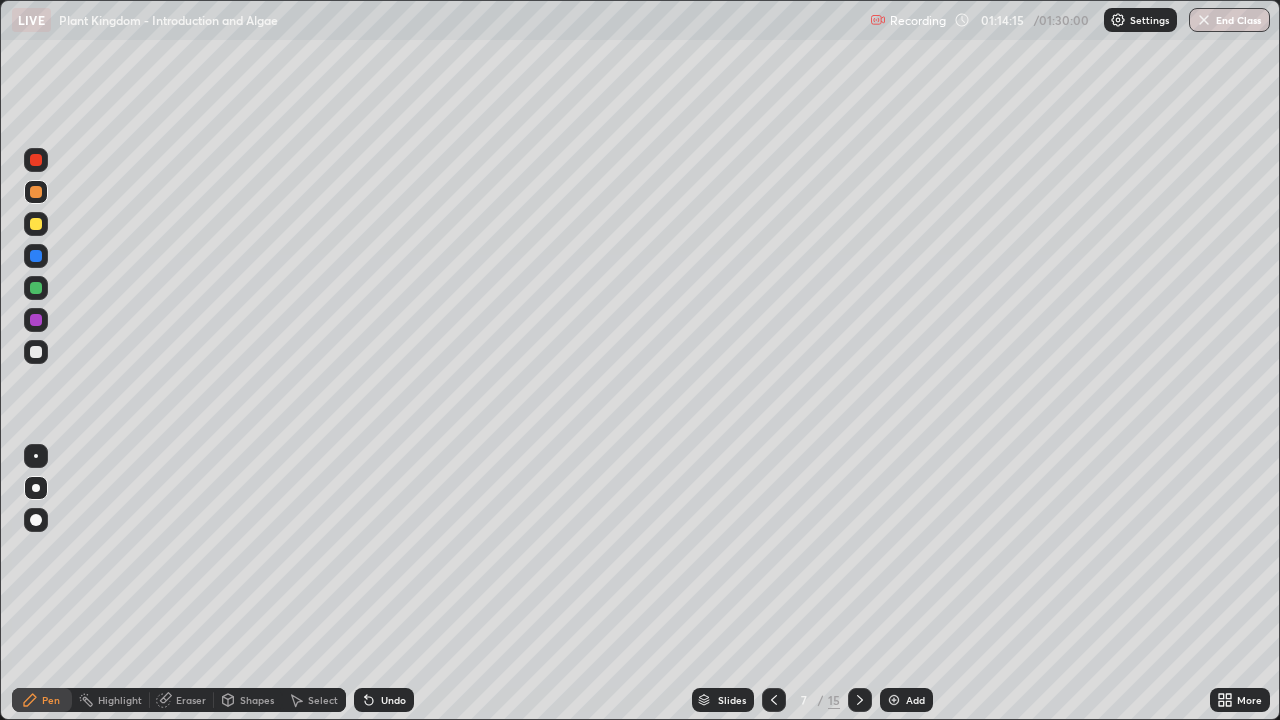 click at bounding box center [774, 700] 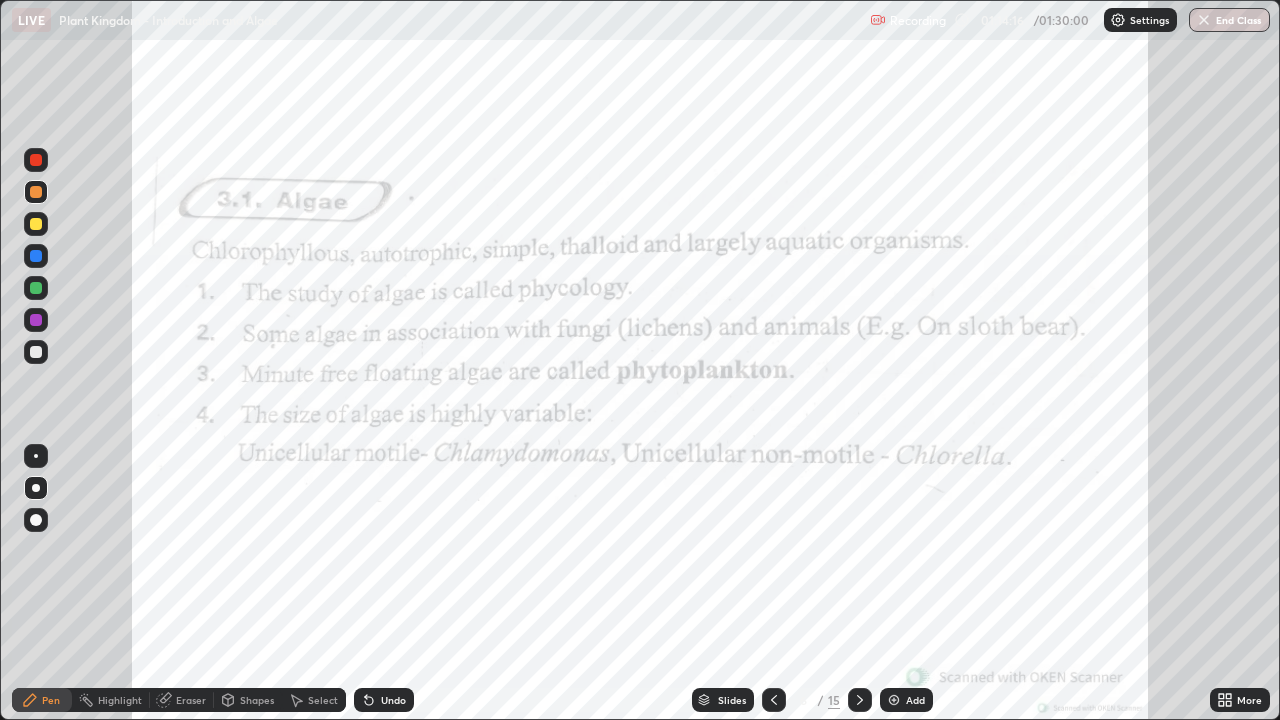 click 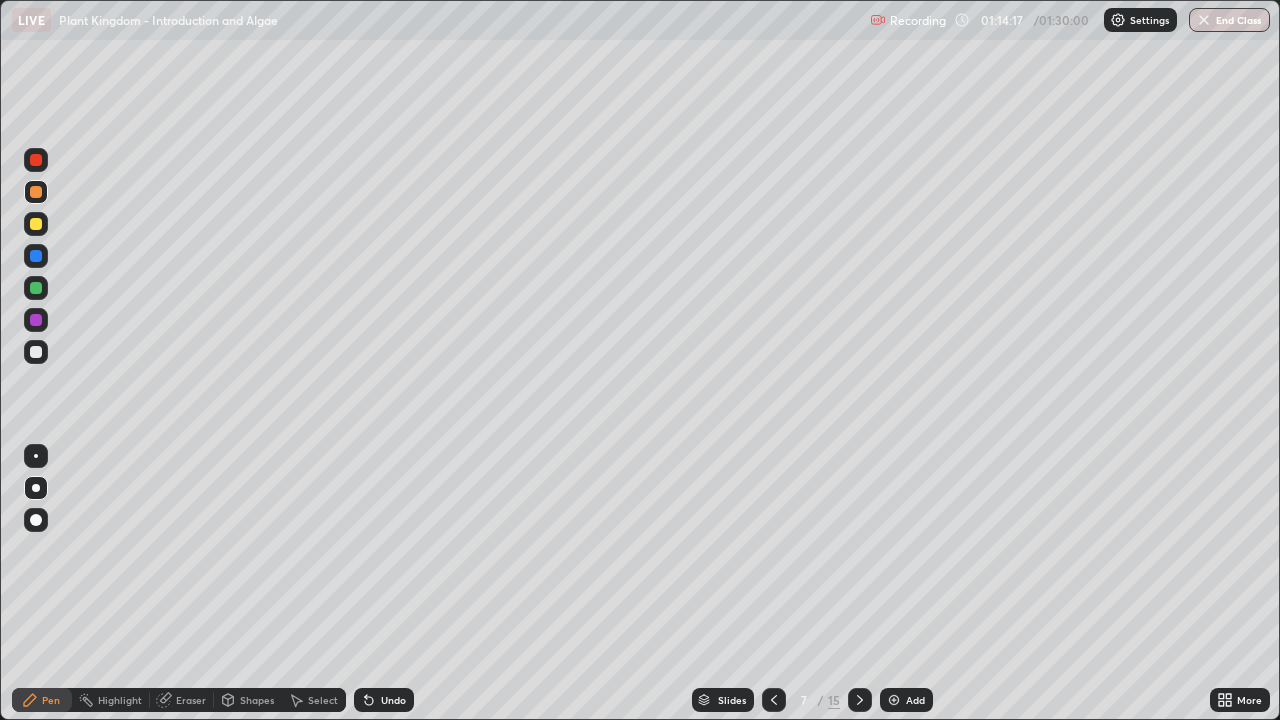 click 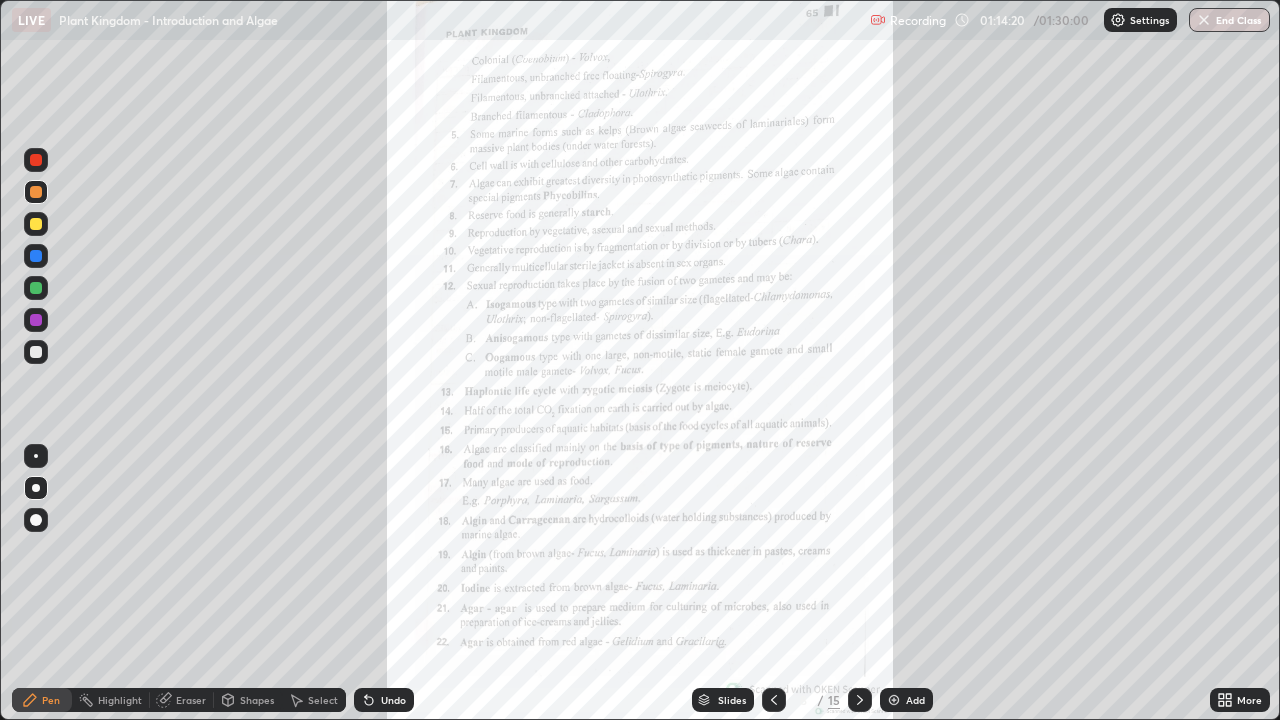 click 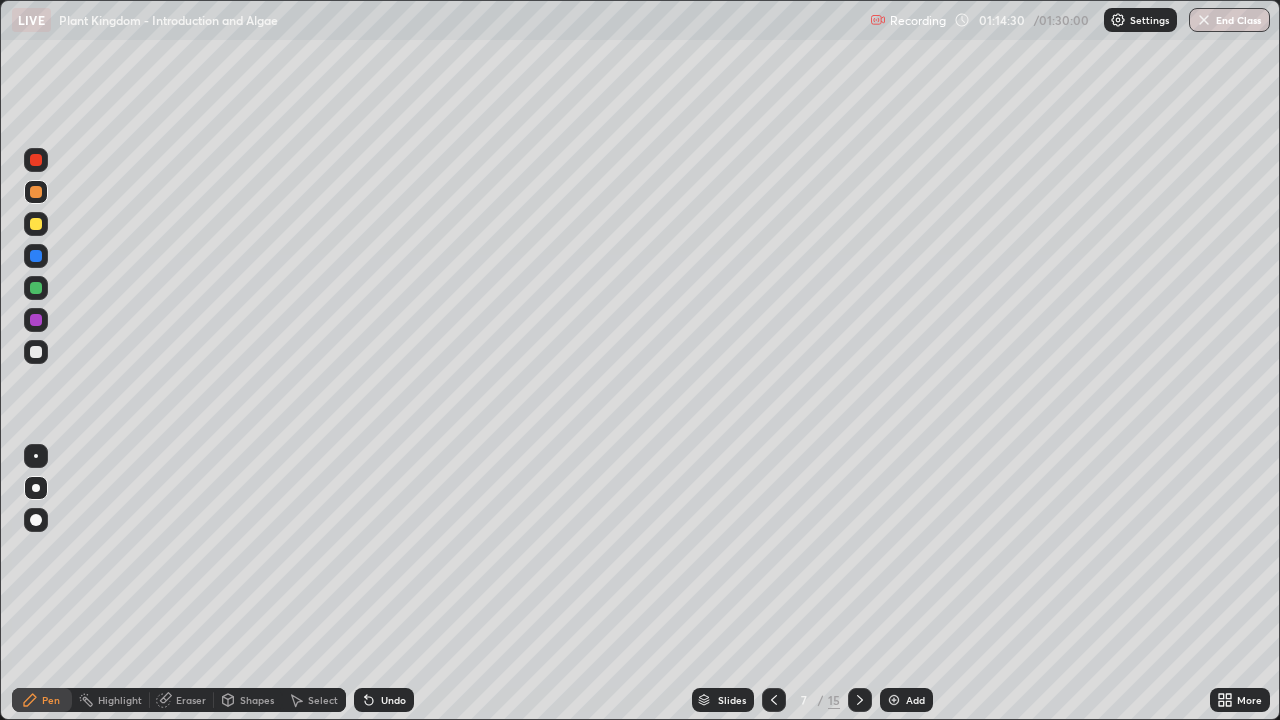 click at bounding box center (36, 352) 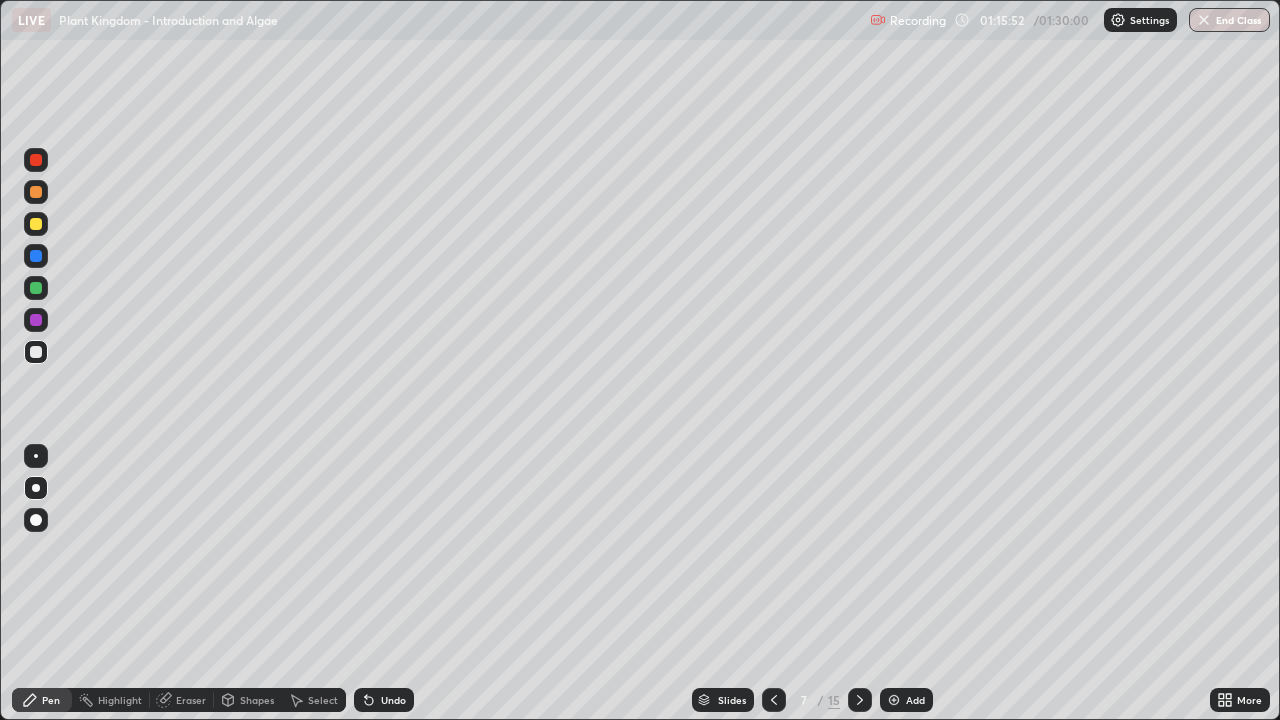 click 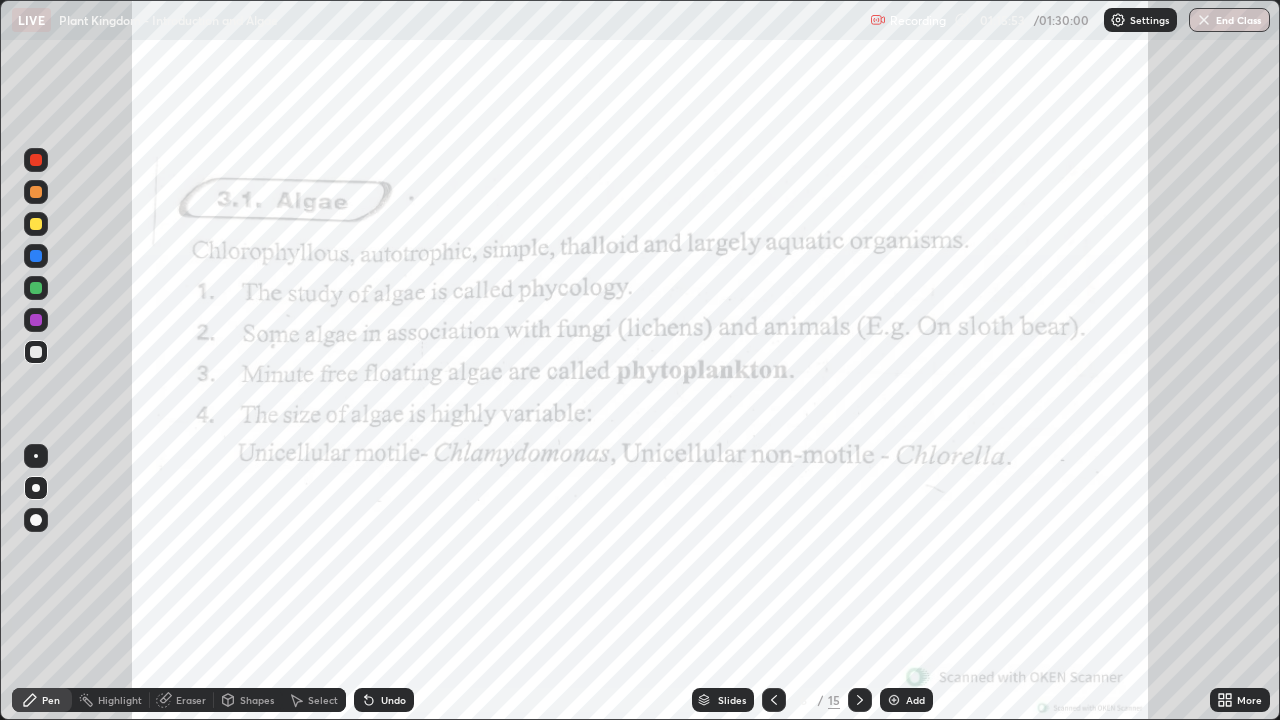 click 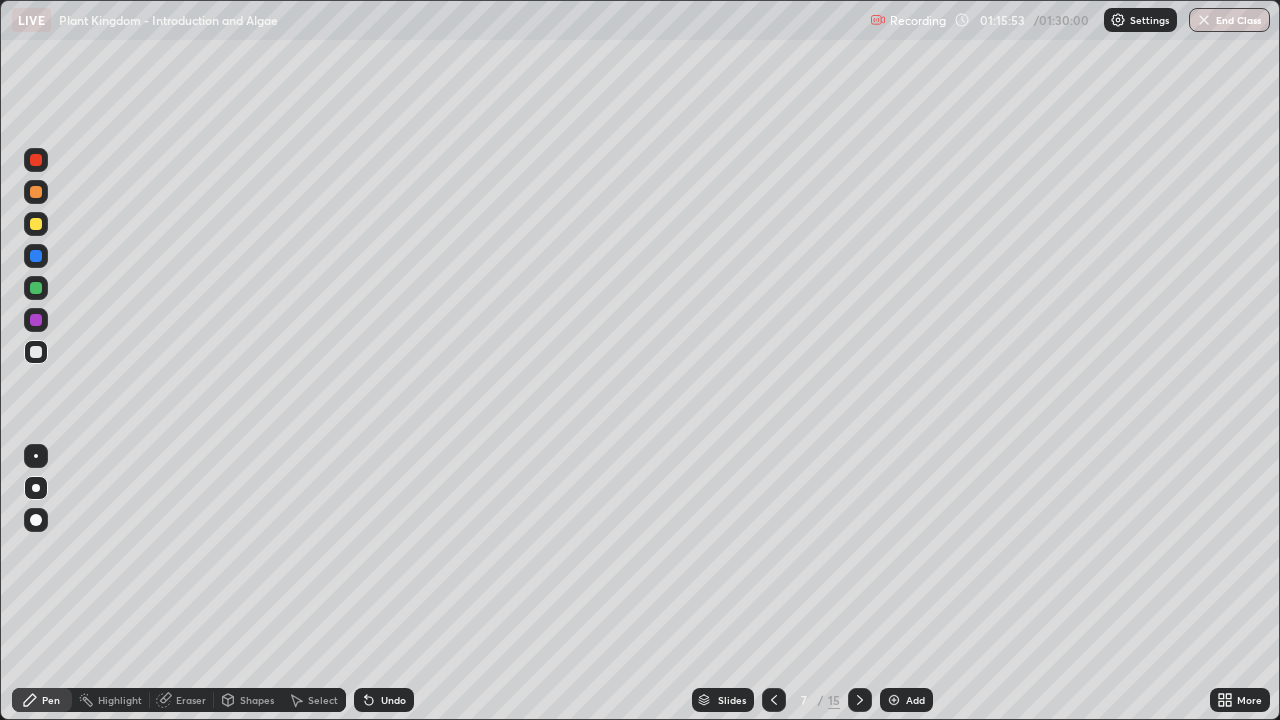 click 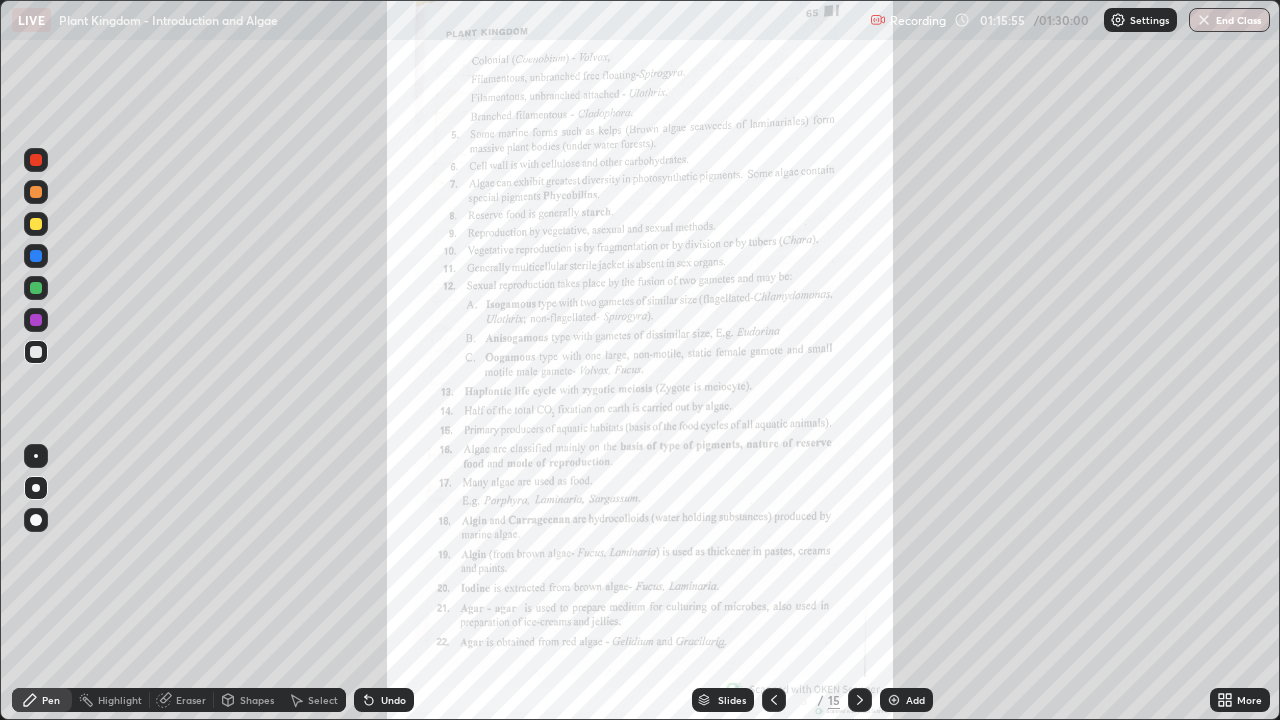click 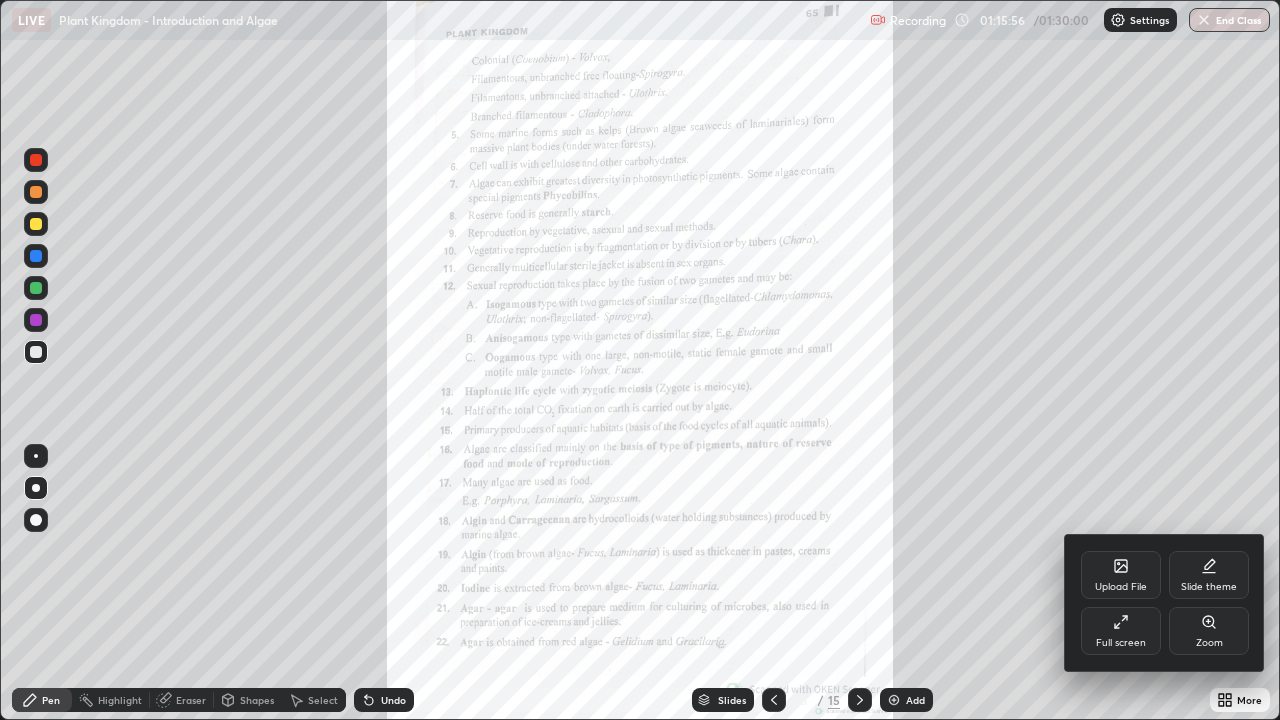 click on "Zoom" at bounding box center [1209, 631] 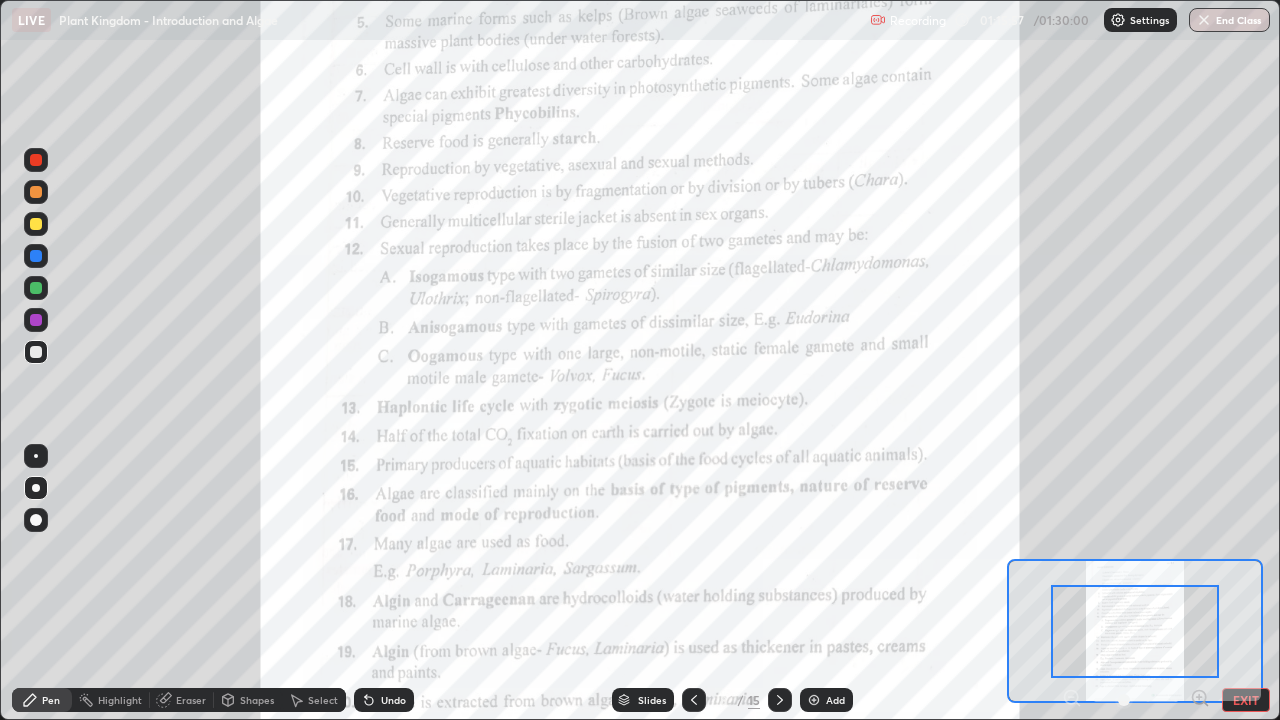 click 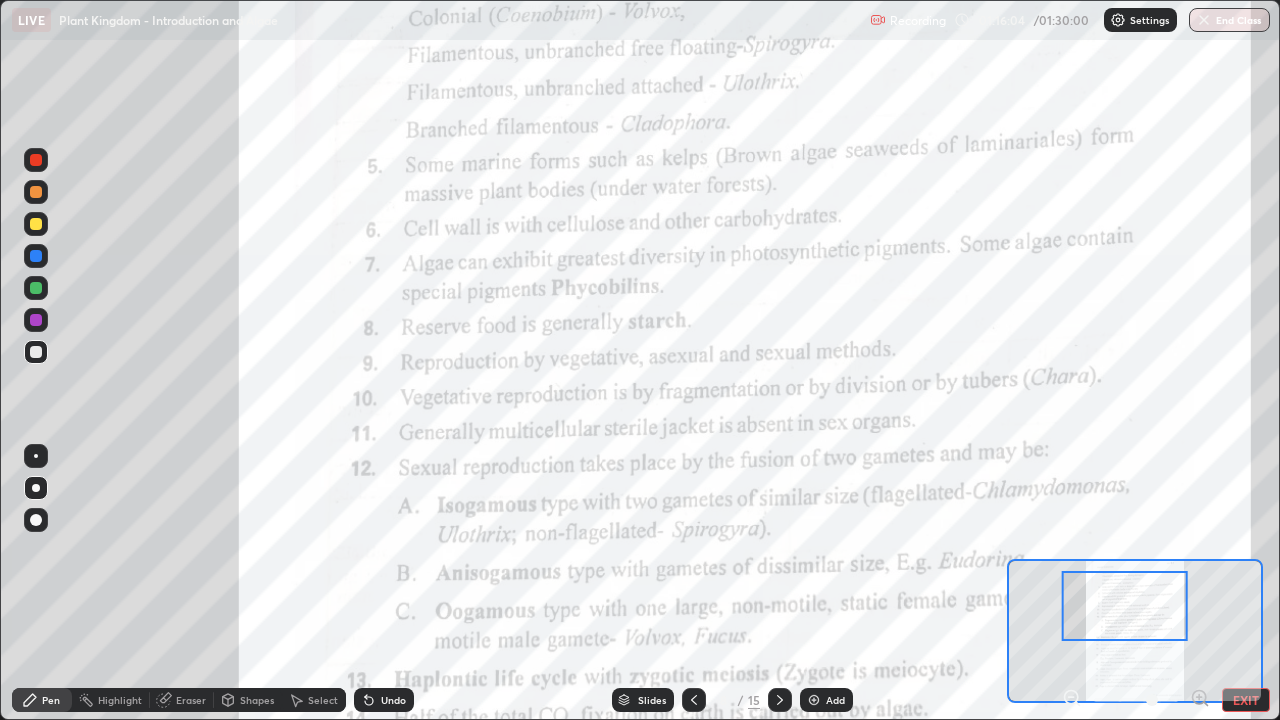 click at bounding box center (36, 320) 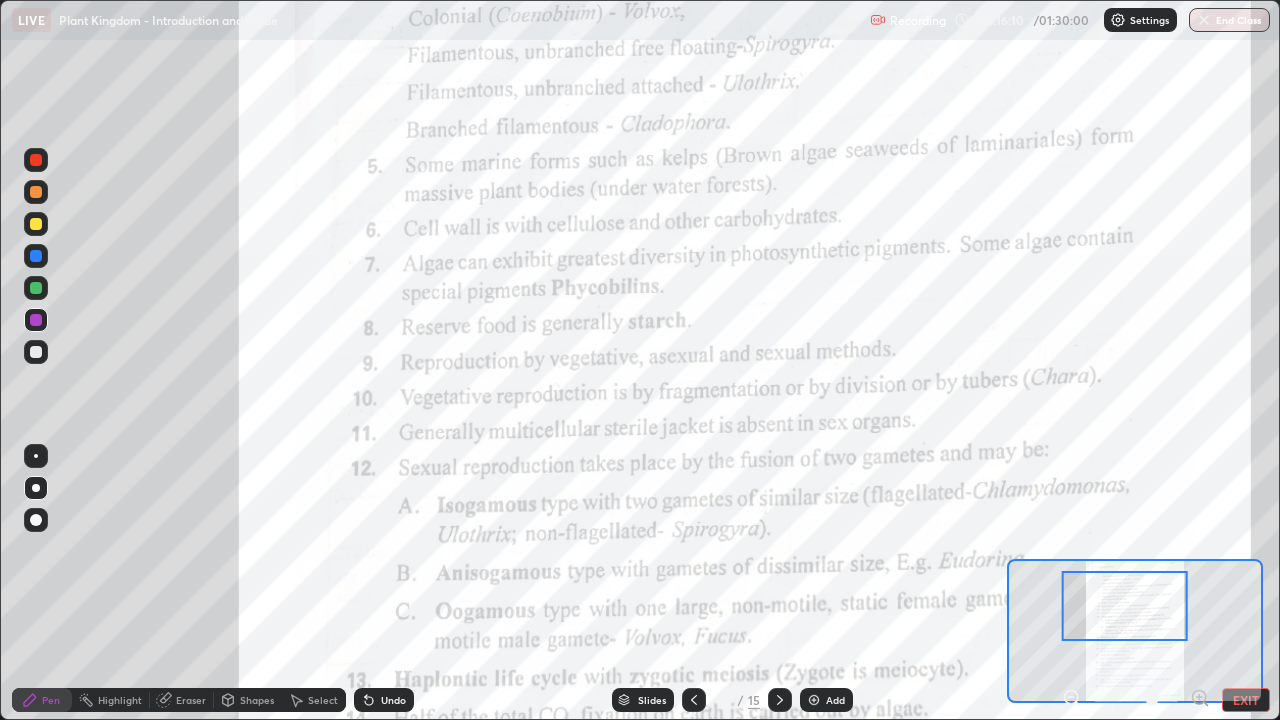 click at bounding box center (36, 456) 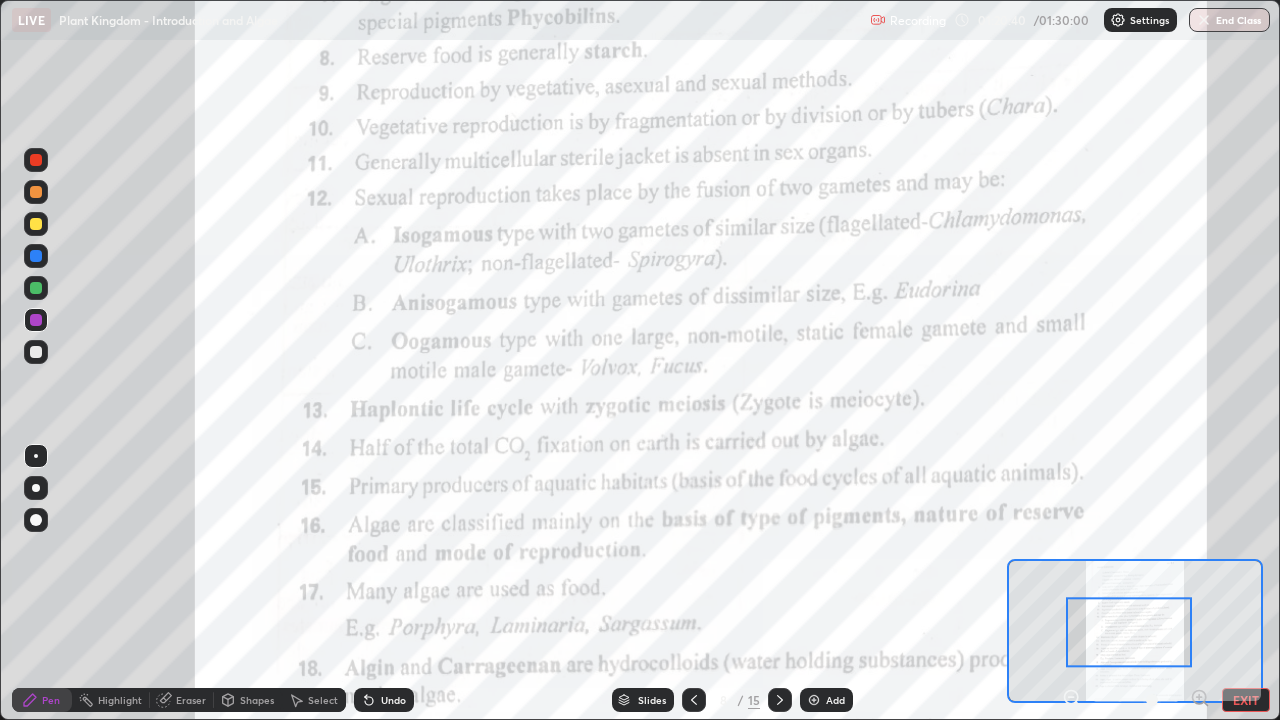 click at bounding box center [36, 288] 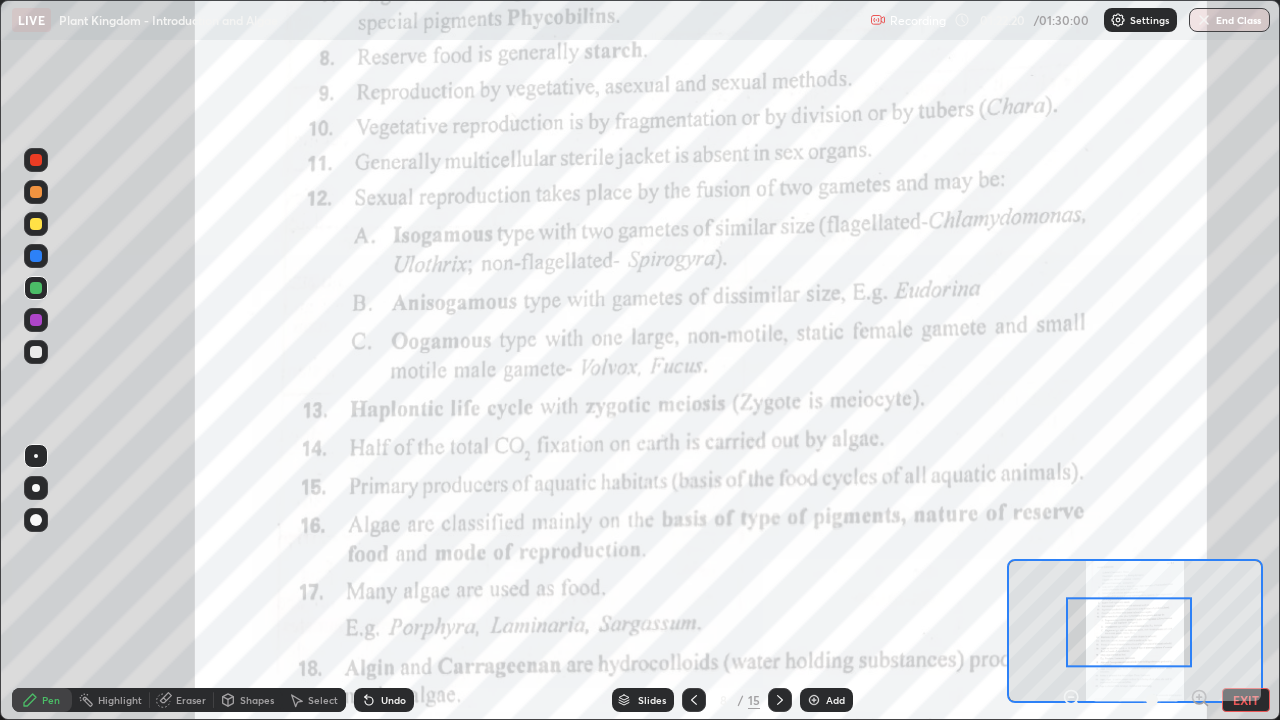 click at bounding box center [36, 160] 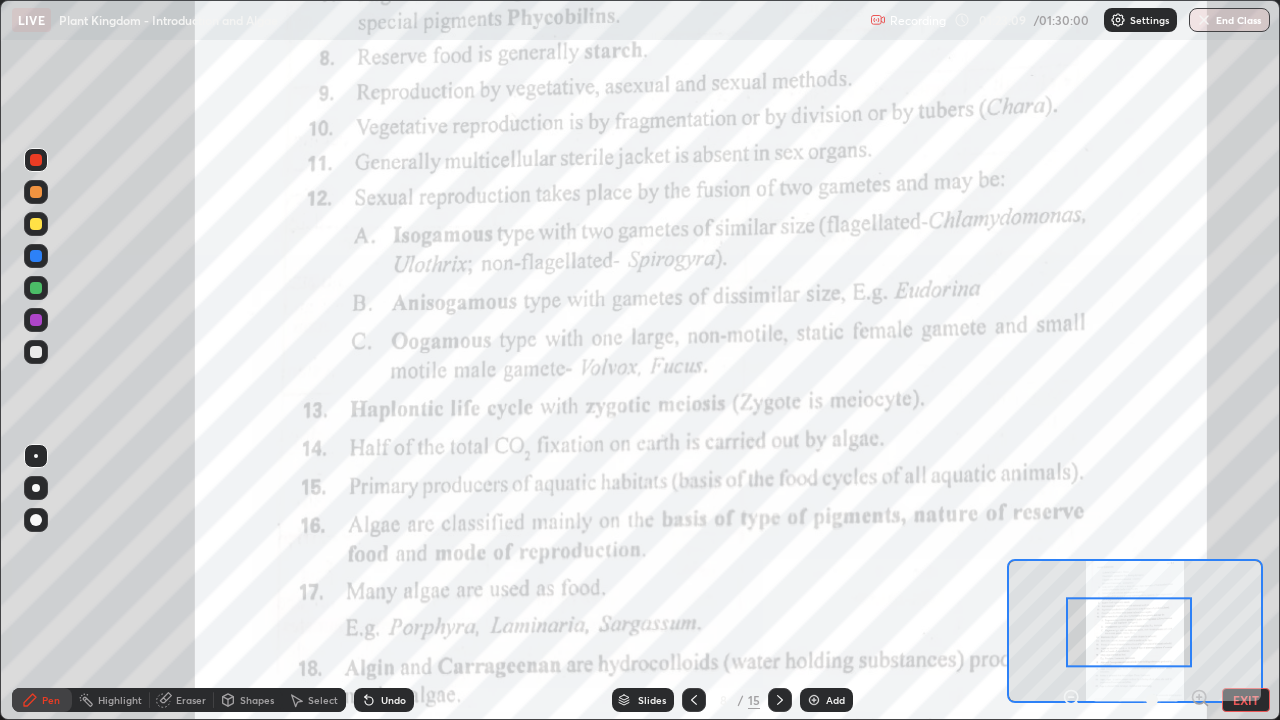 click on "Add" at bounding box center [835, 700] 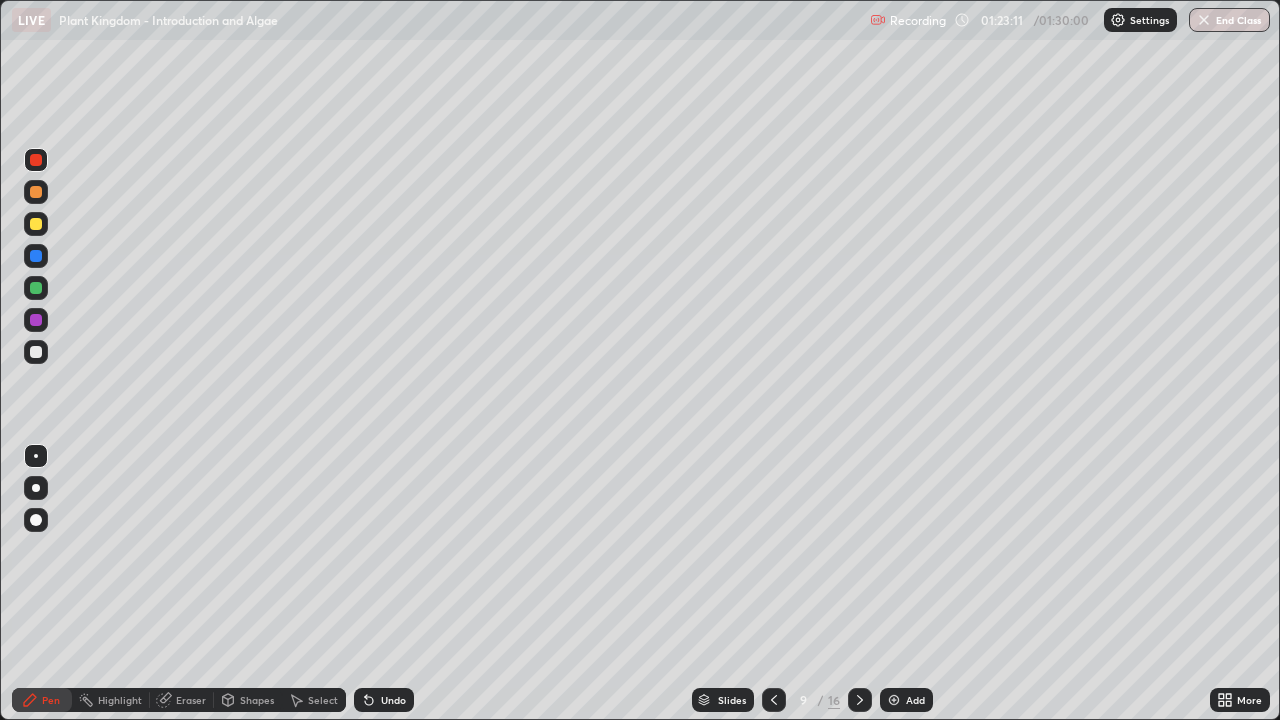 click at bounding box center (36, 288) 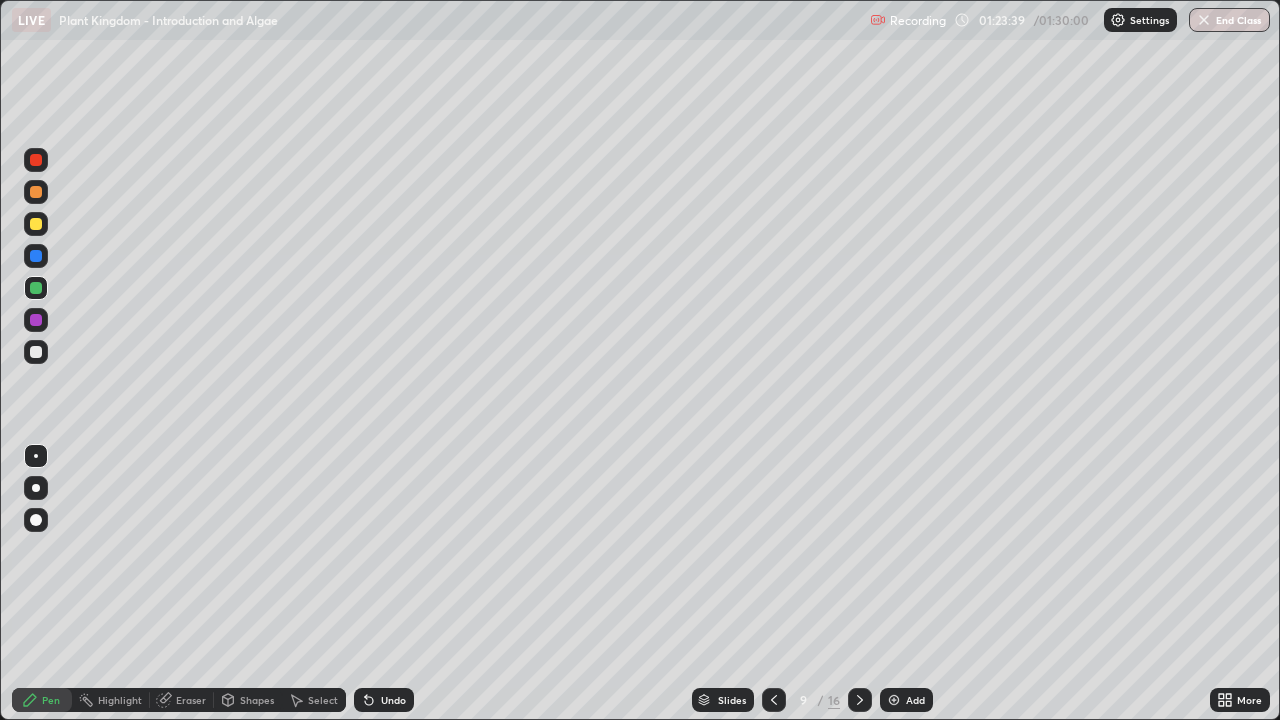 click at bounding box center [36, 256] 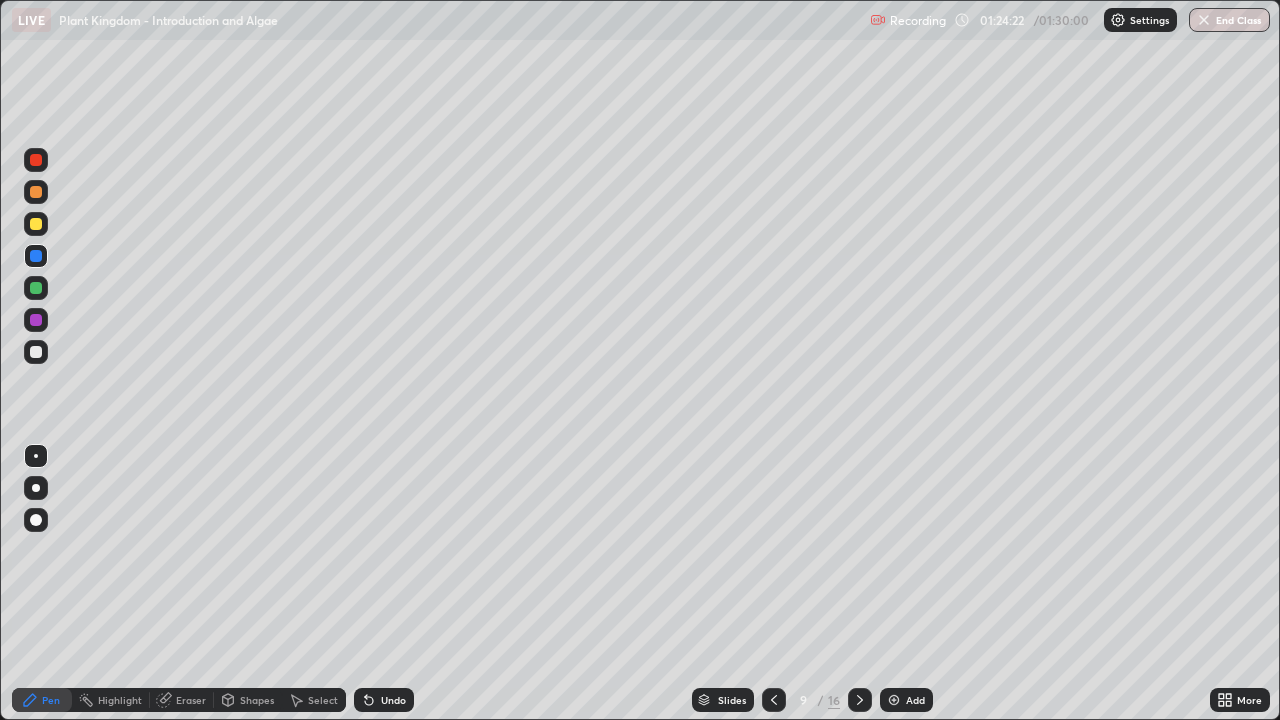 click at bounding box center [36, 192] 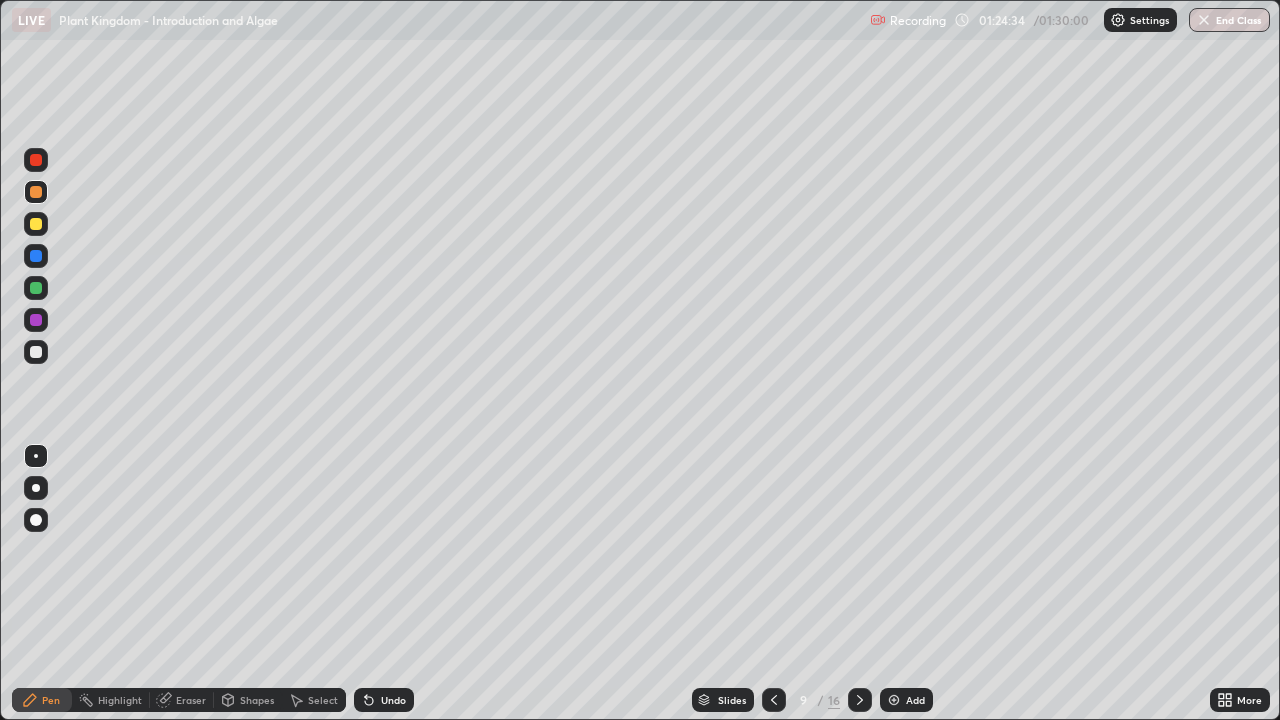 click at bounding box center [36, 160] 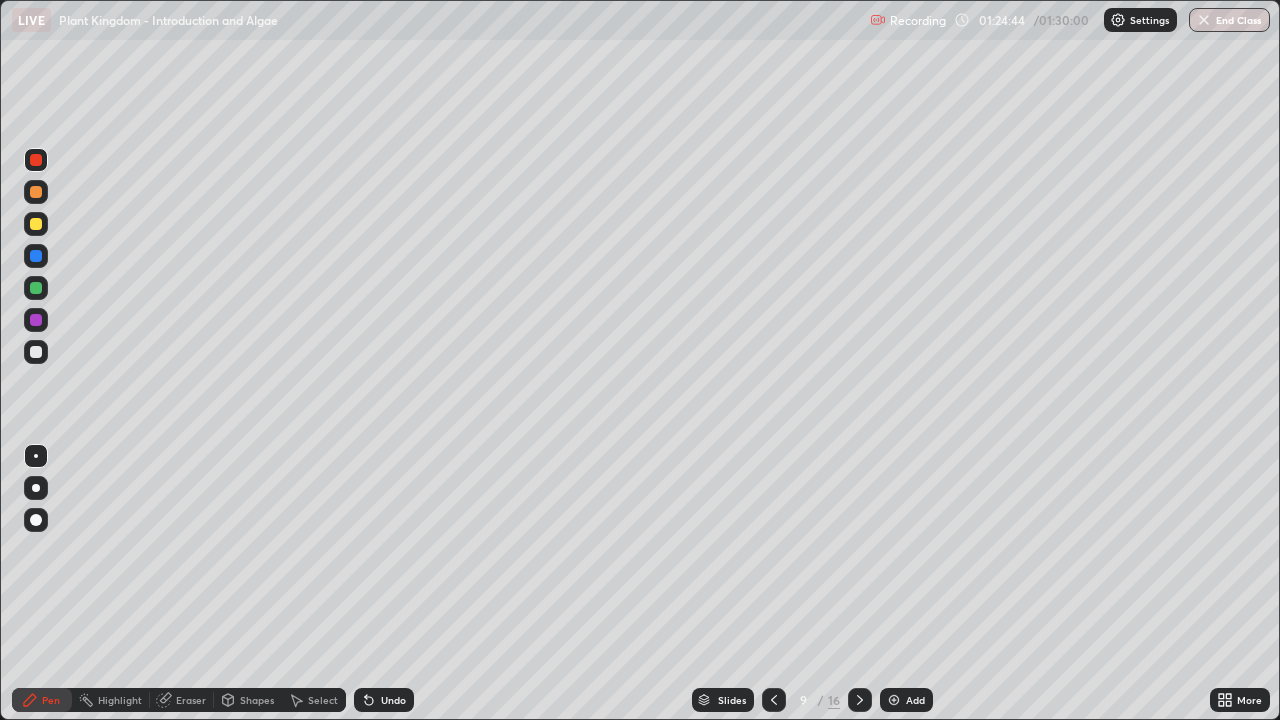 click at bounding box center (36, 352) 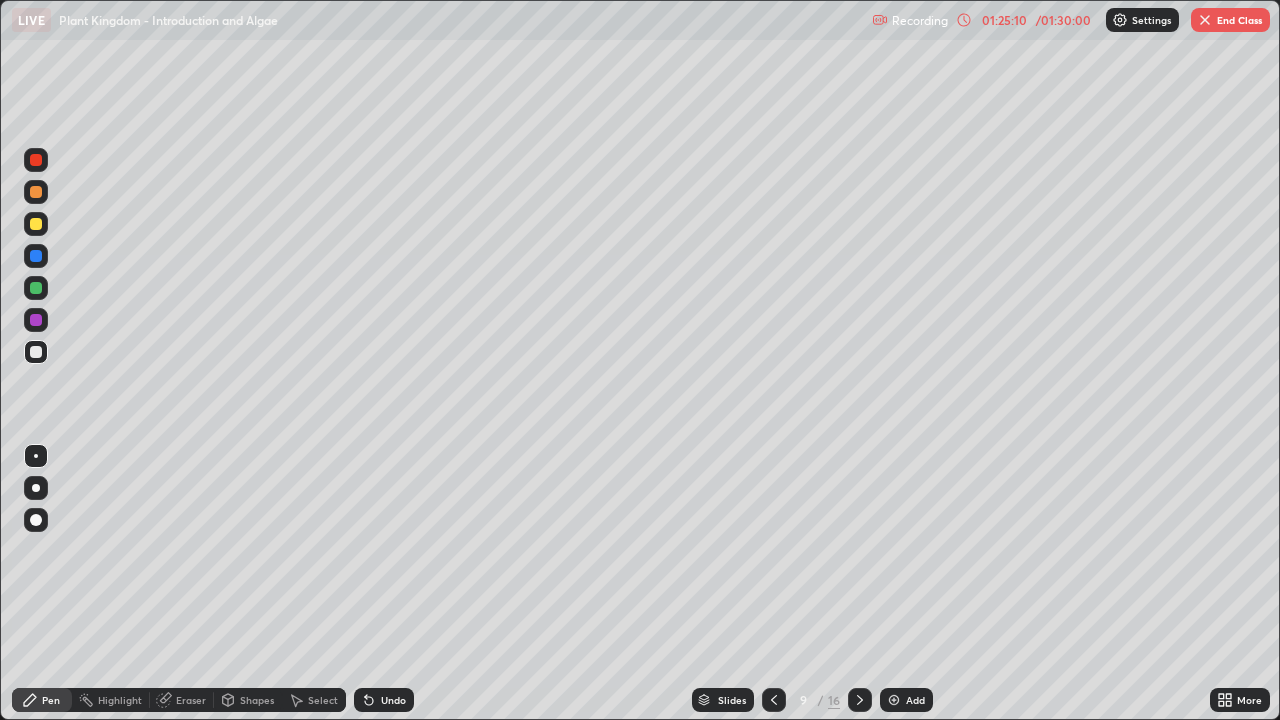 click at bounding box center [36, 288] 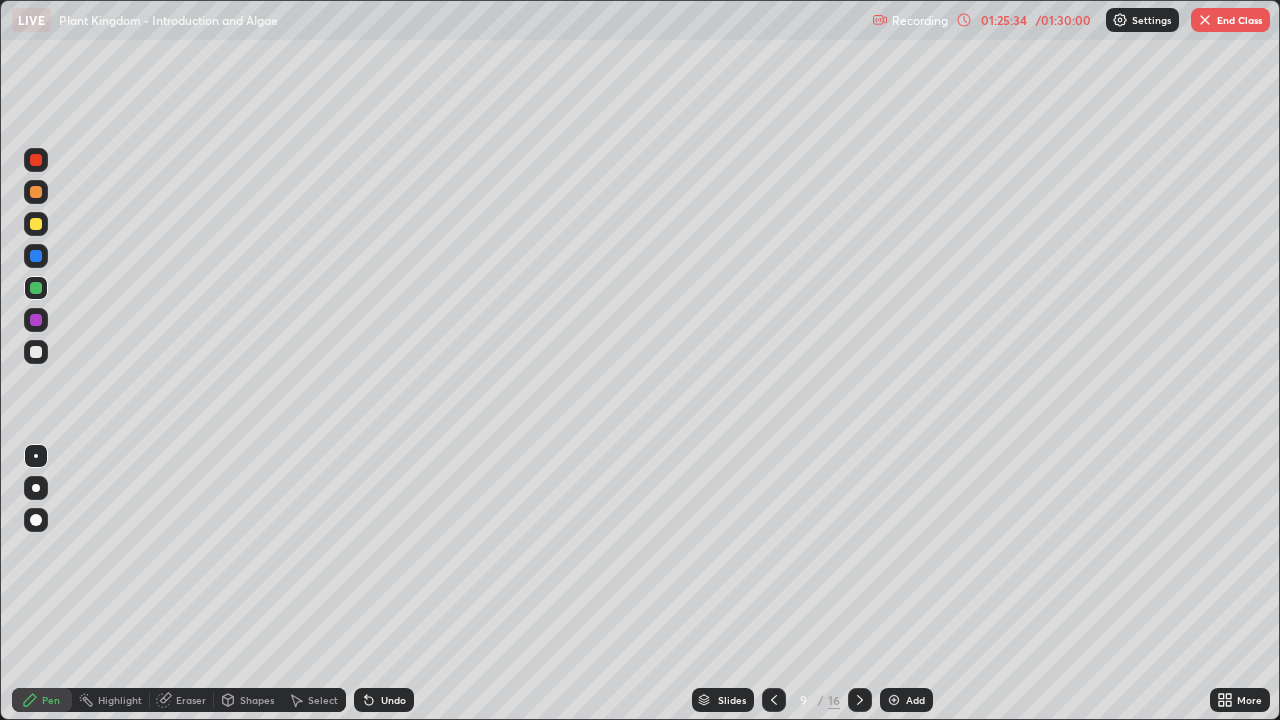 click at bounding box center [36, 320] 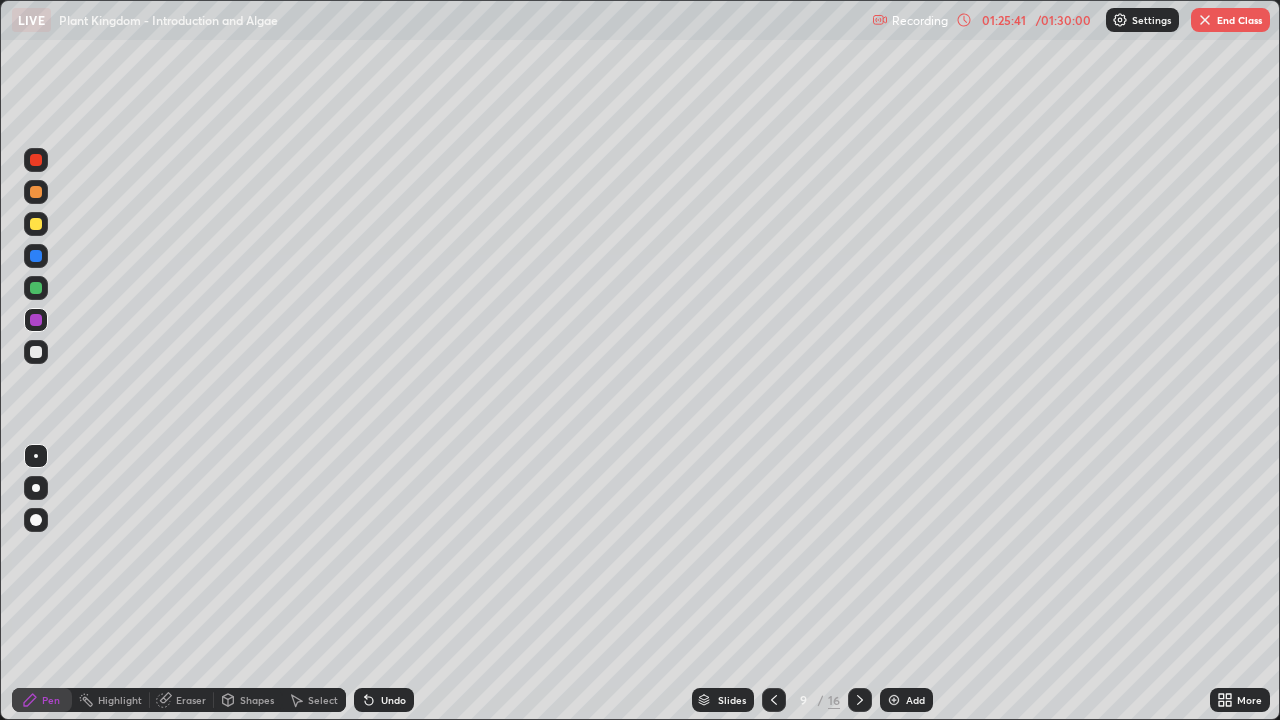 click at bounding box center (36, 192) 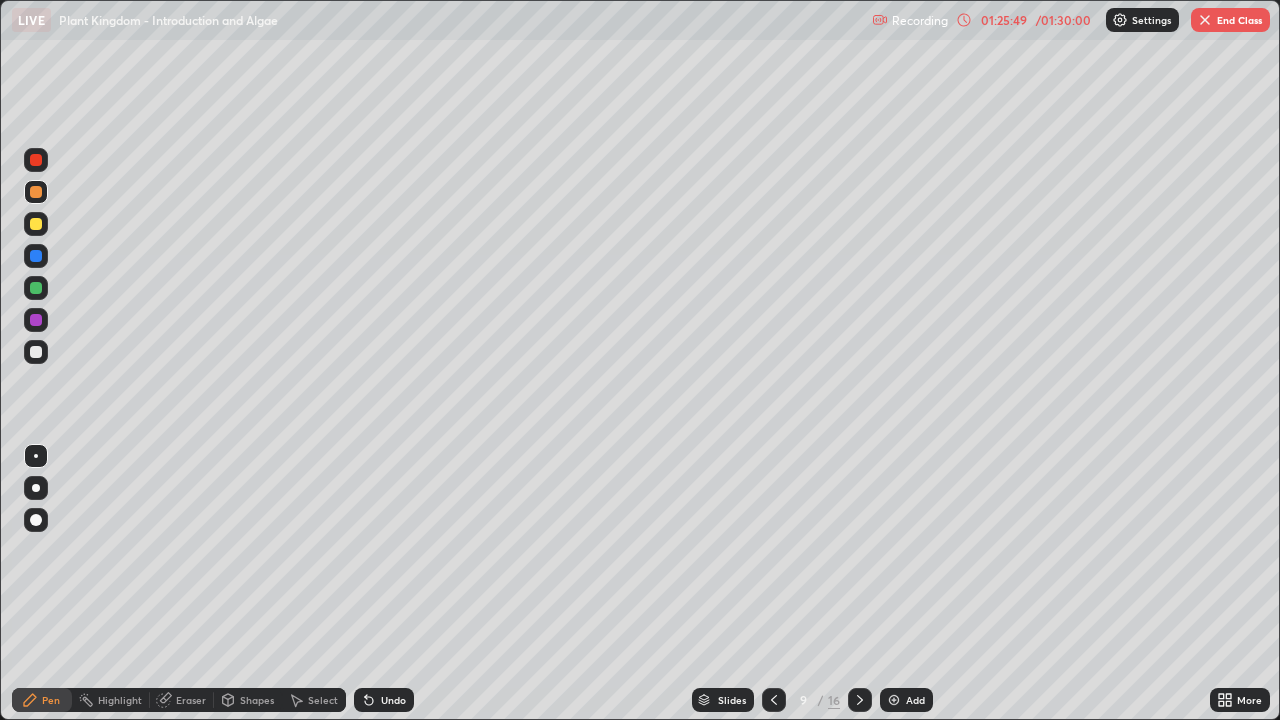 click on "Shapes" at bounding box center (257, 700) 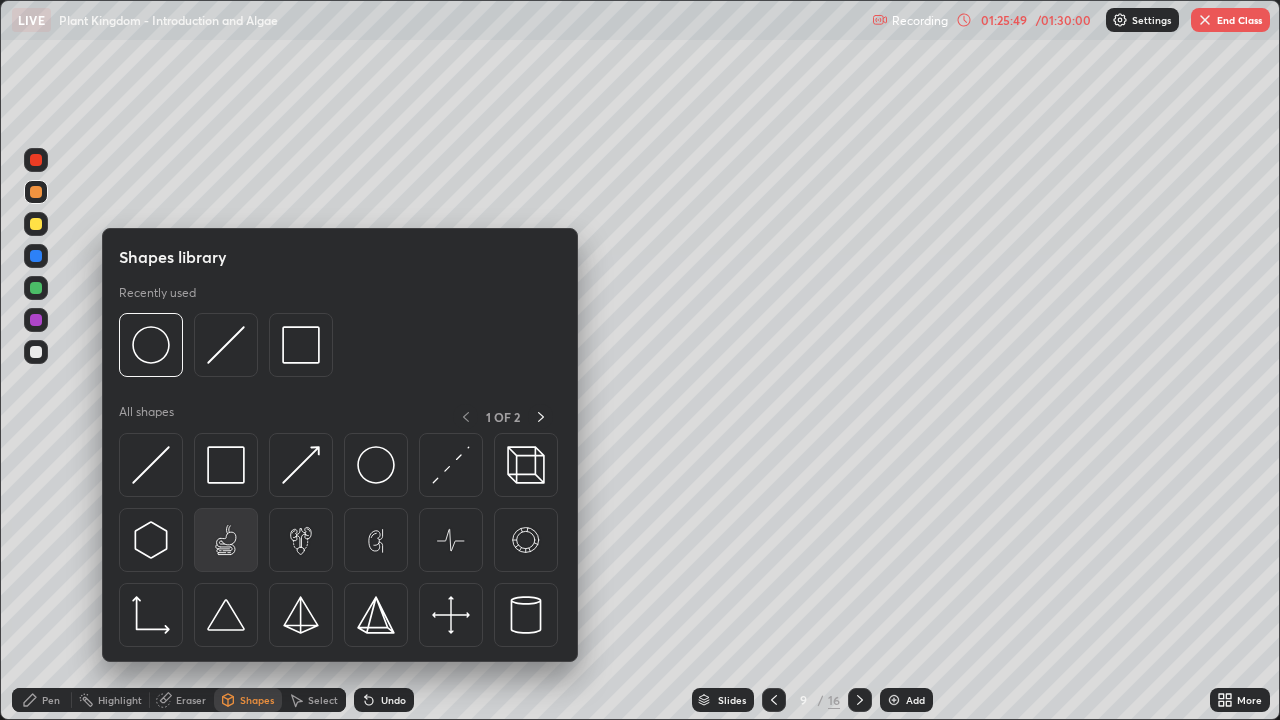 click at bounding box center [226, 540] 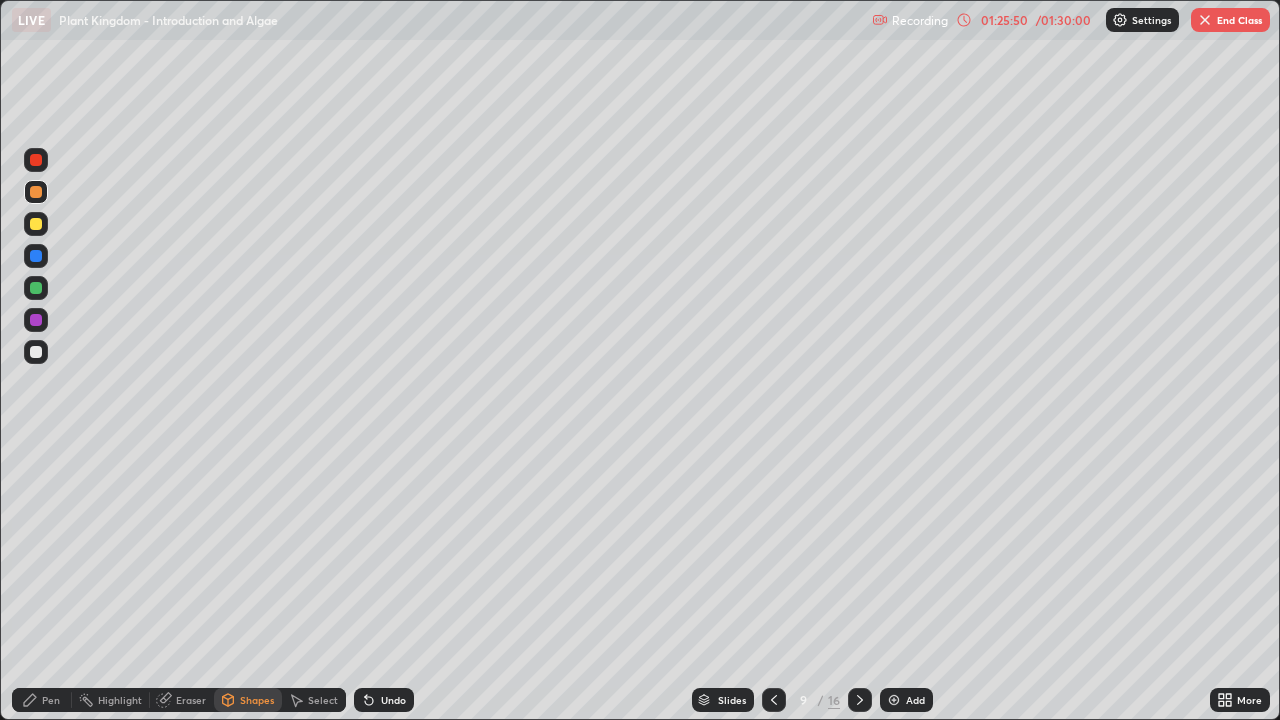 click on "Eraser" at bounding box center (191, 700) 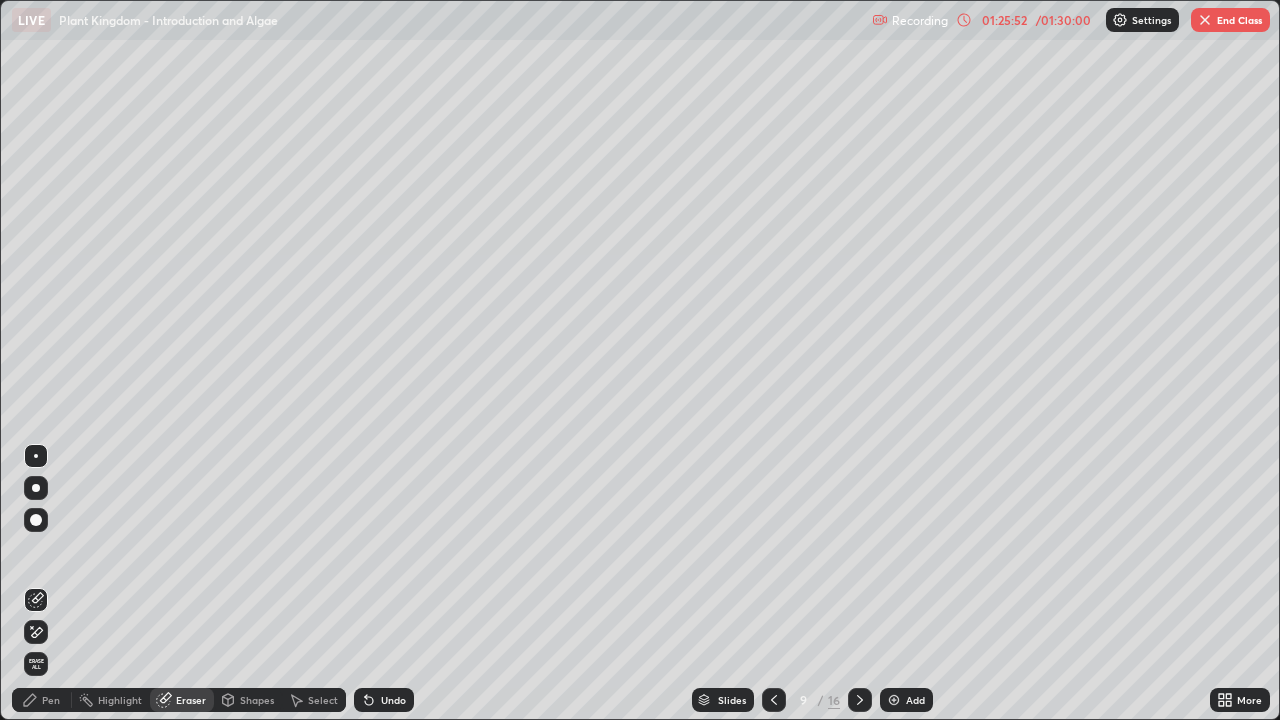 click on "Pen" at bounding box center [42, 700] 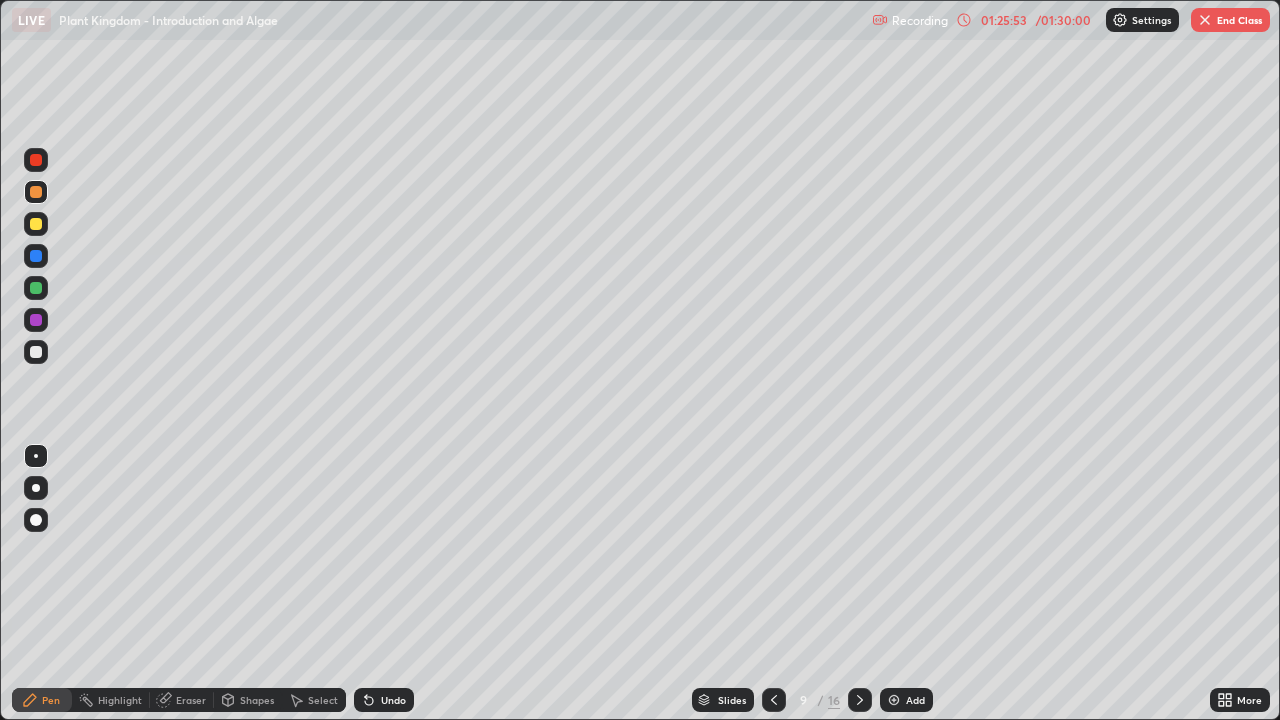 click at bounding box center [36, 320] 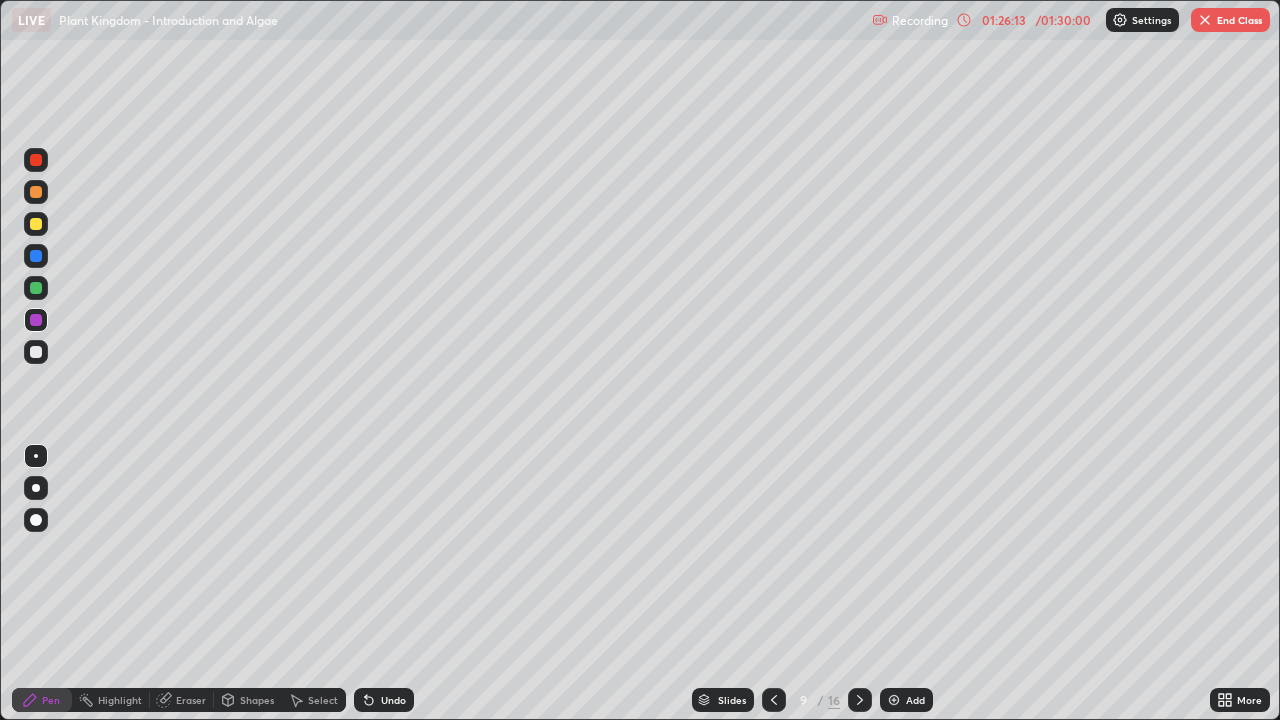click at bounding box center [36, 256] 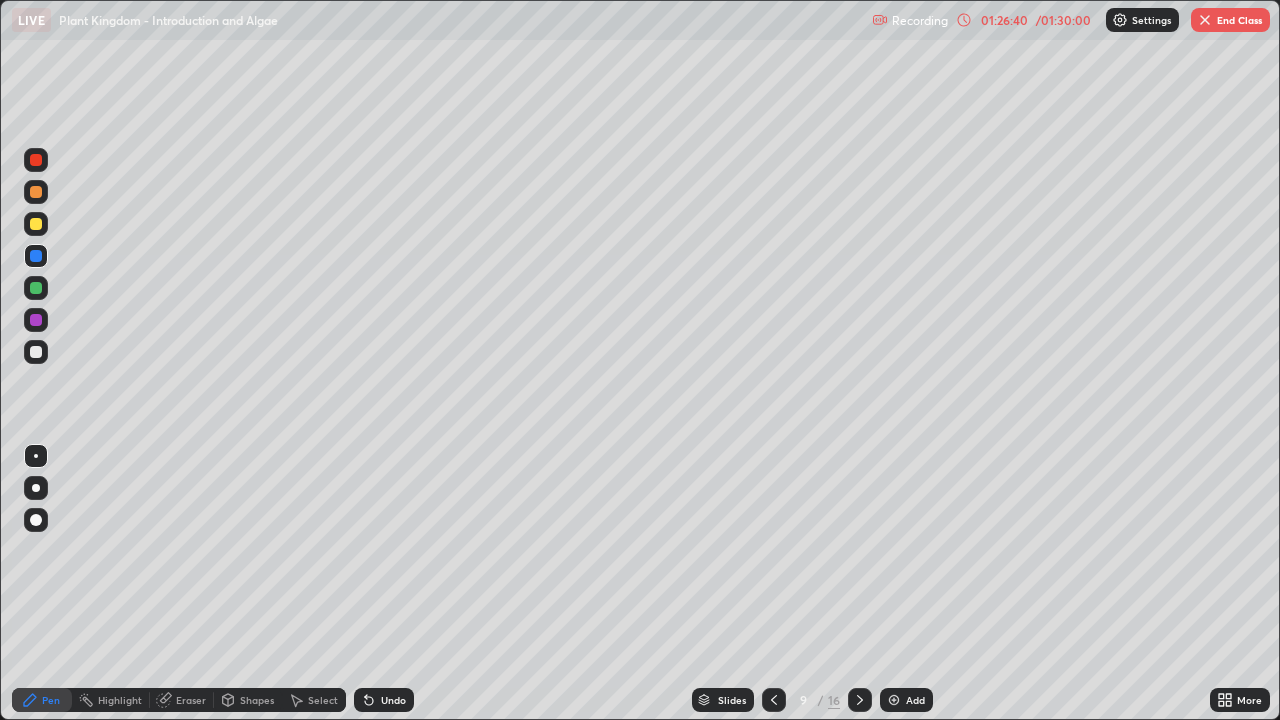 click on "Undo" at bounding box center [384, 700] 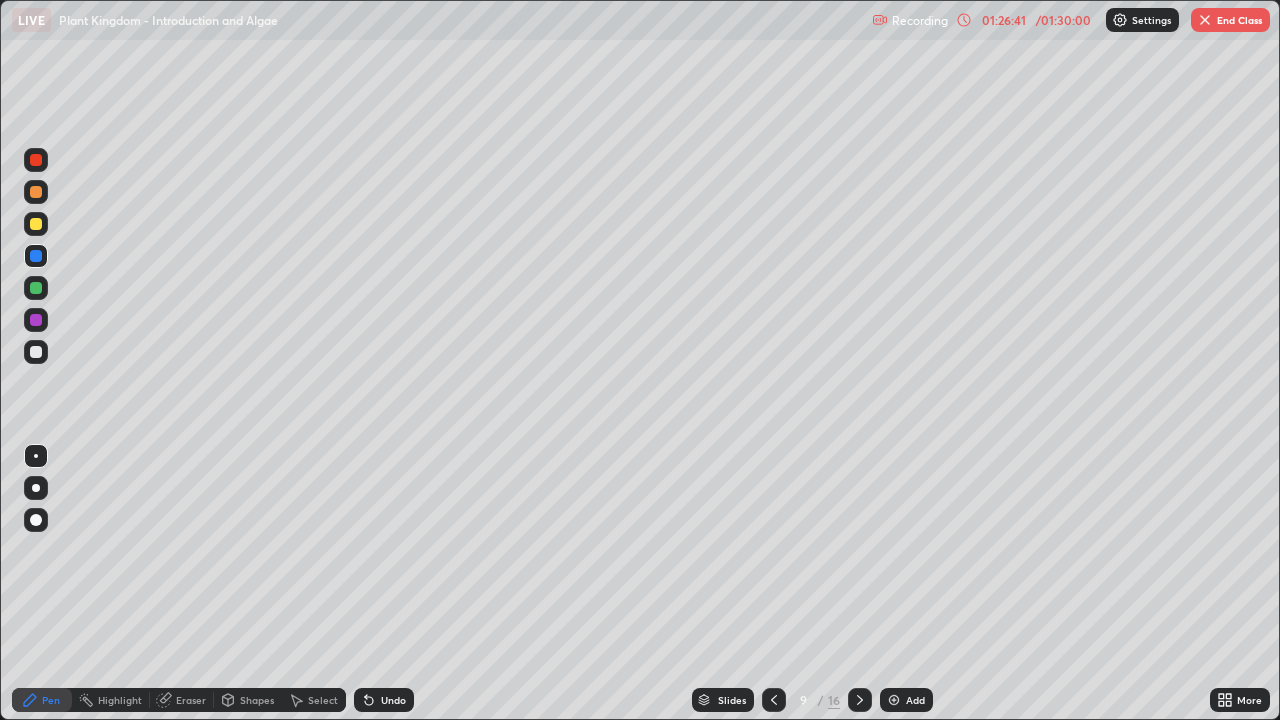 click on "Undo" at bounding box center (393, 700) 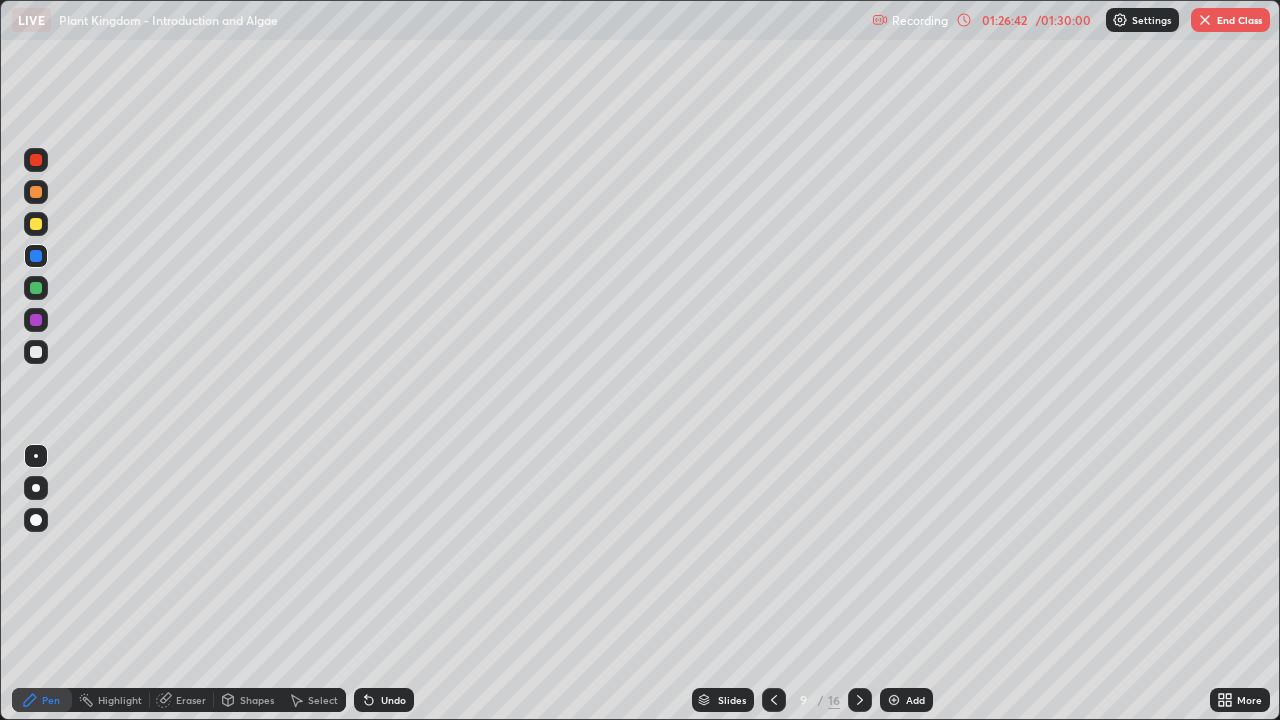 click at bounding box center (36, 352) 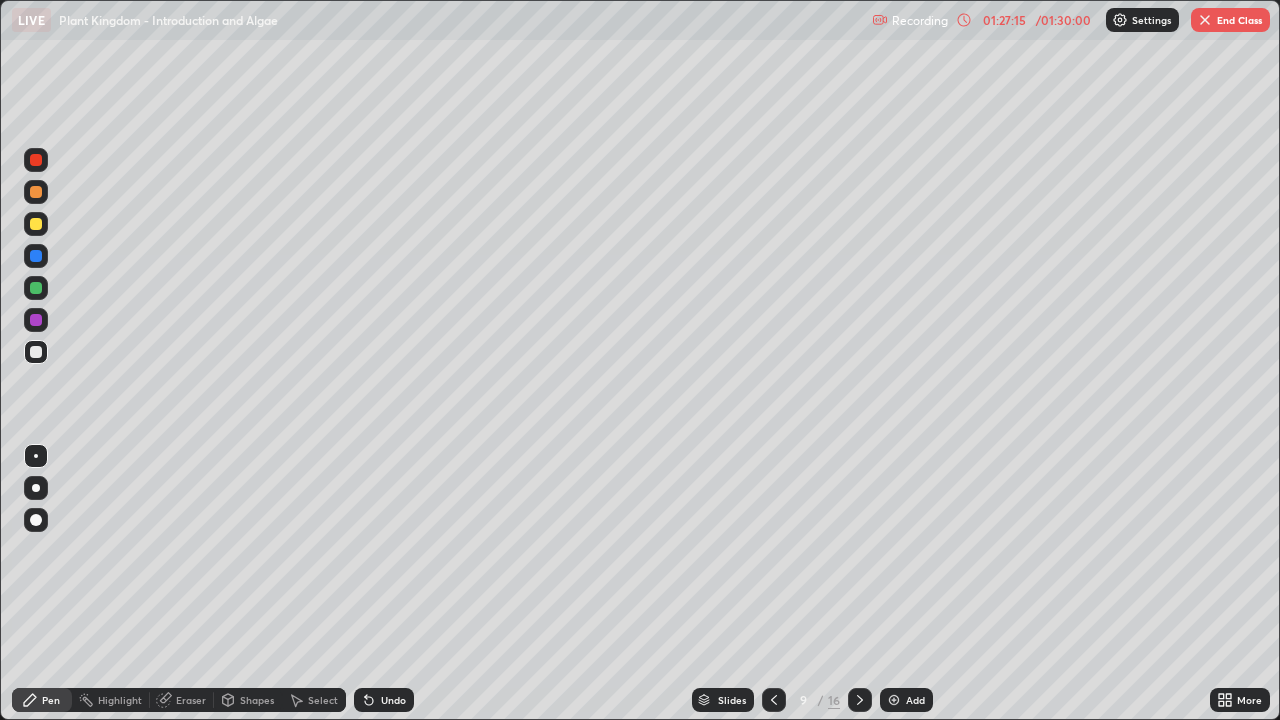 click at bounding box center [36, 320] 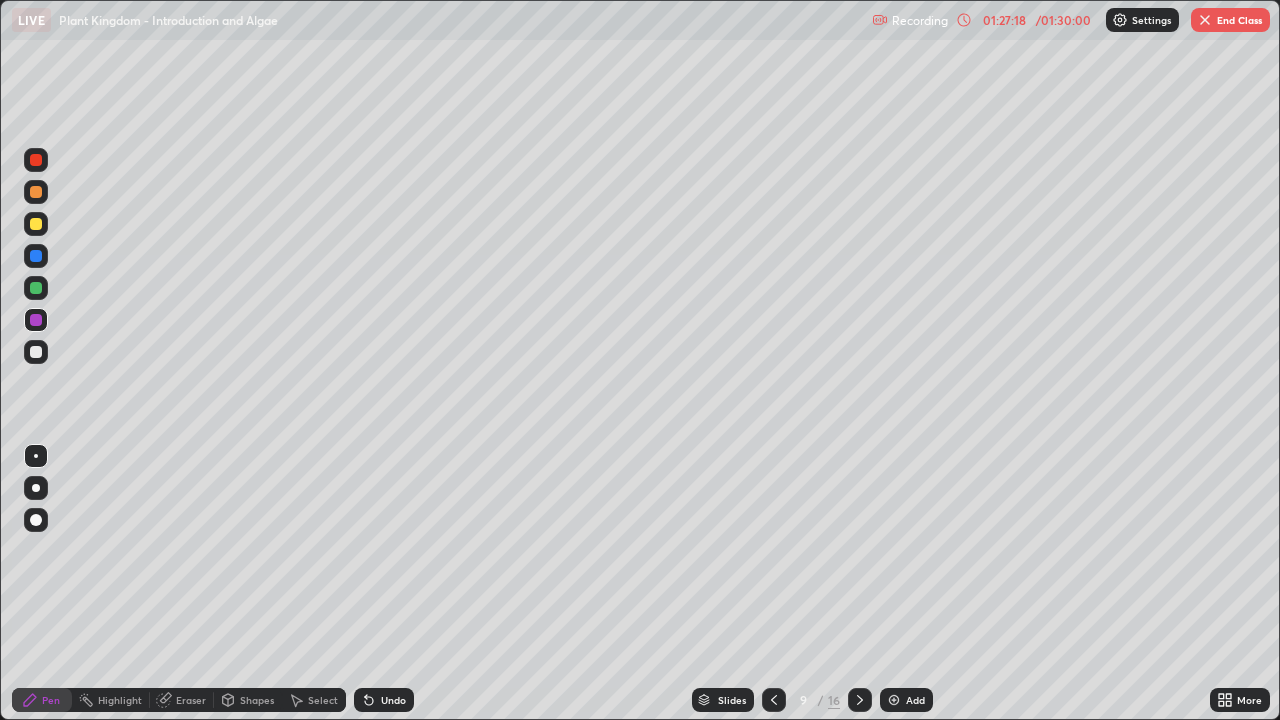click on "Eraser" at bounding box center [191, 700] 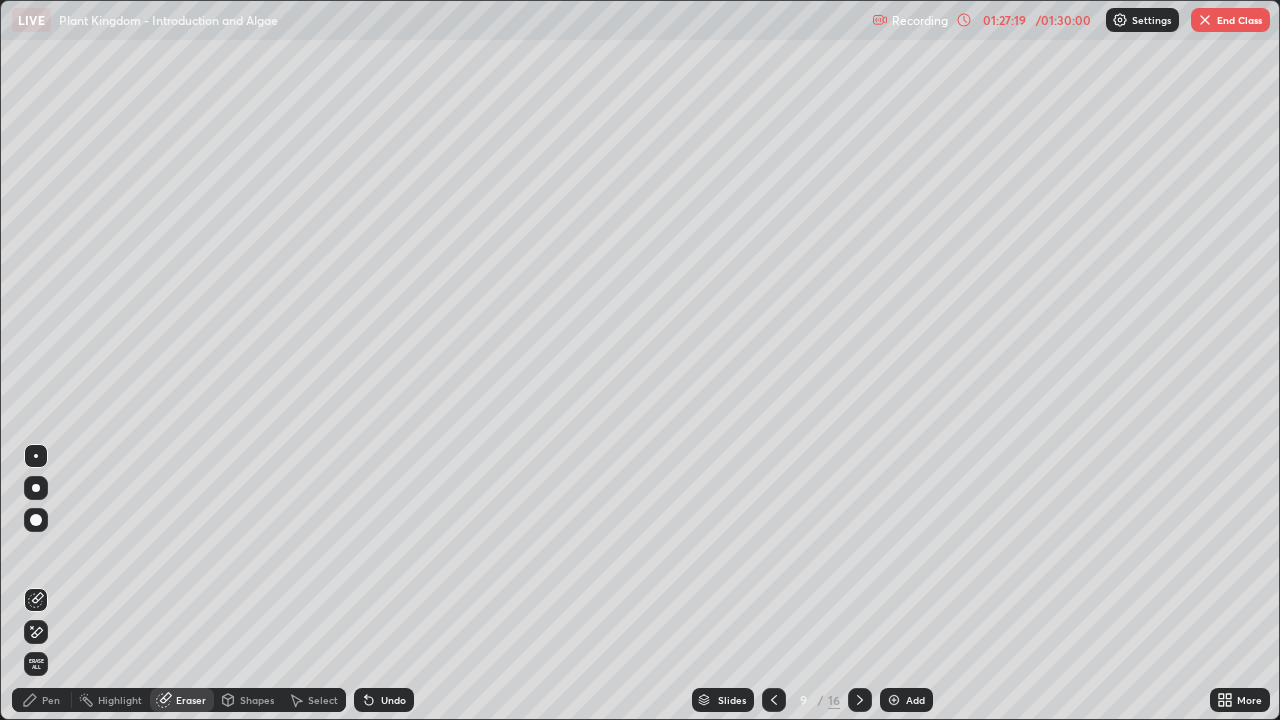 click 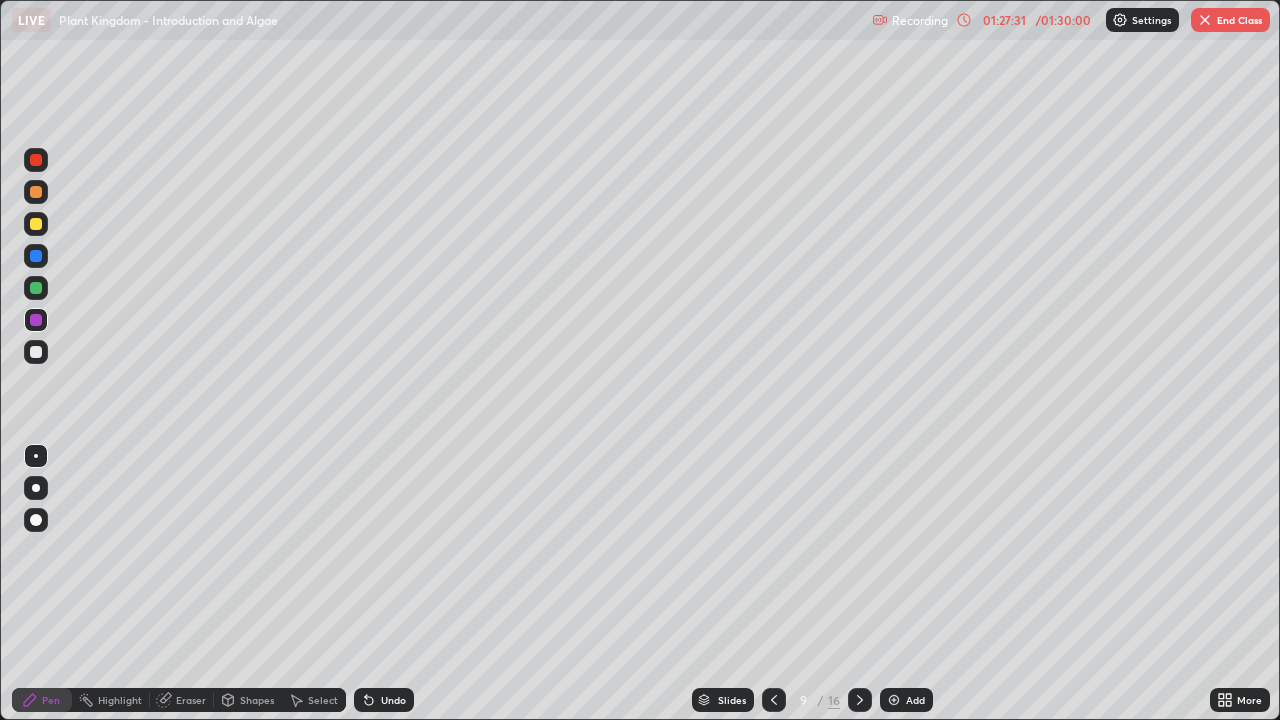click at bounding box center [36, 352] 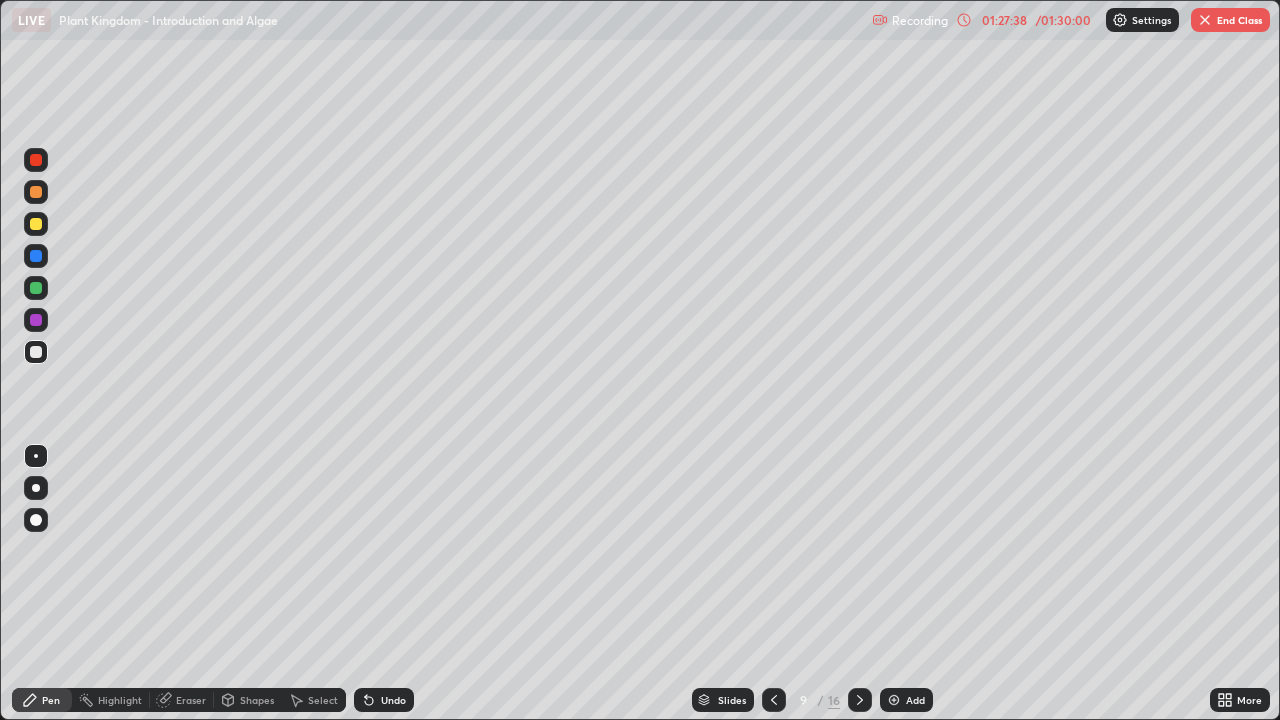 click 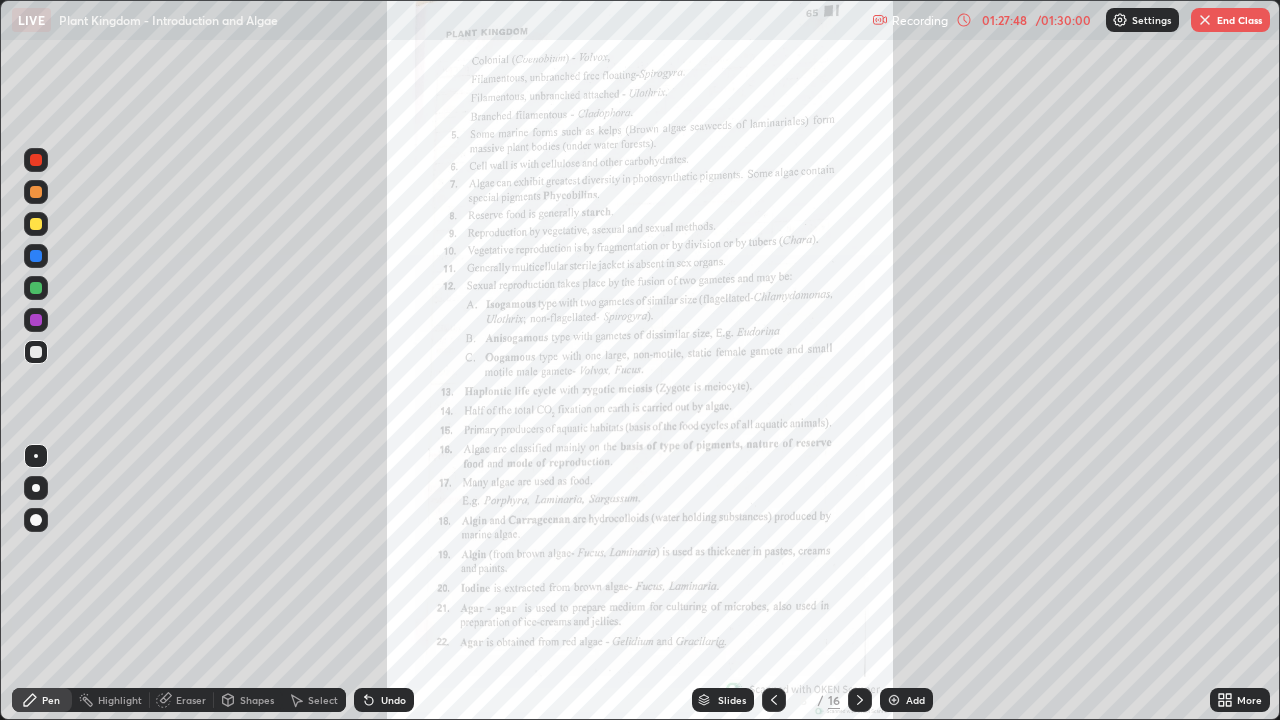 click 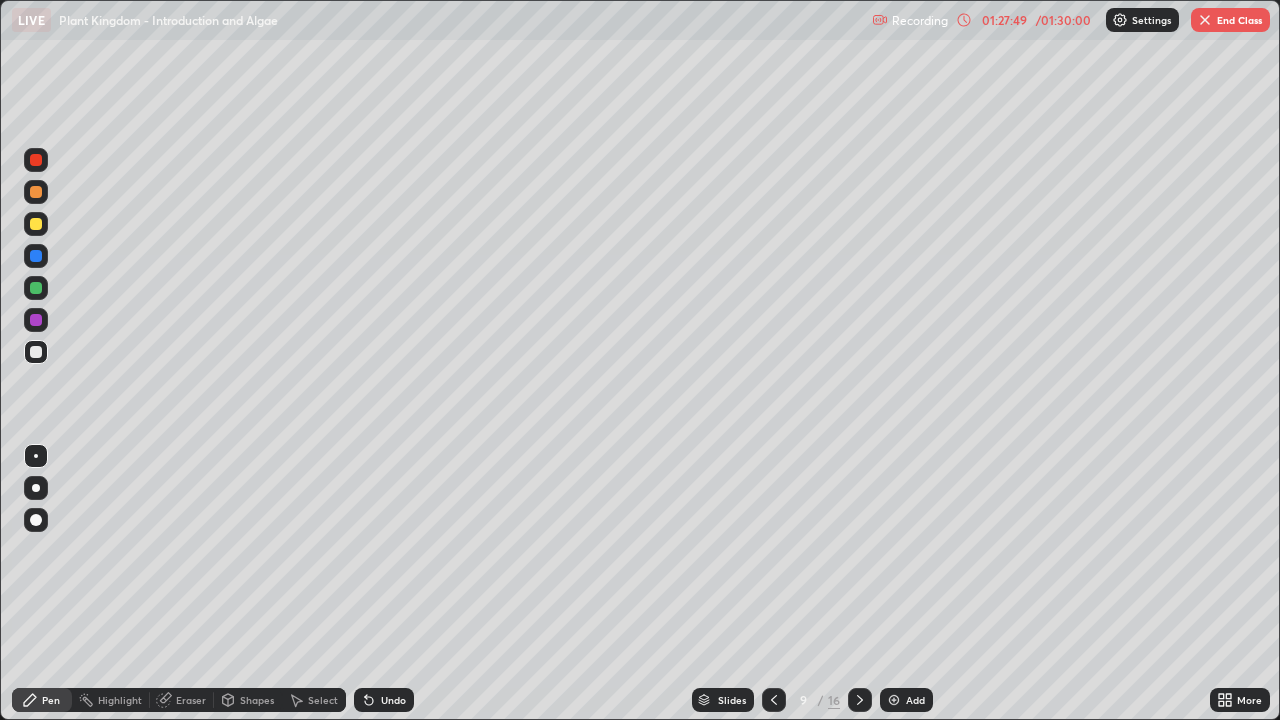 click 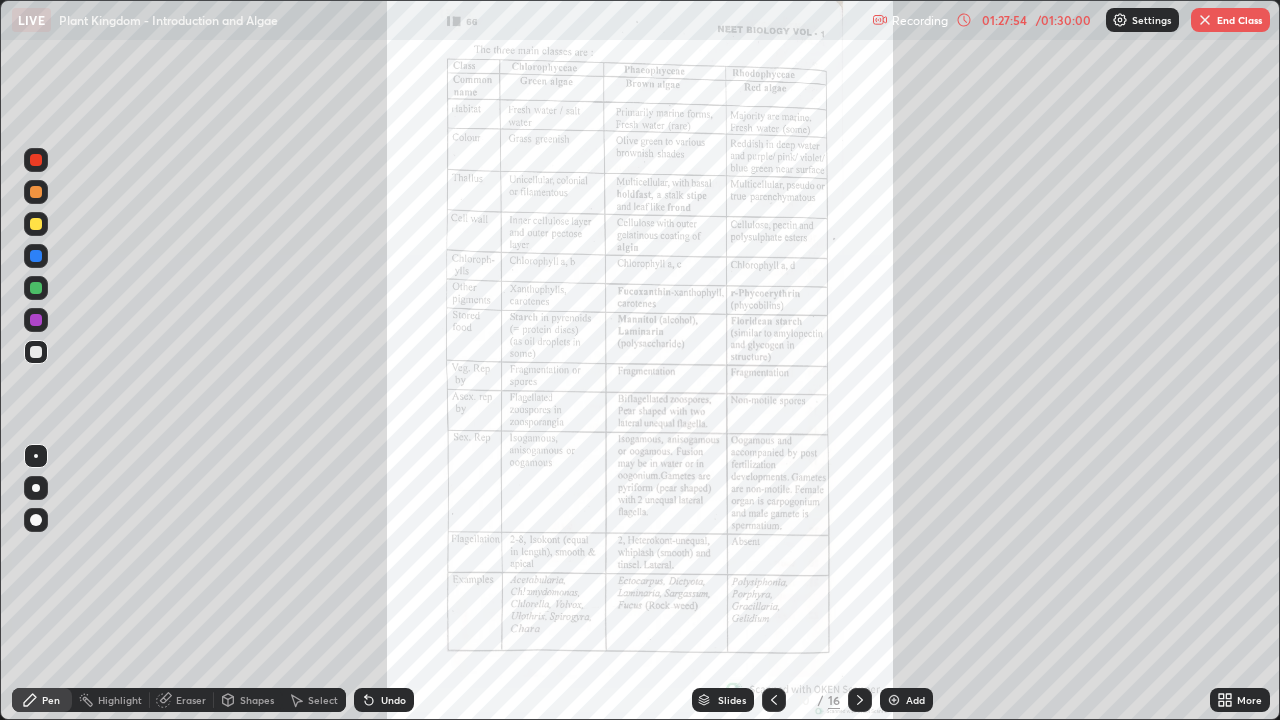 click on "More" at bounding box center [1249, 700] 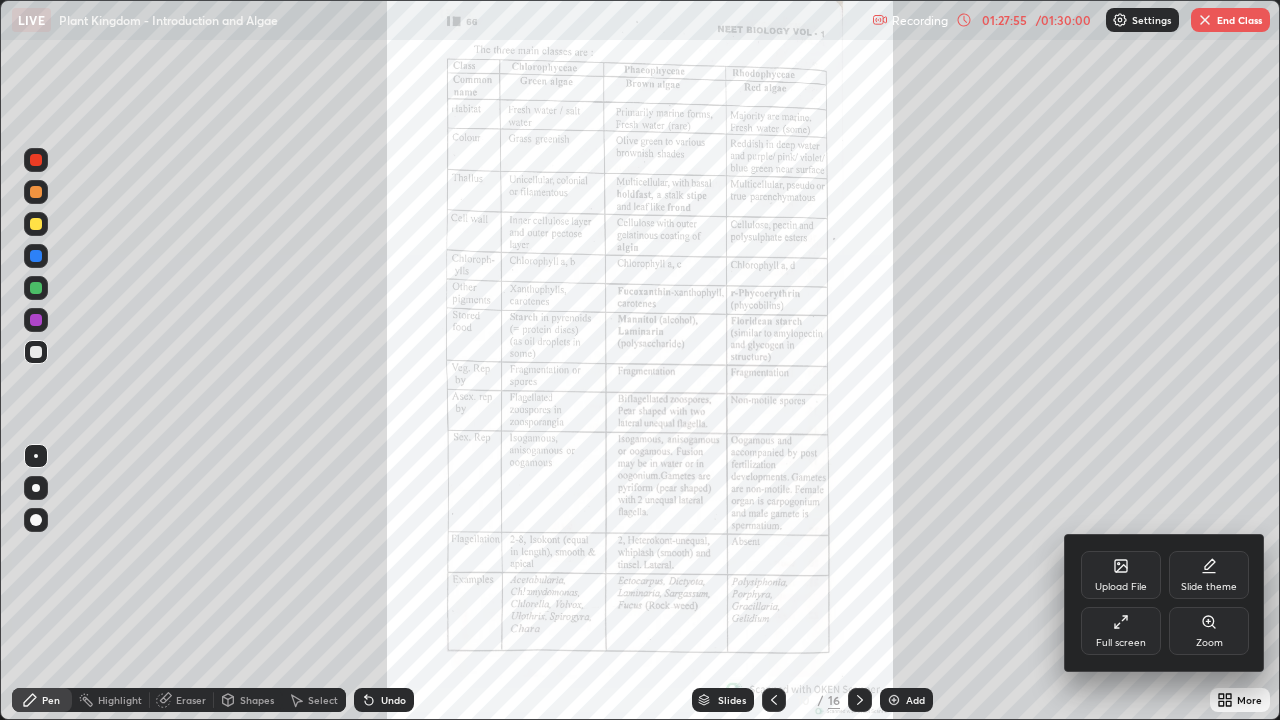 click on "Zoom" at bounding box center [1209, 631] 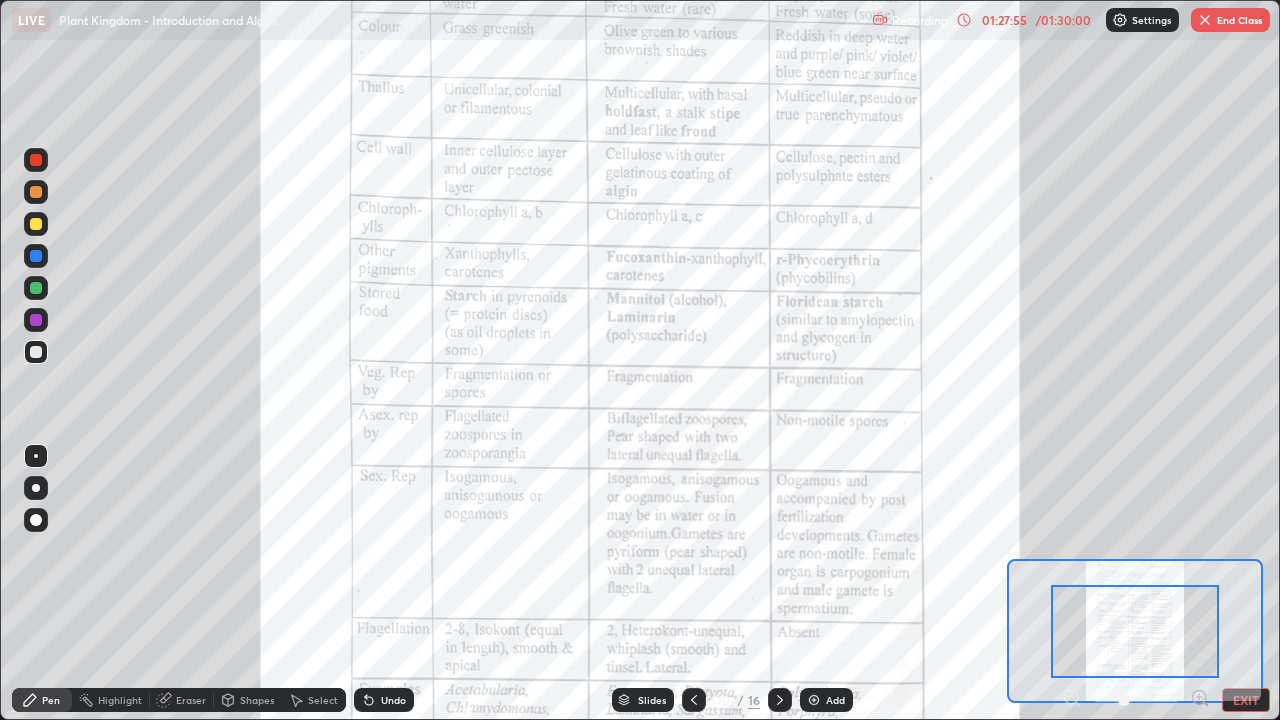 click 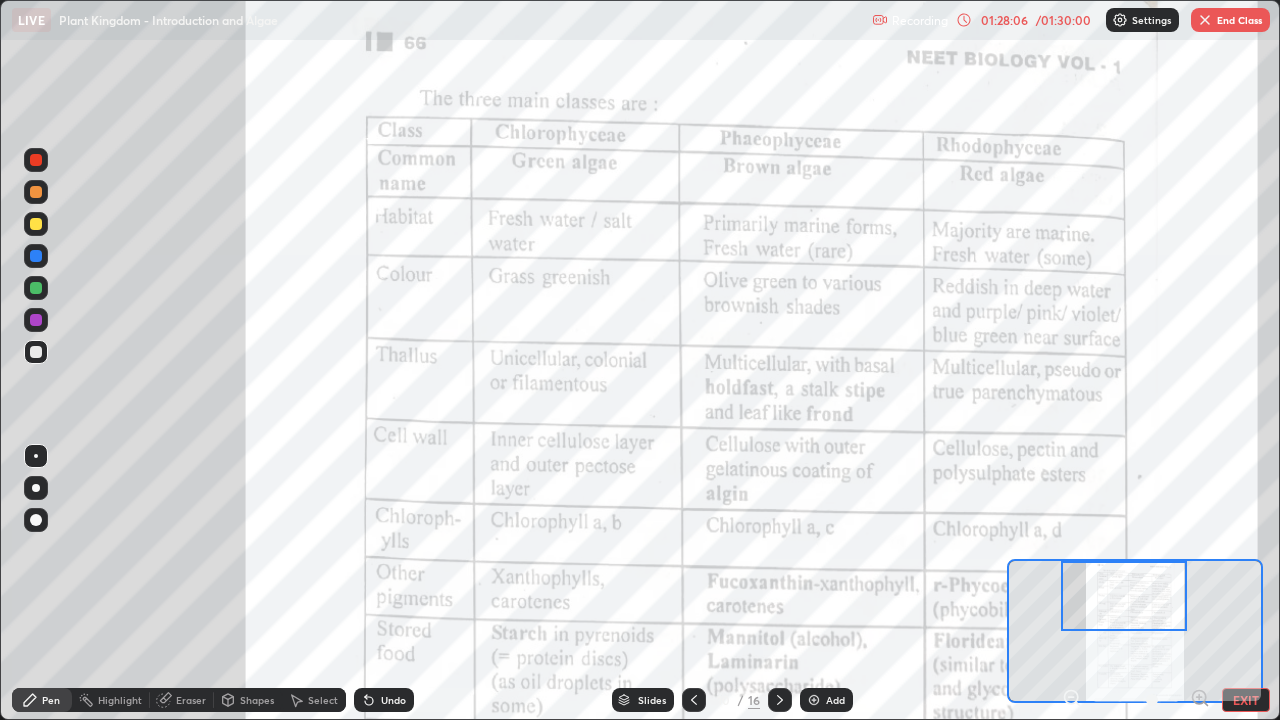 click at bounding box center [36, 320] 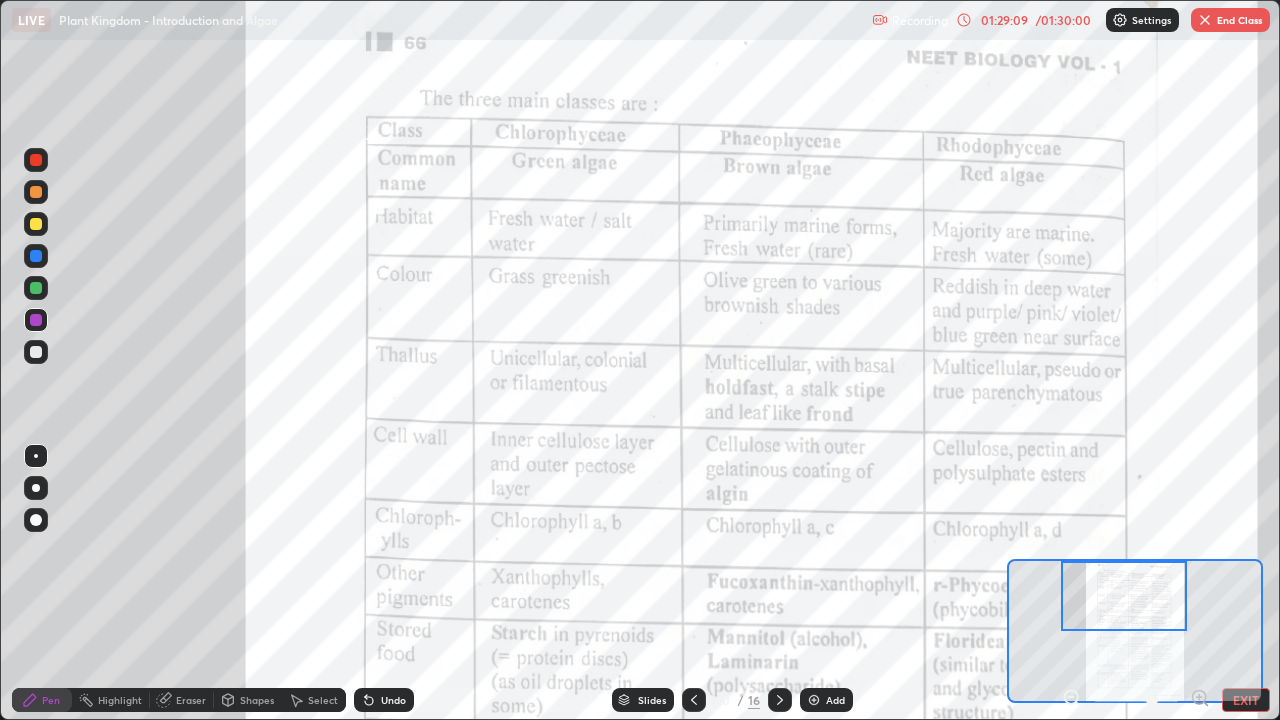 click 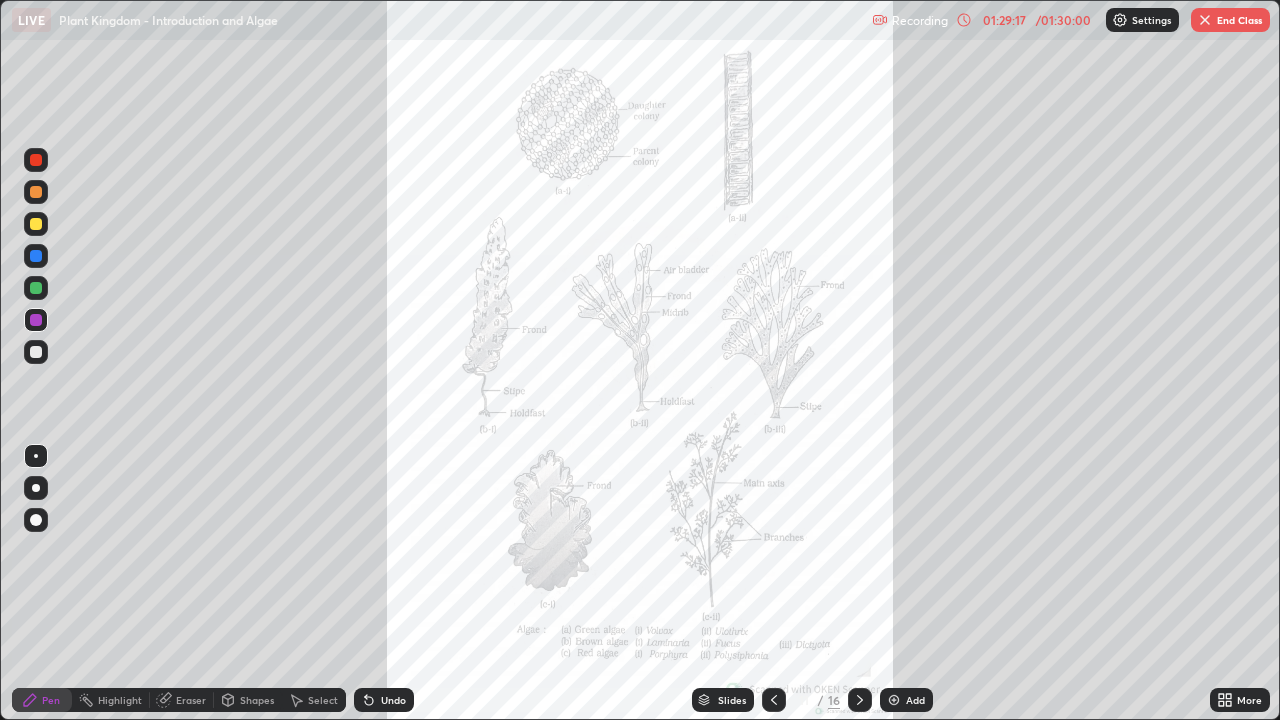 click on "More" at bounding box center [1249, 700] 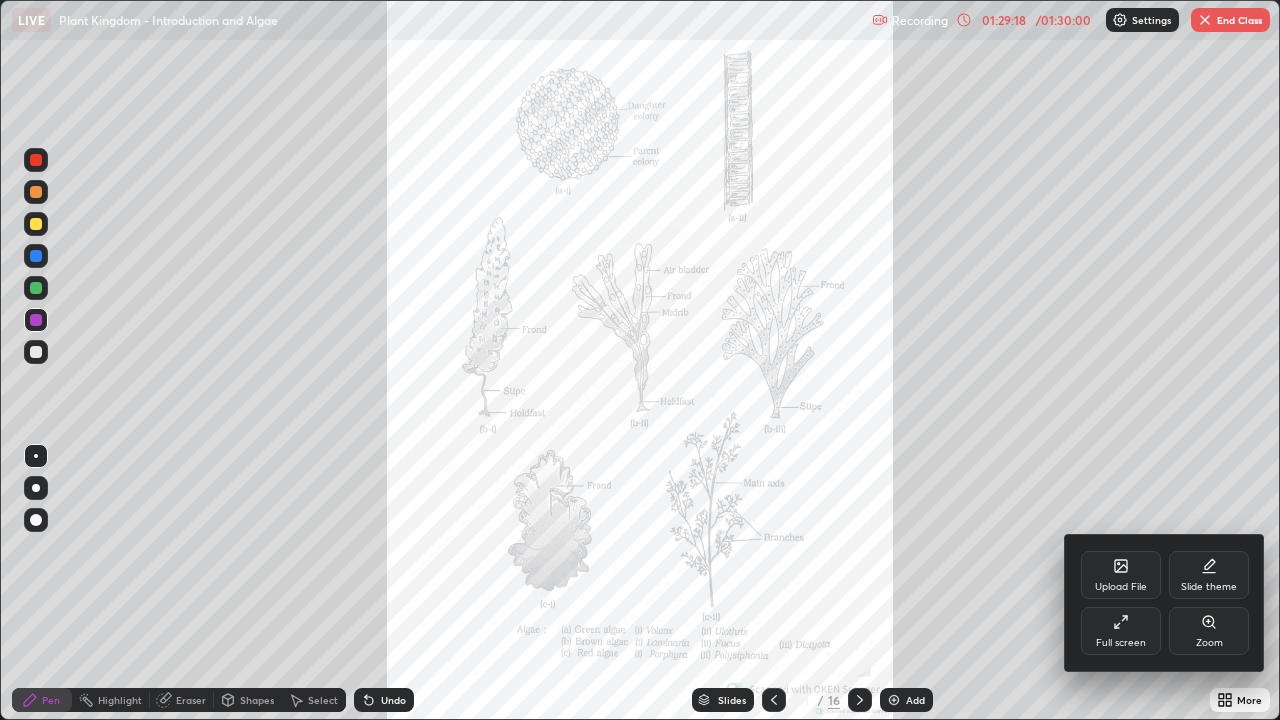 click 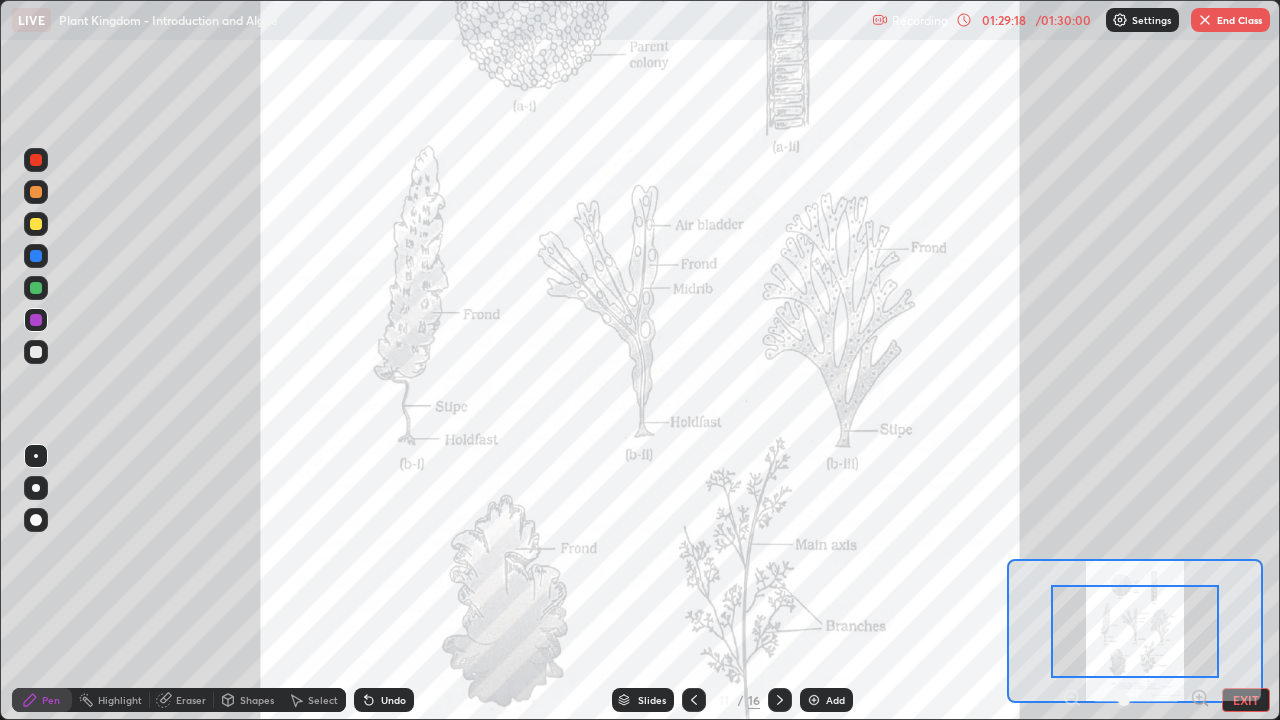 click 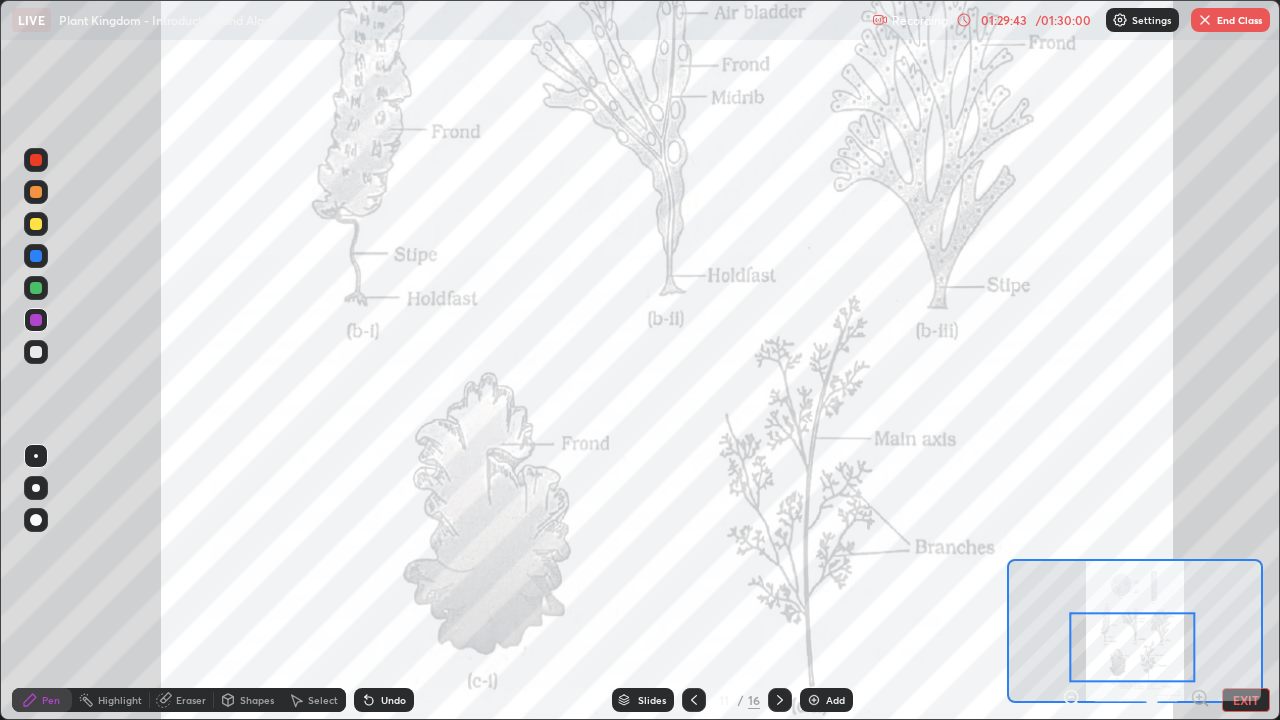 click at bounding box center (694, 700) 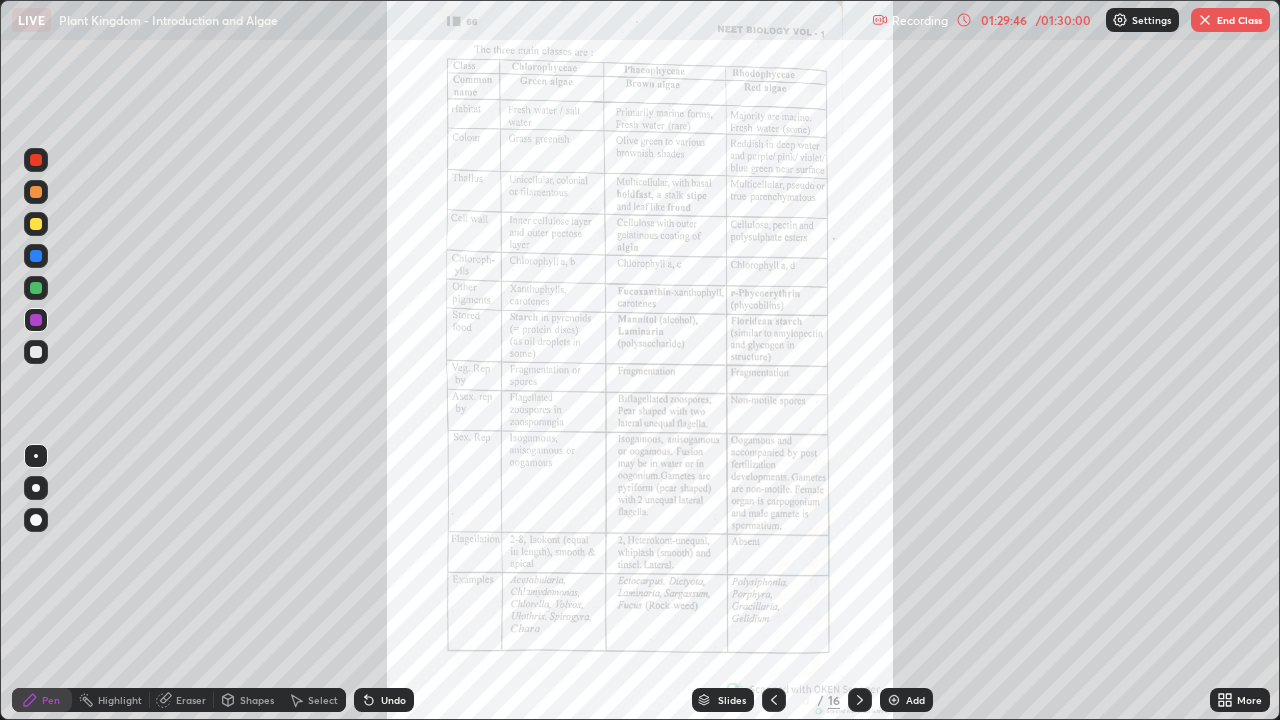 click on "More" at bounding box center [1249, 700] 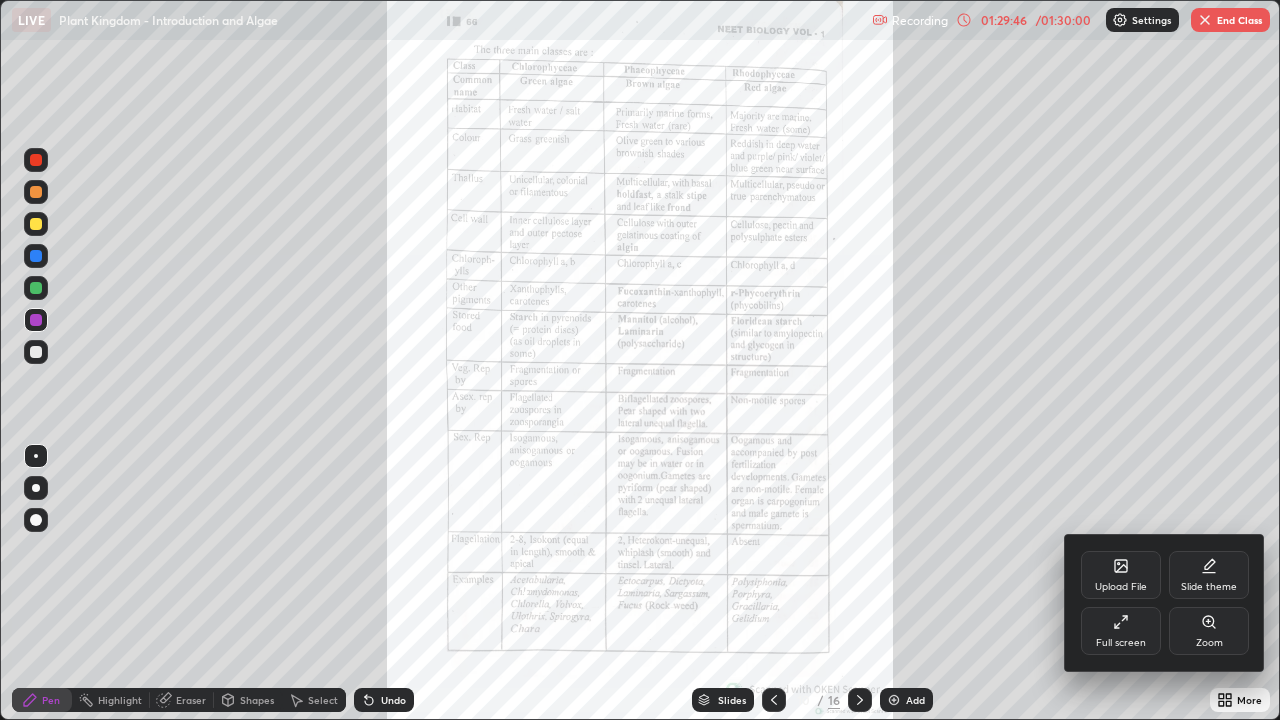 click 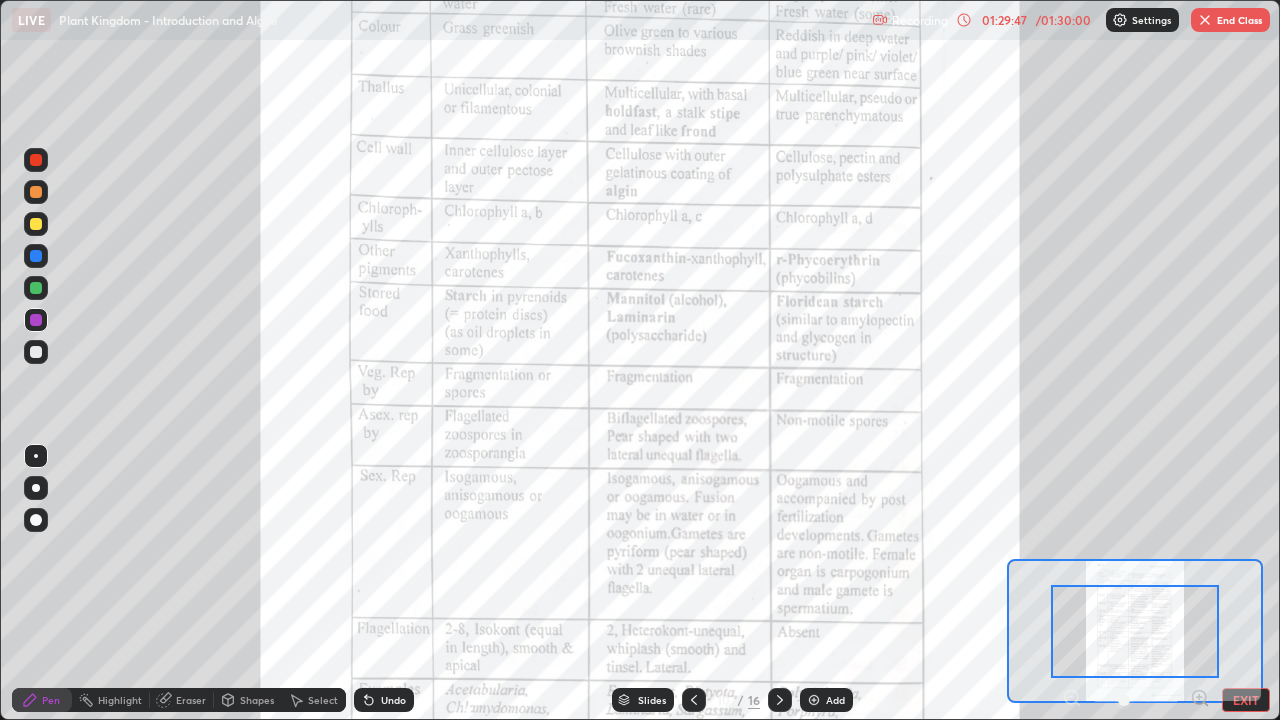 click 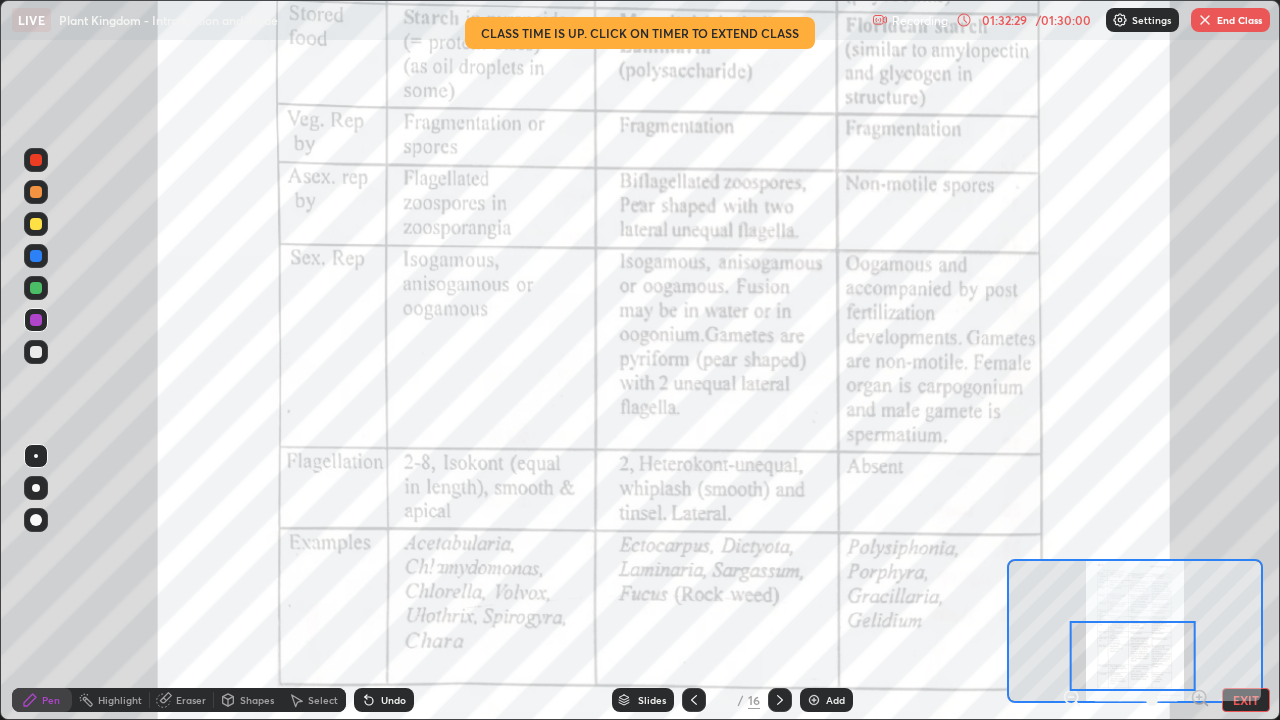 click on "End Class" at bounding box center (1230, 20) 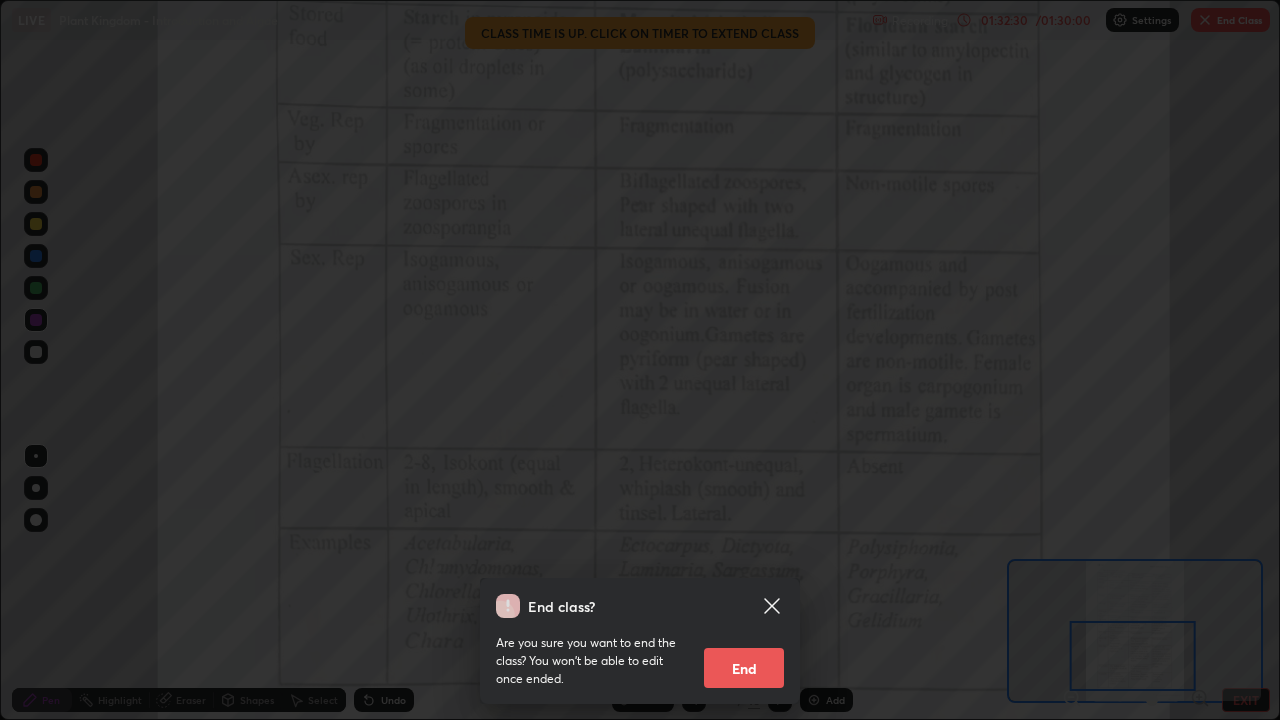 click on "End" at bounding box center [744, 668] 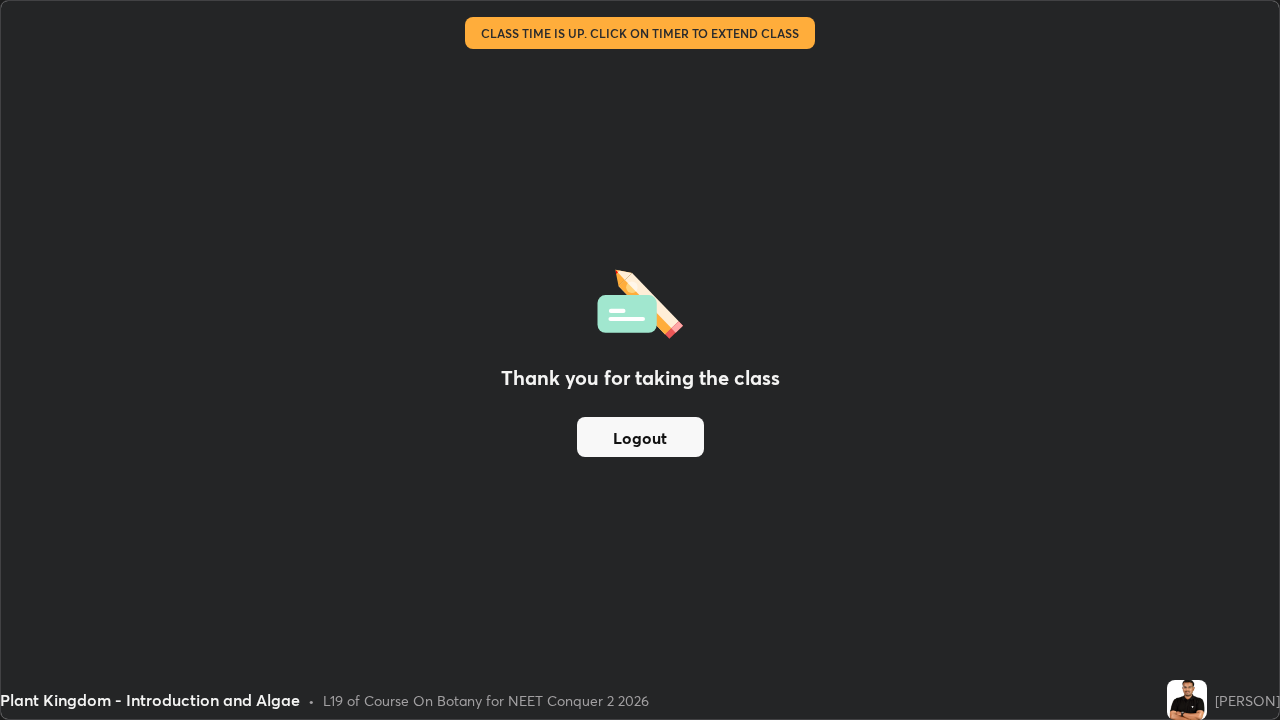 click on "Logout" at bounding box center (640, 437) 